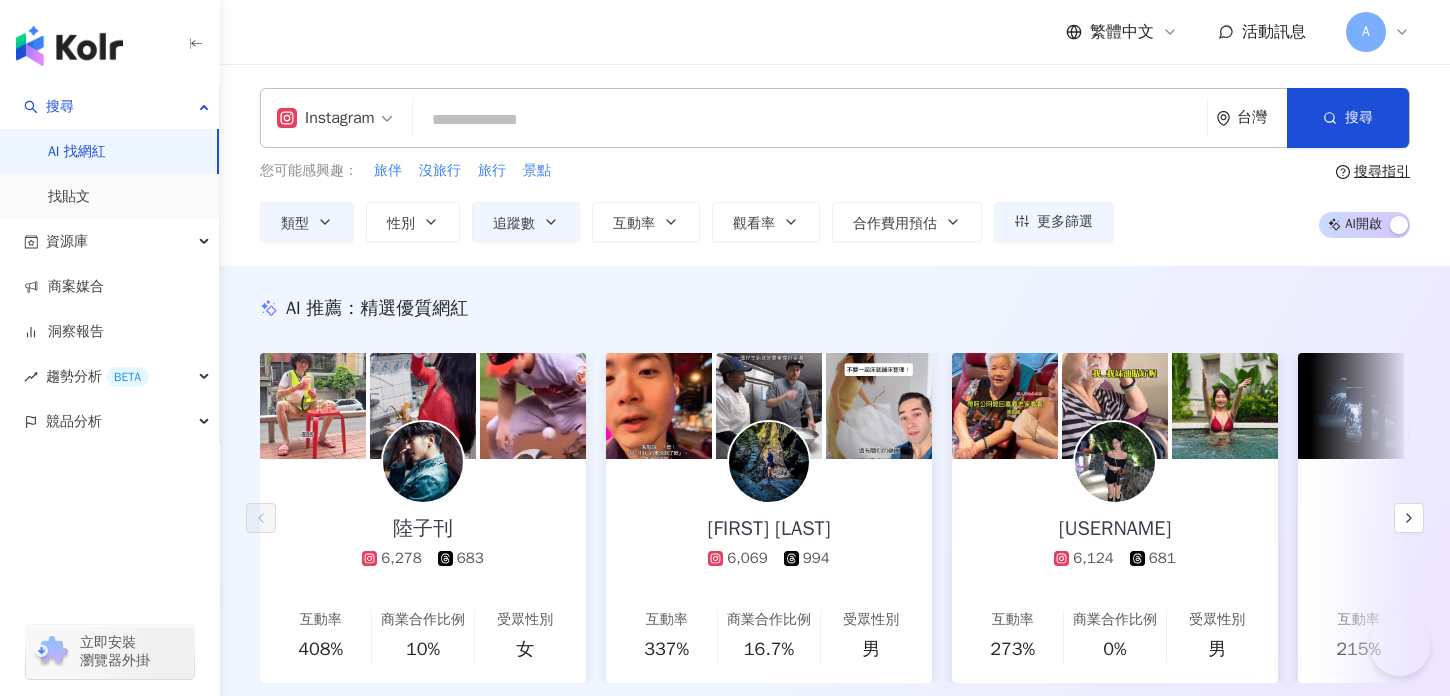 scroll, scrollTop: 1361, scrollLeft: 0, axis: vertical 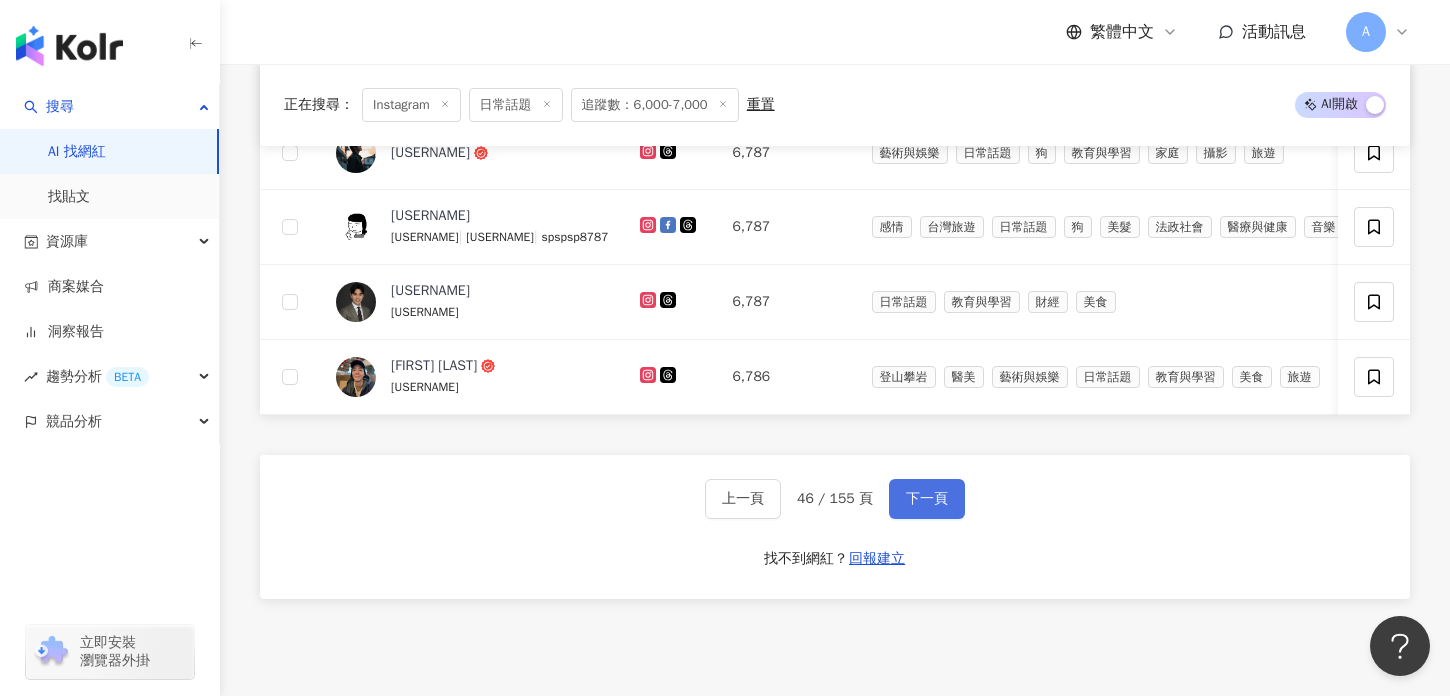 click on "下一頁" at bounding box center [927, 499] 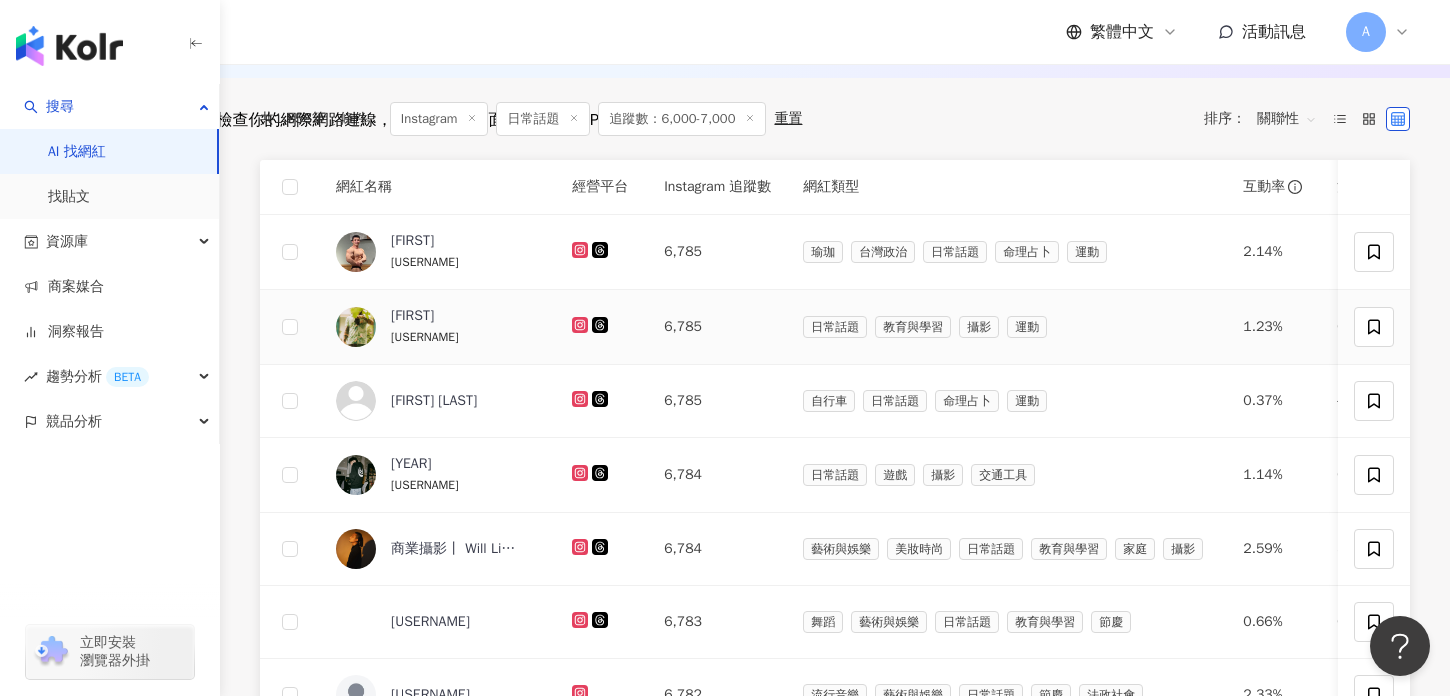 scroll, scrollTop: 685, scrollLeft: 0, axis: vertical 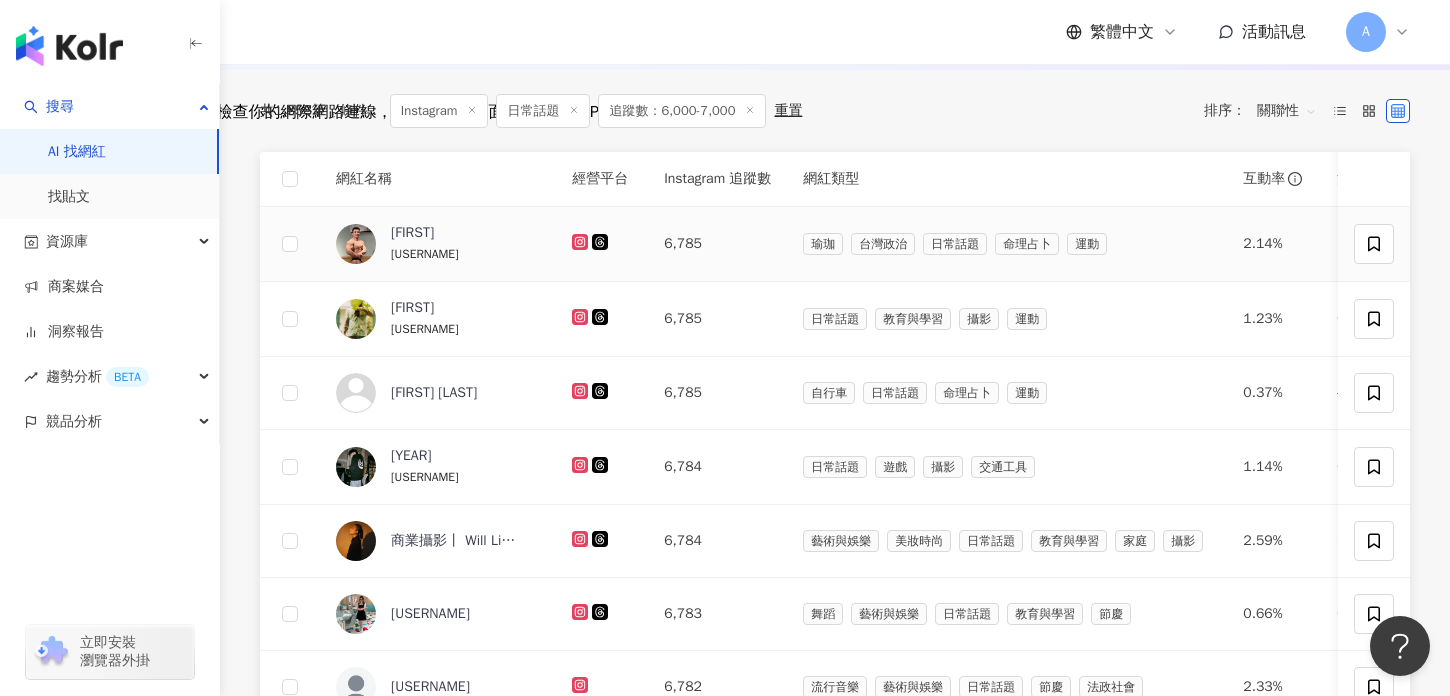 click 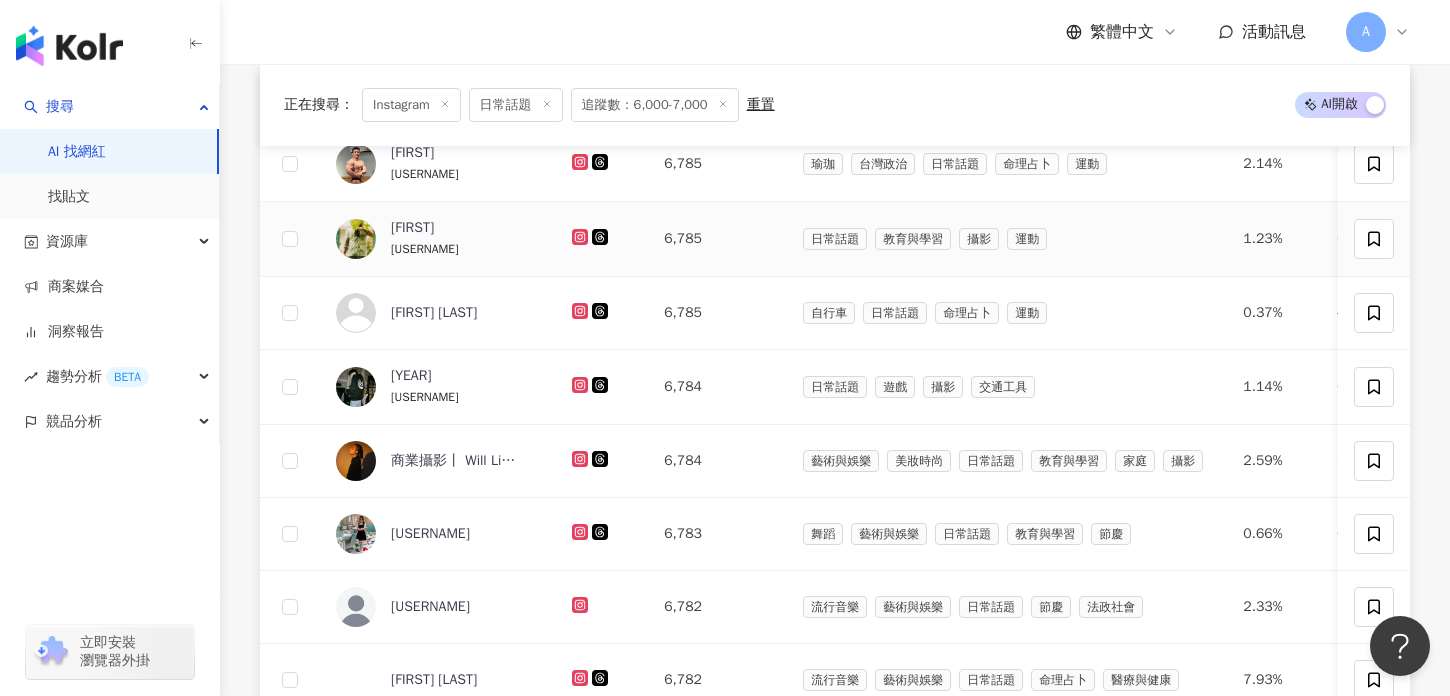 scroll, scrollTop: 772, scrollLeft: 0, axis: vertical 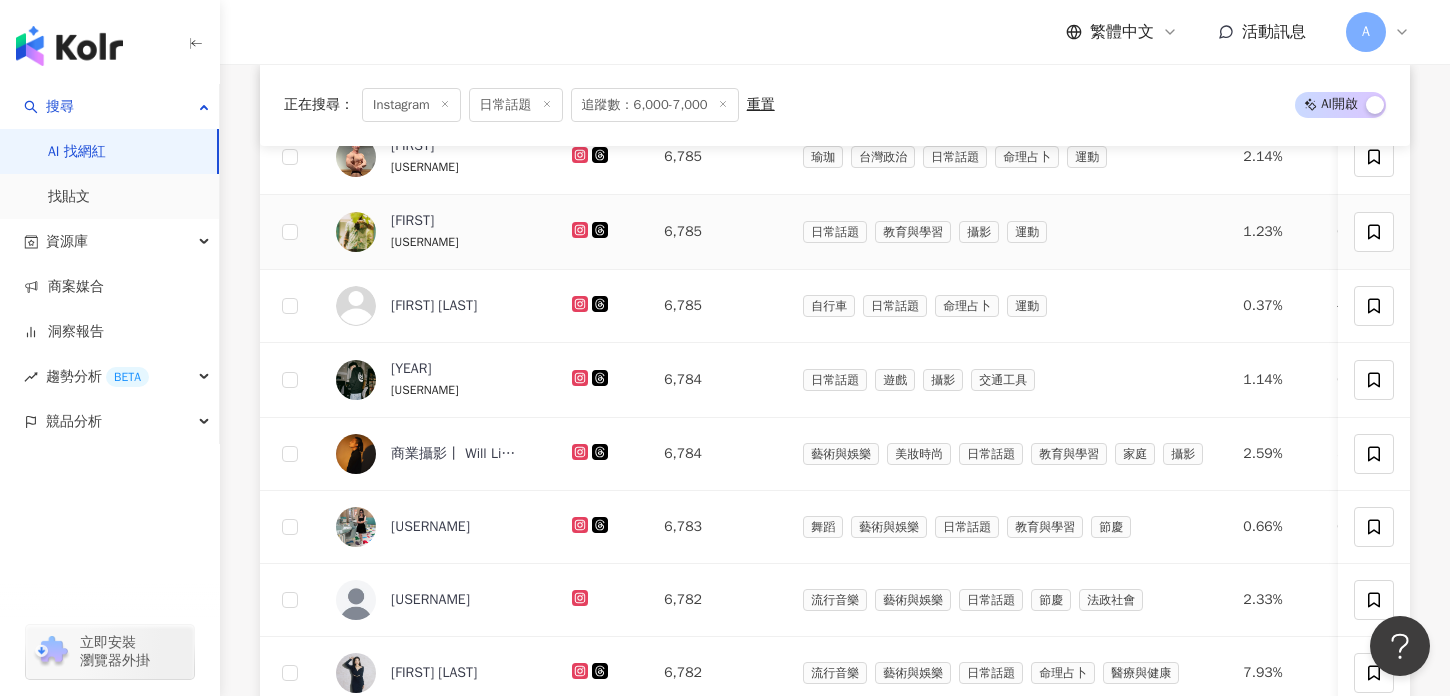 click at bounding box center (602, 232) 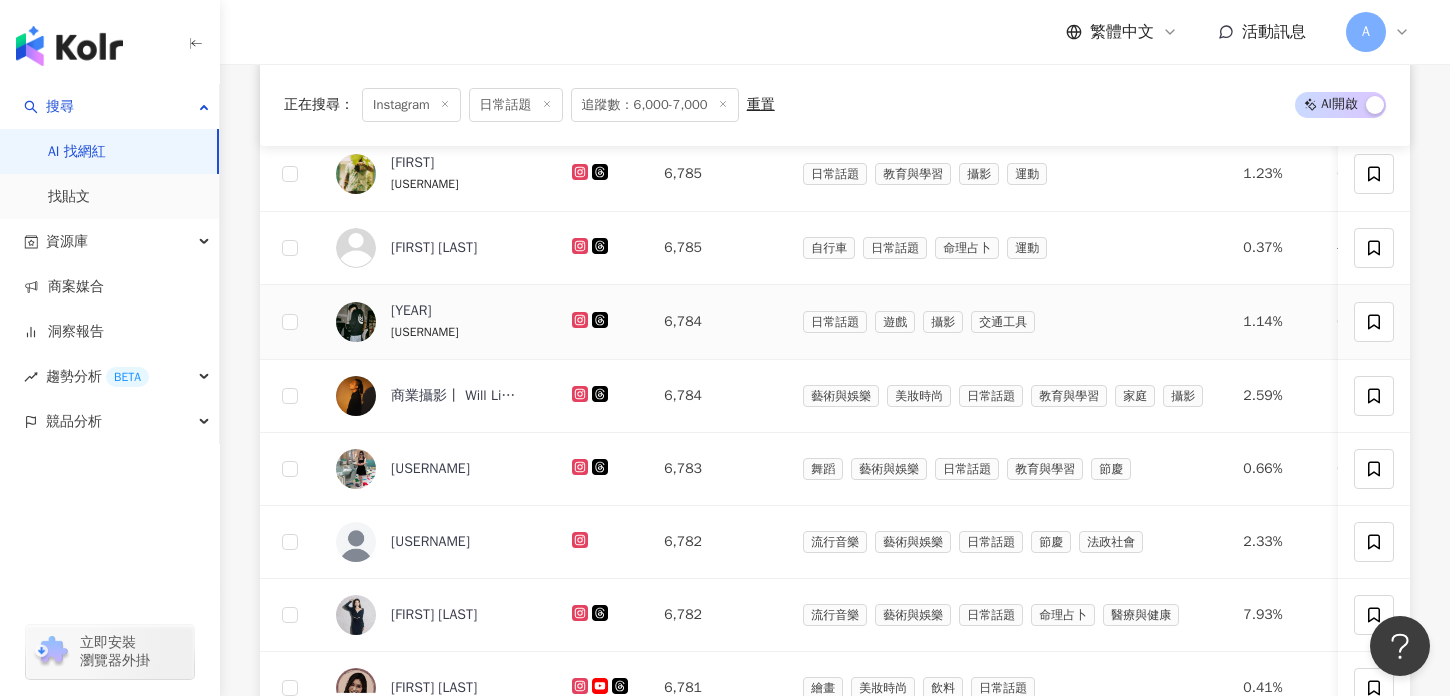 scroll, scrollTop: 831, scrollLeft: 0, axis: vertical 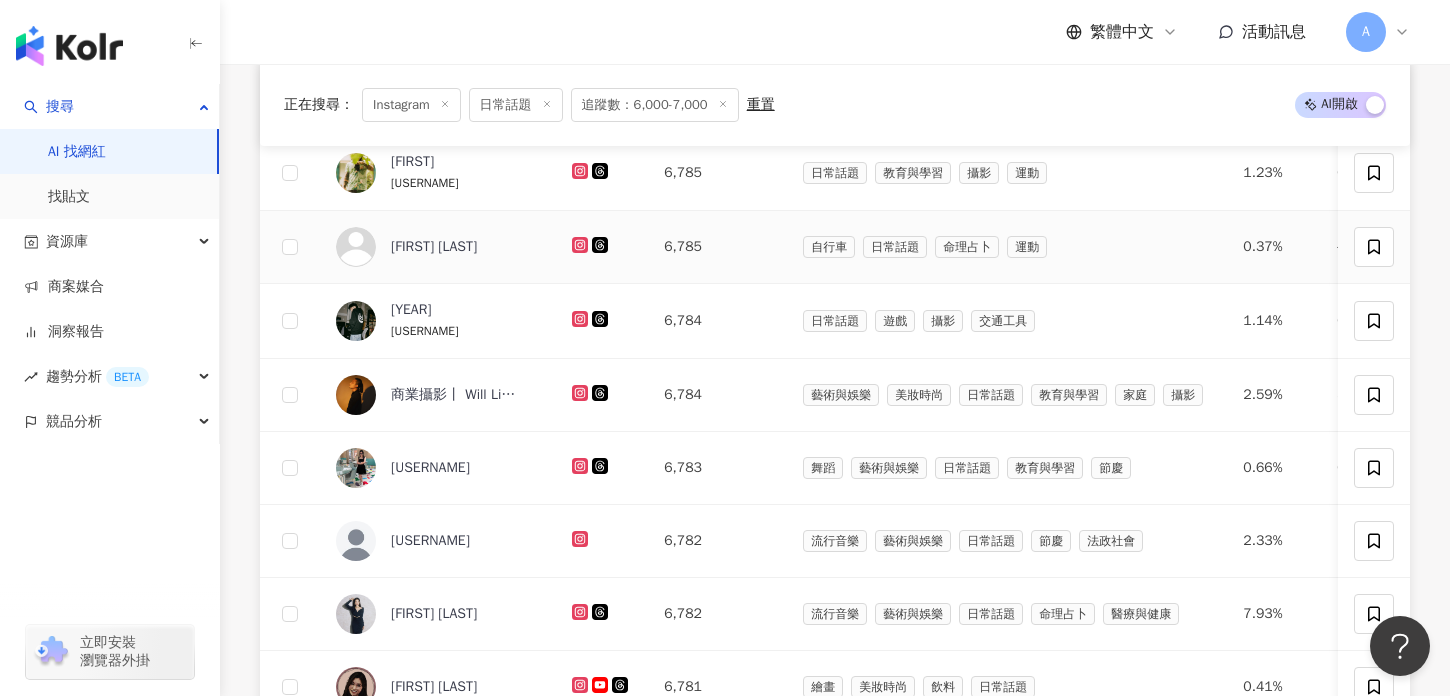 click 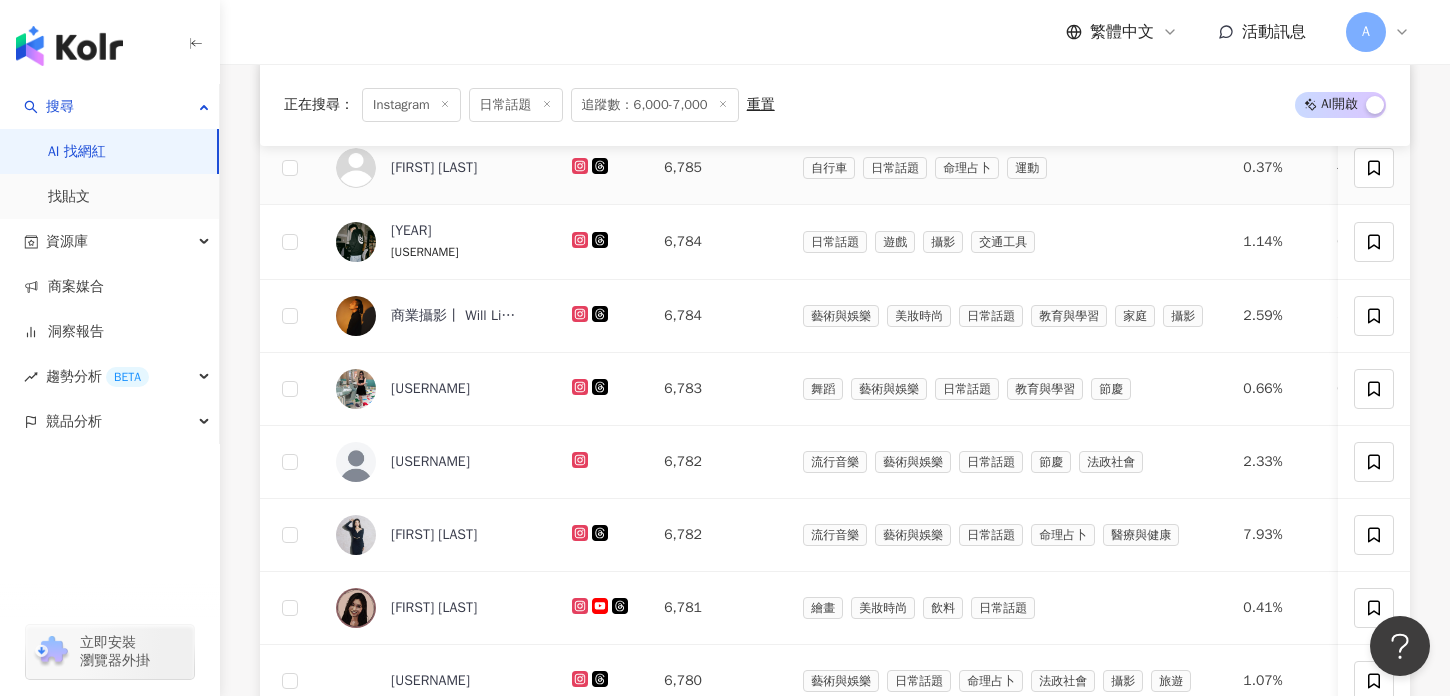 scroll, scrollTop: 912, scrollLeft: 0, axis: vertical 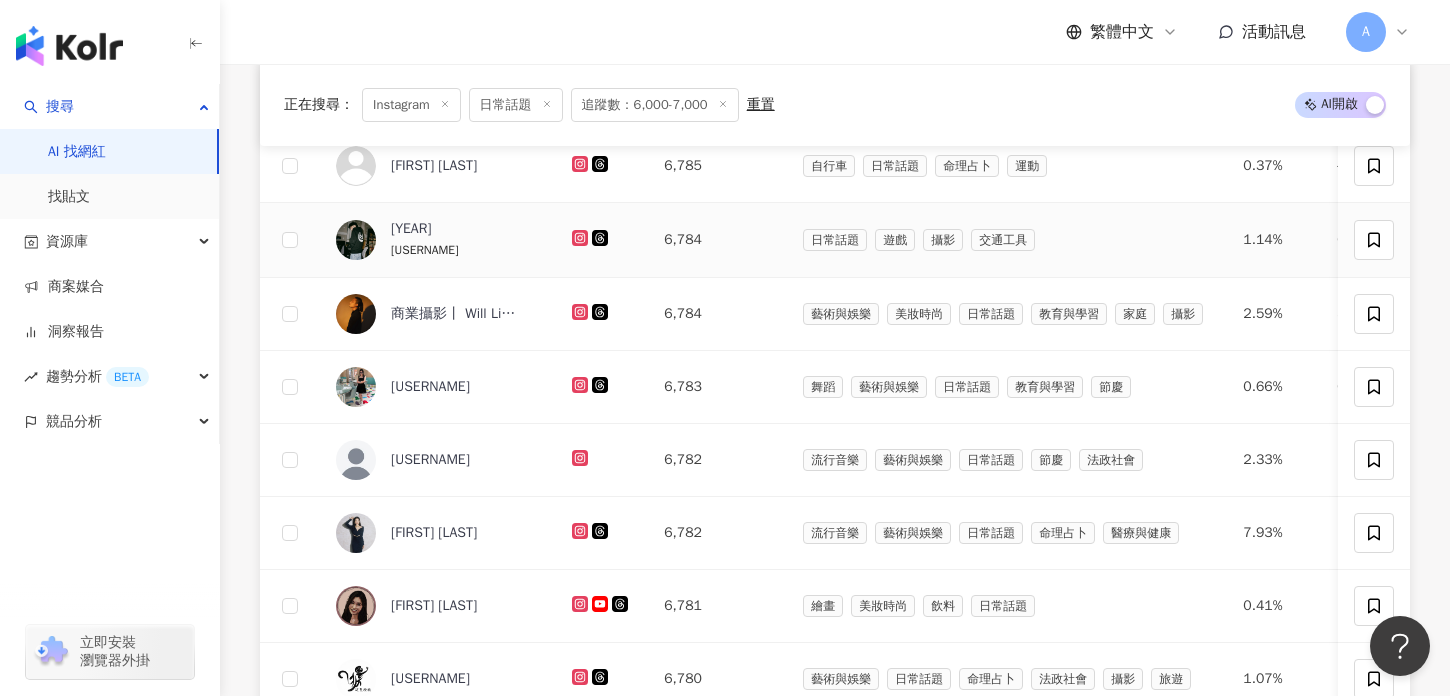 click 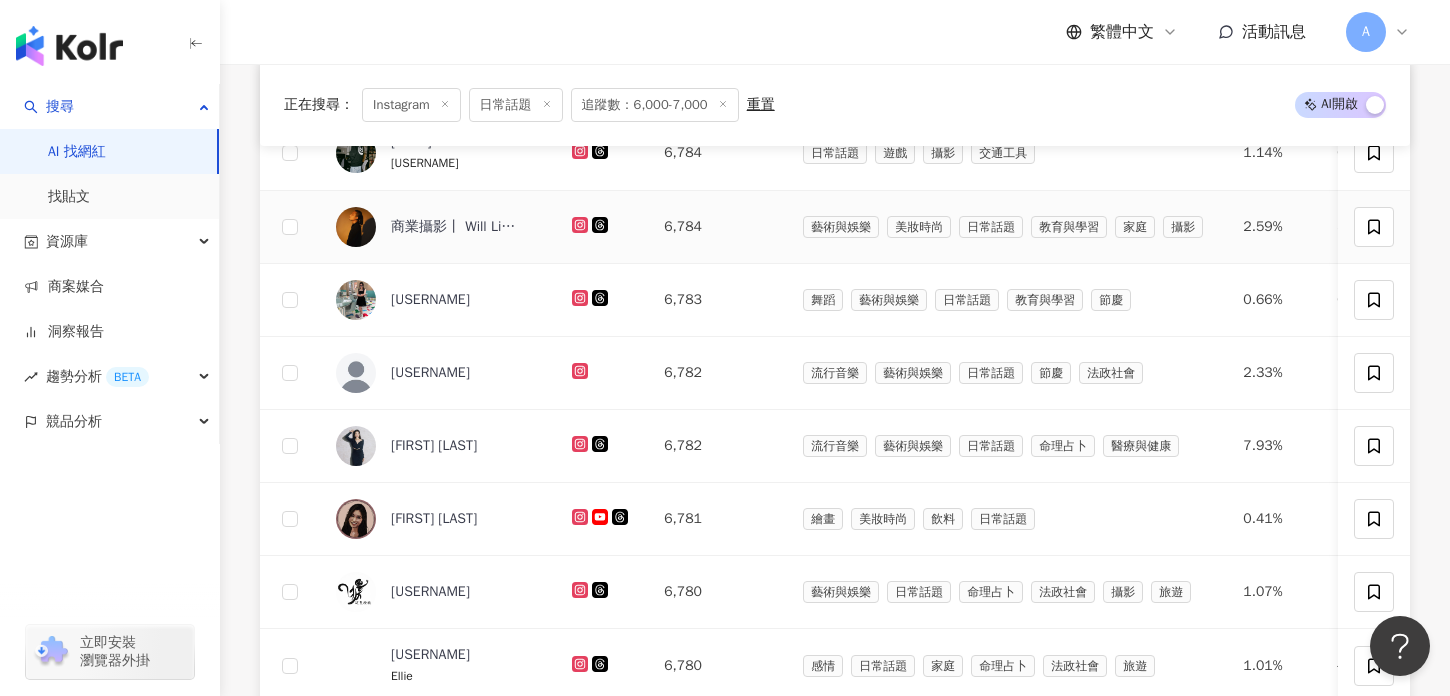 scroll, scrollTop: 1012, scrollLeft: 0, axis: vertical 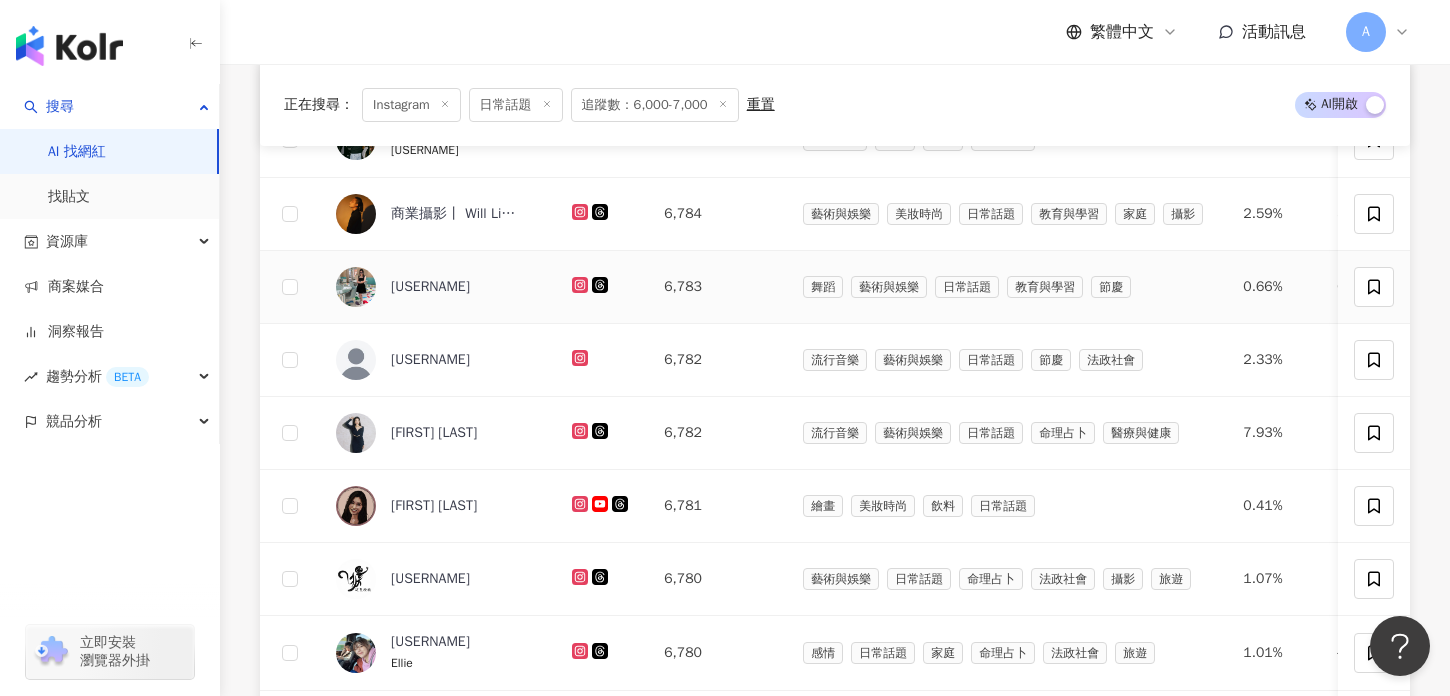 click 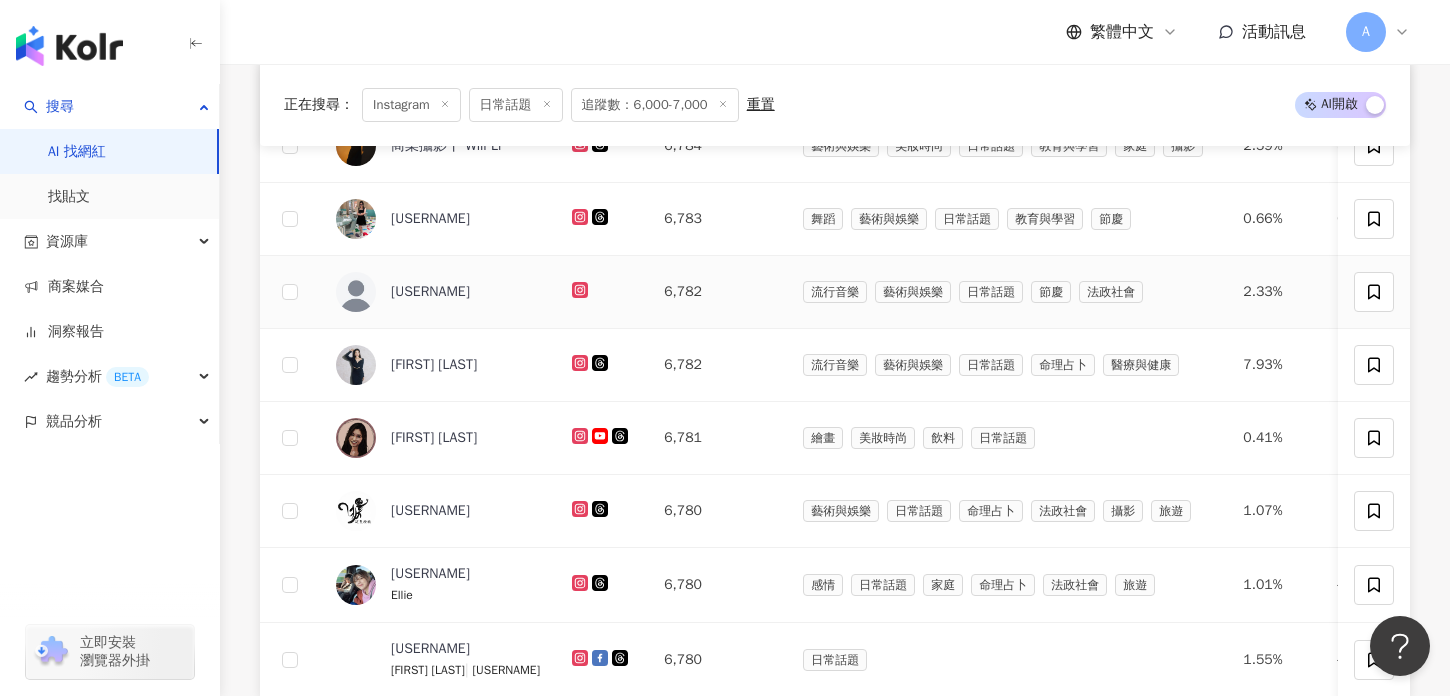 scroll, scrollTop: 1100, scrollLeft: 0, axis: vertical 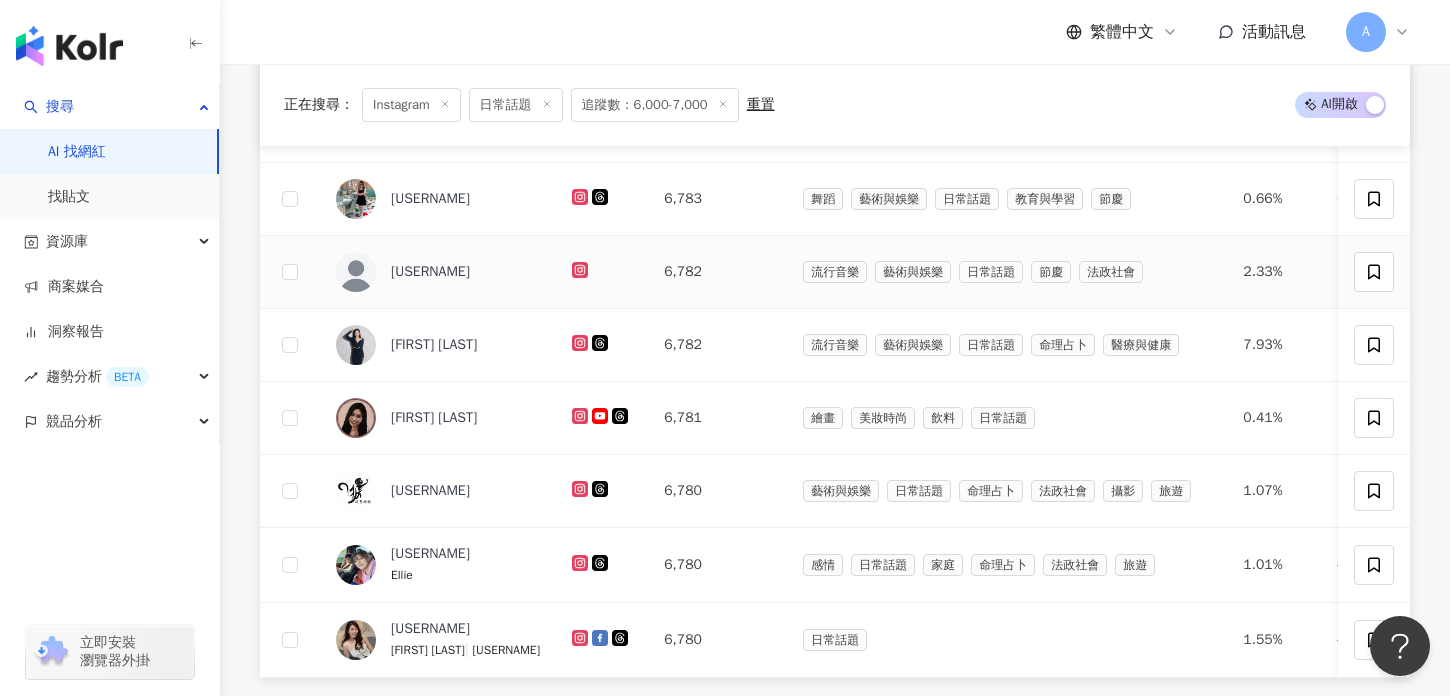 click 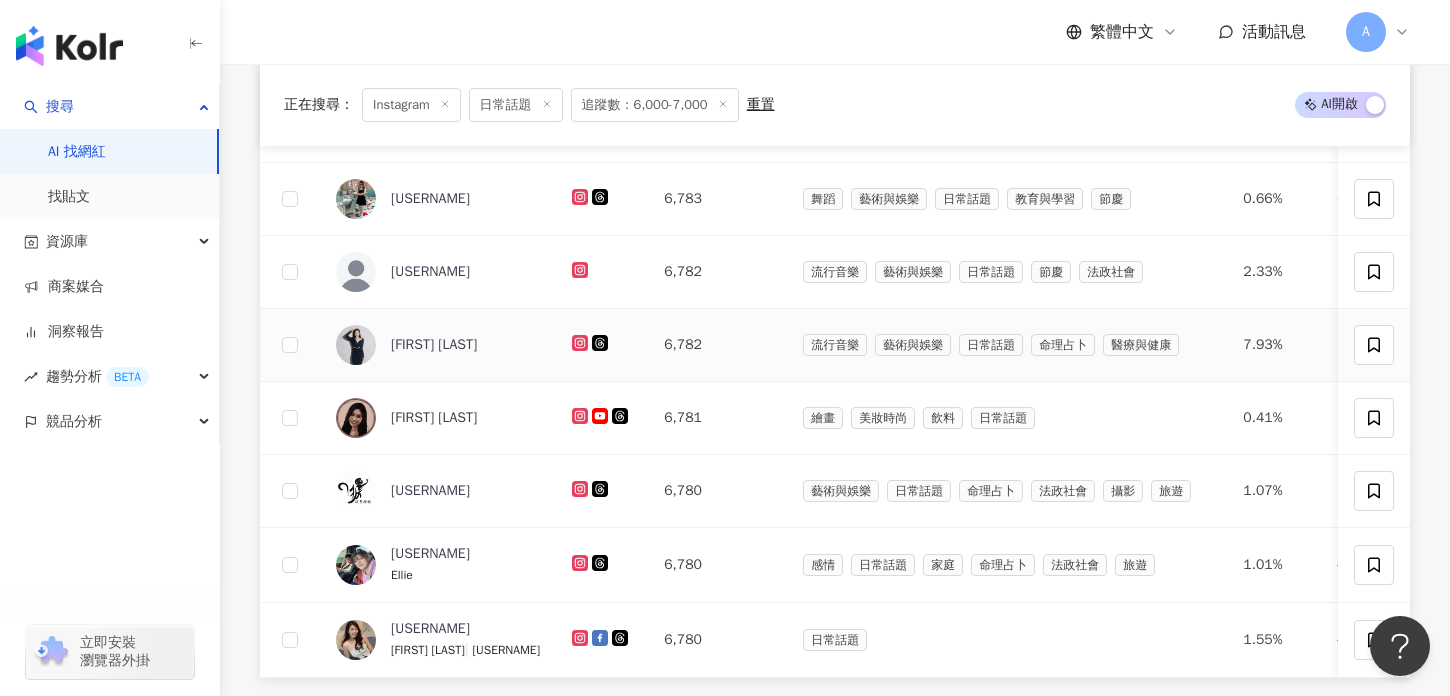 click 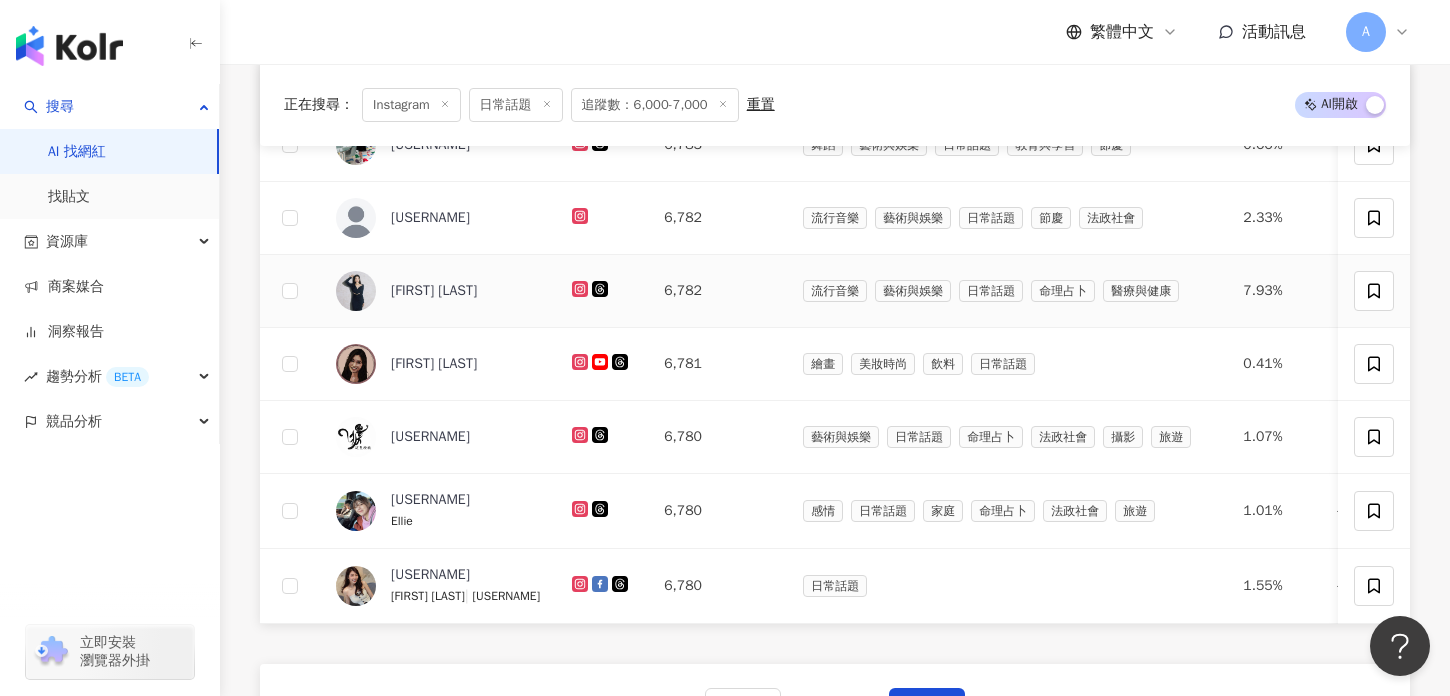 scroll, scrollTop: 1169, scrollLeft: 0, axis: vertical 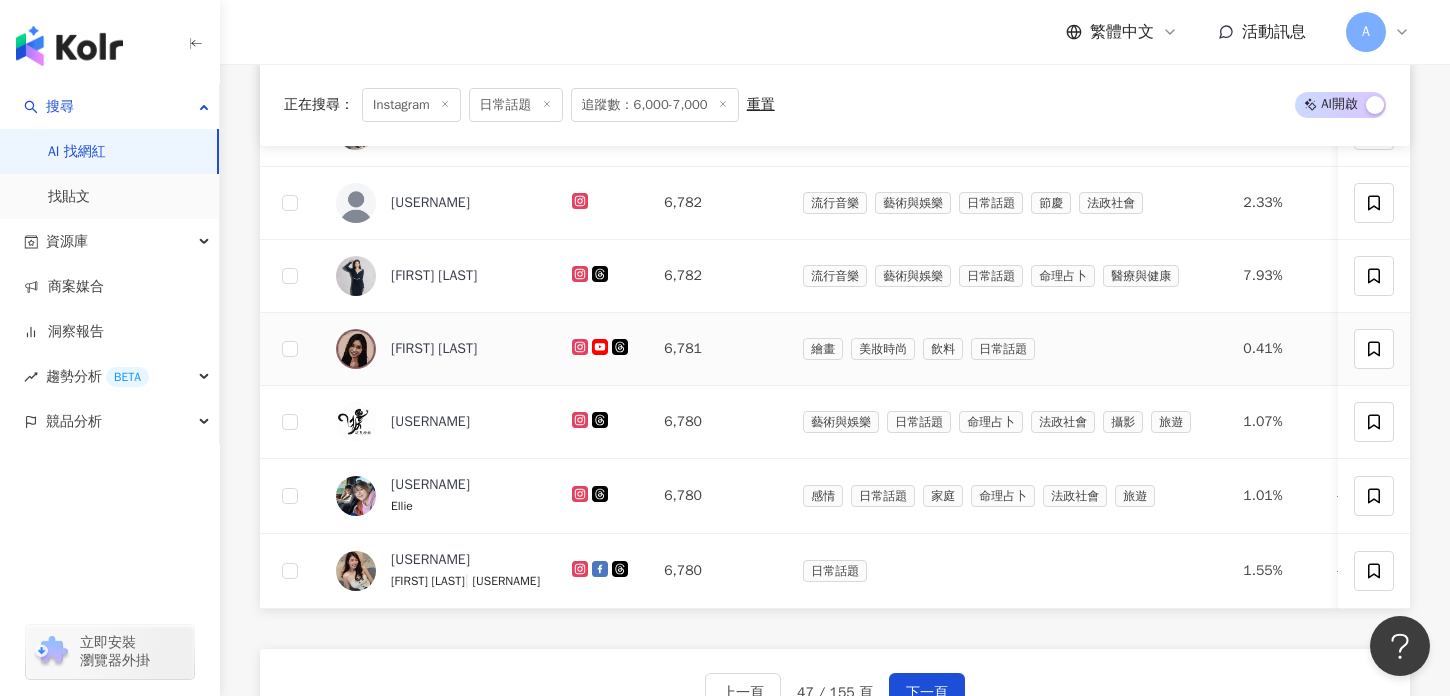 click 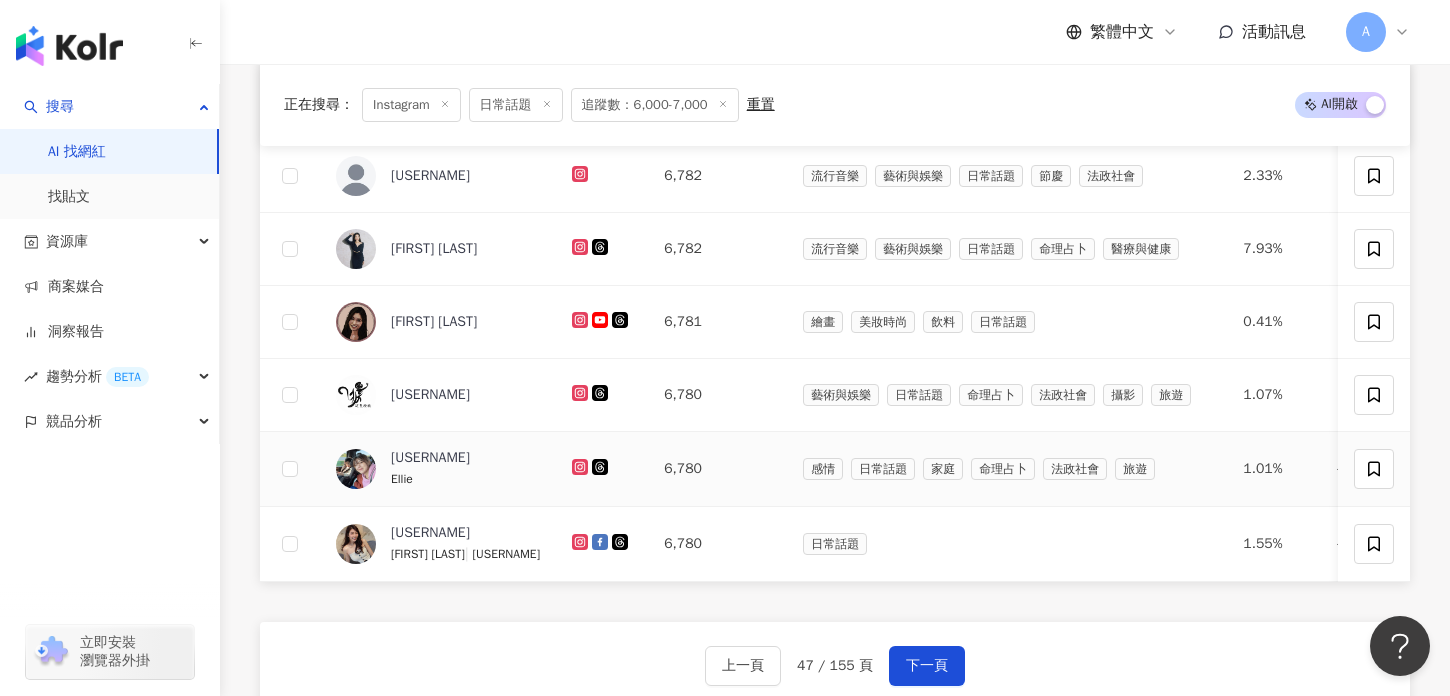 click 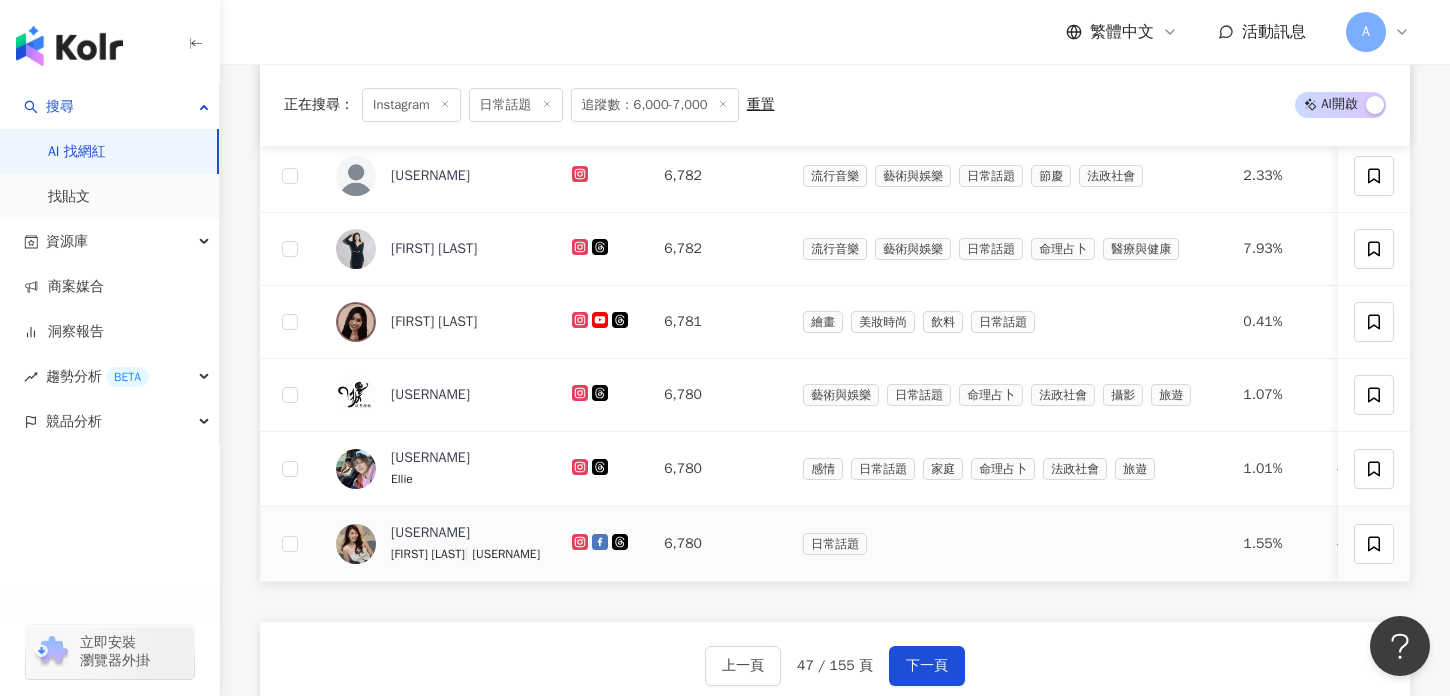 click 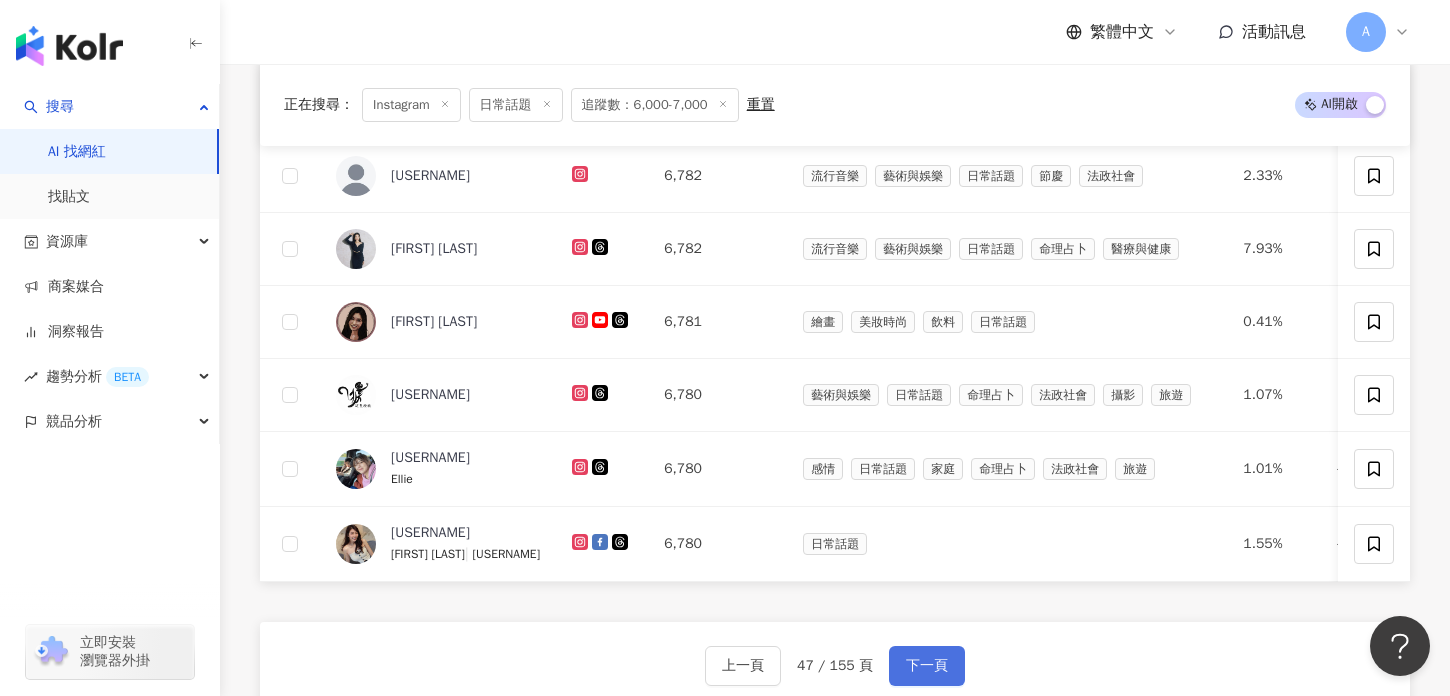 click on "下一頁" at bounding box center (927, 666) 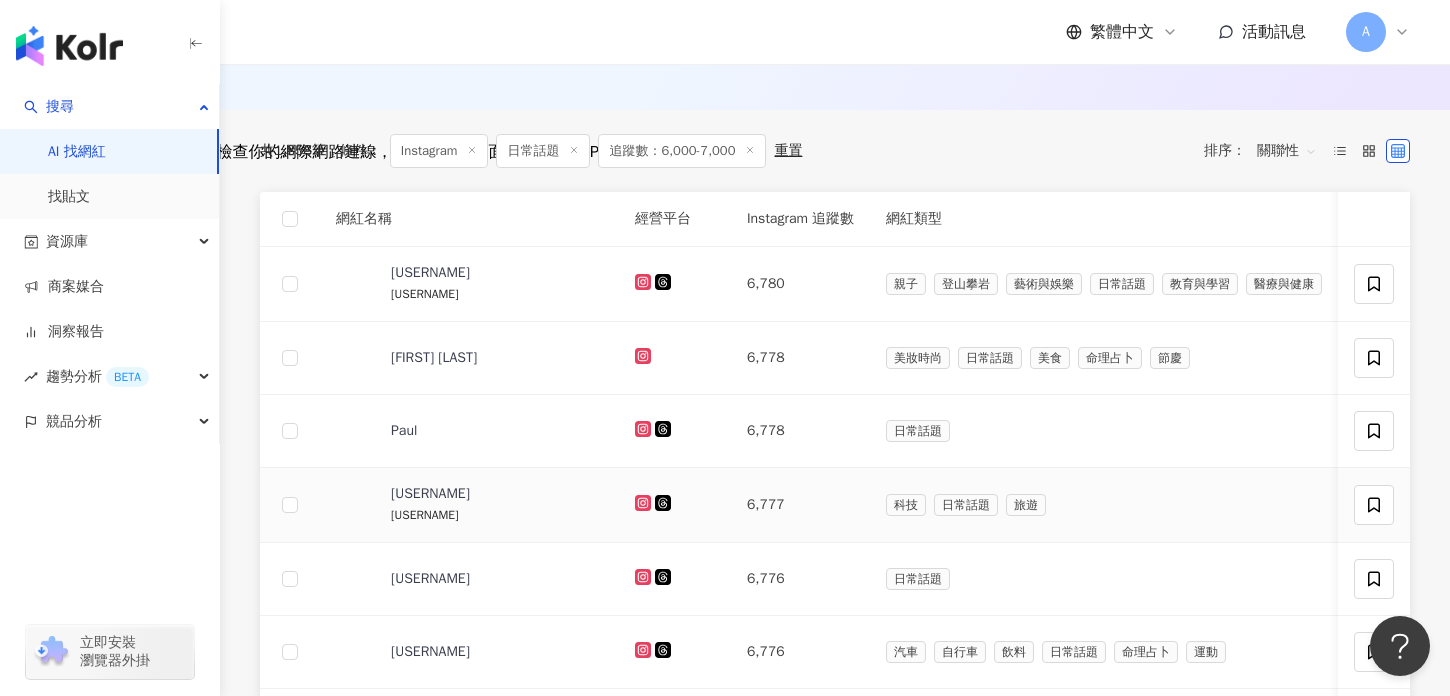 scroll, scrollTop: 642, scrollLeft: 0, axis: vertical 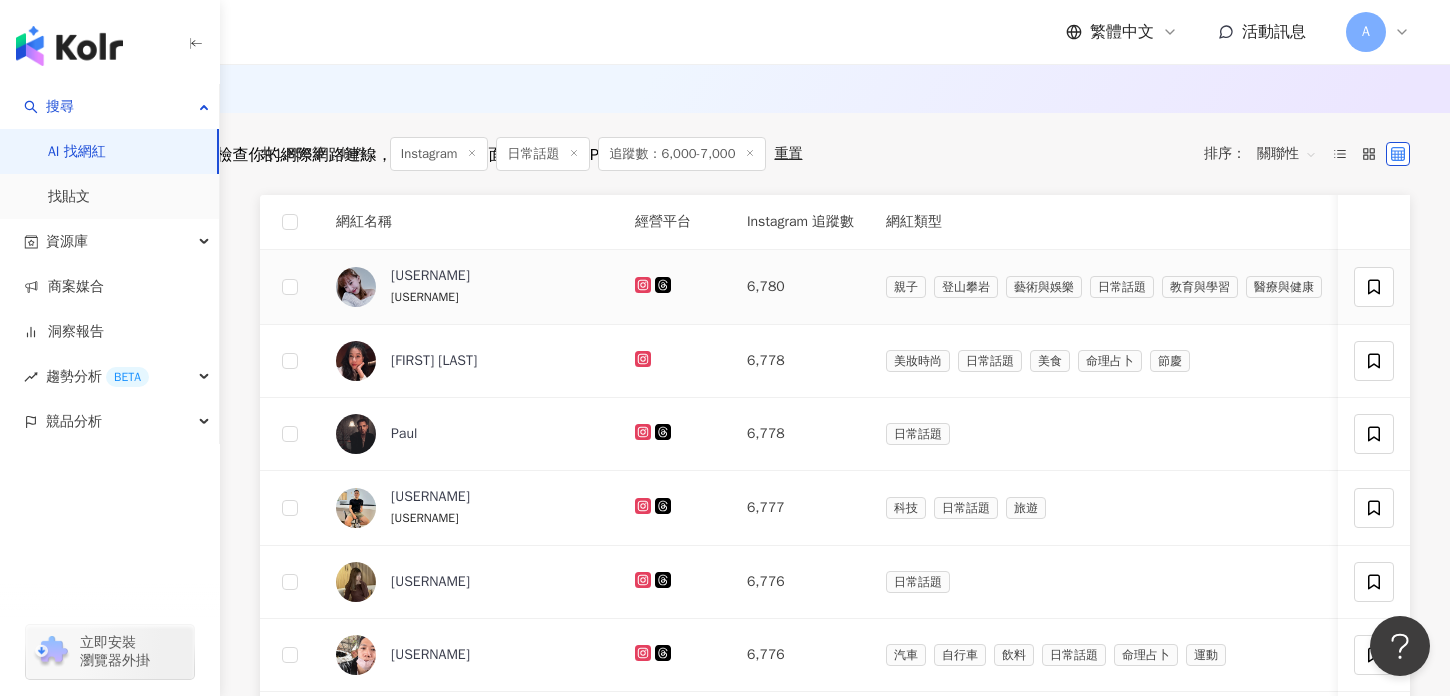 click 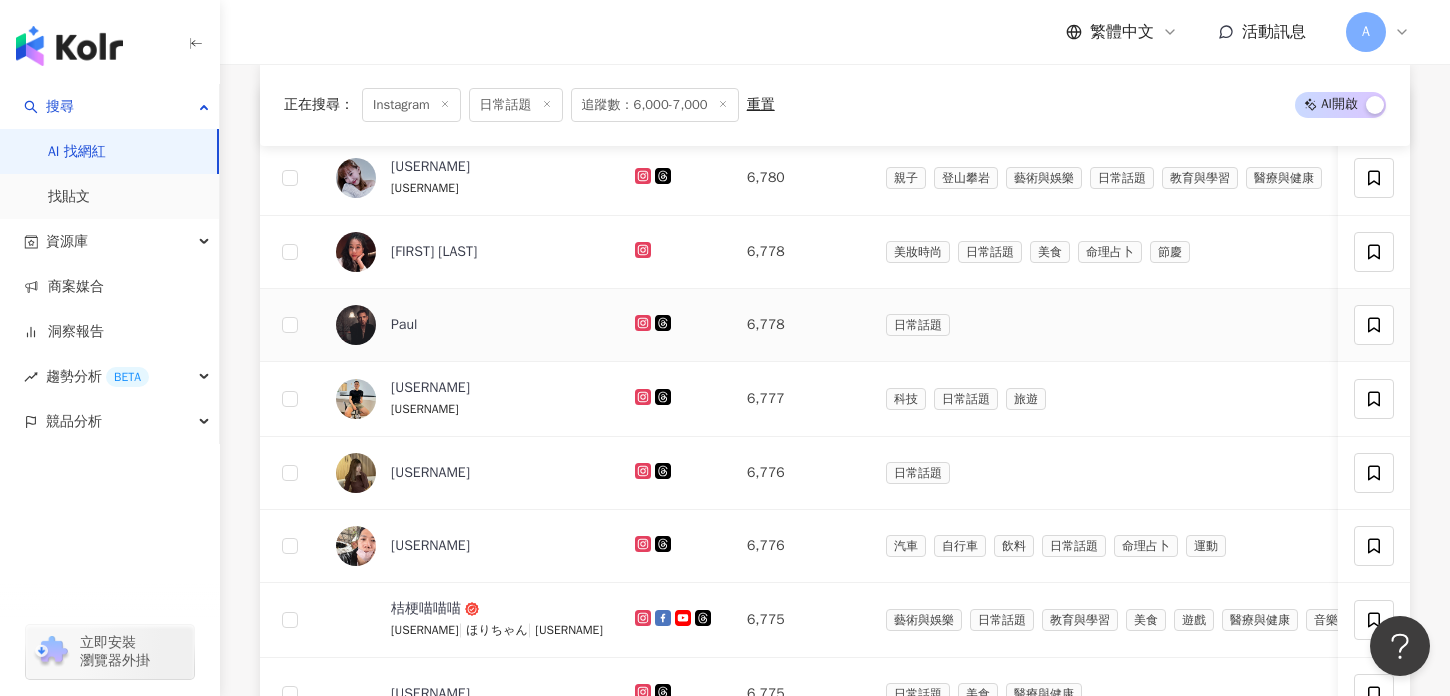 scroll, scrollTop: 752, scrollLeft: 0, axis: vertical 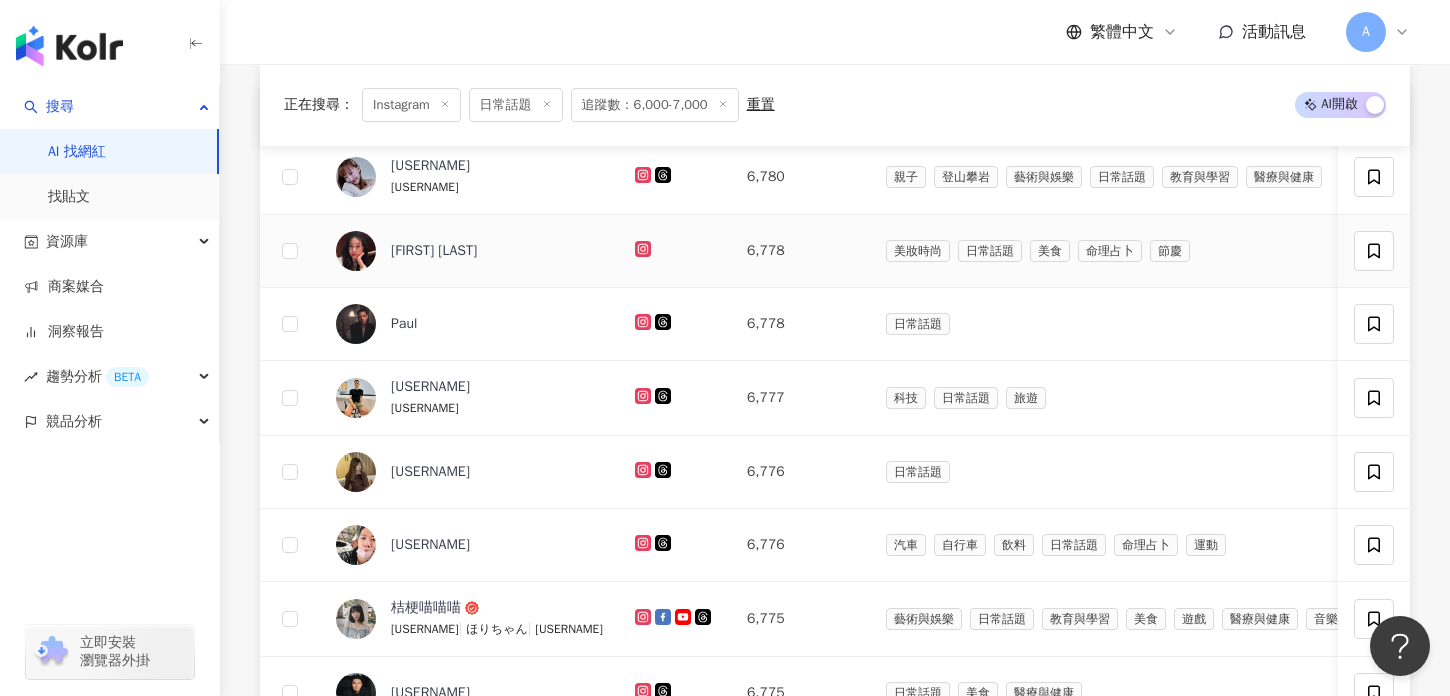 click 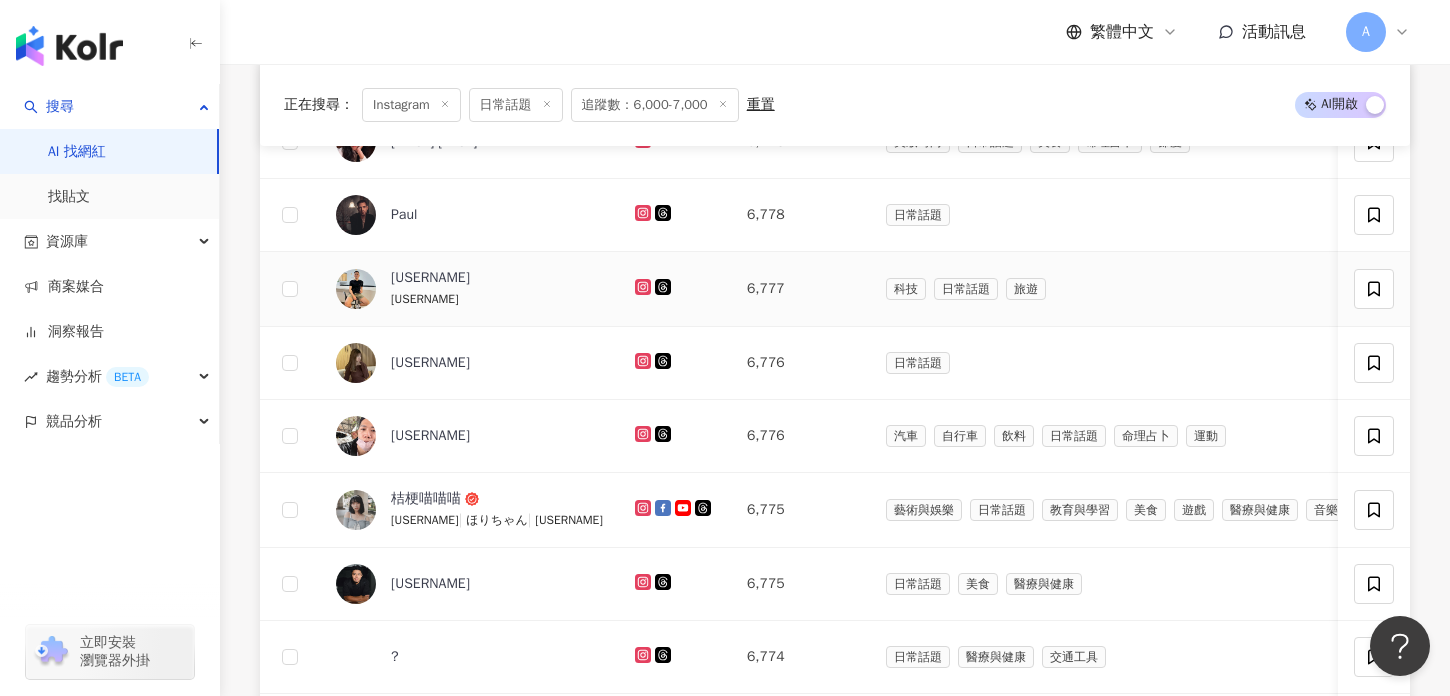 scroll, scrollTop: 876, scrollLeft: 0, axis: vertical 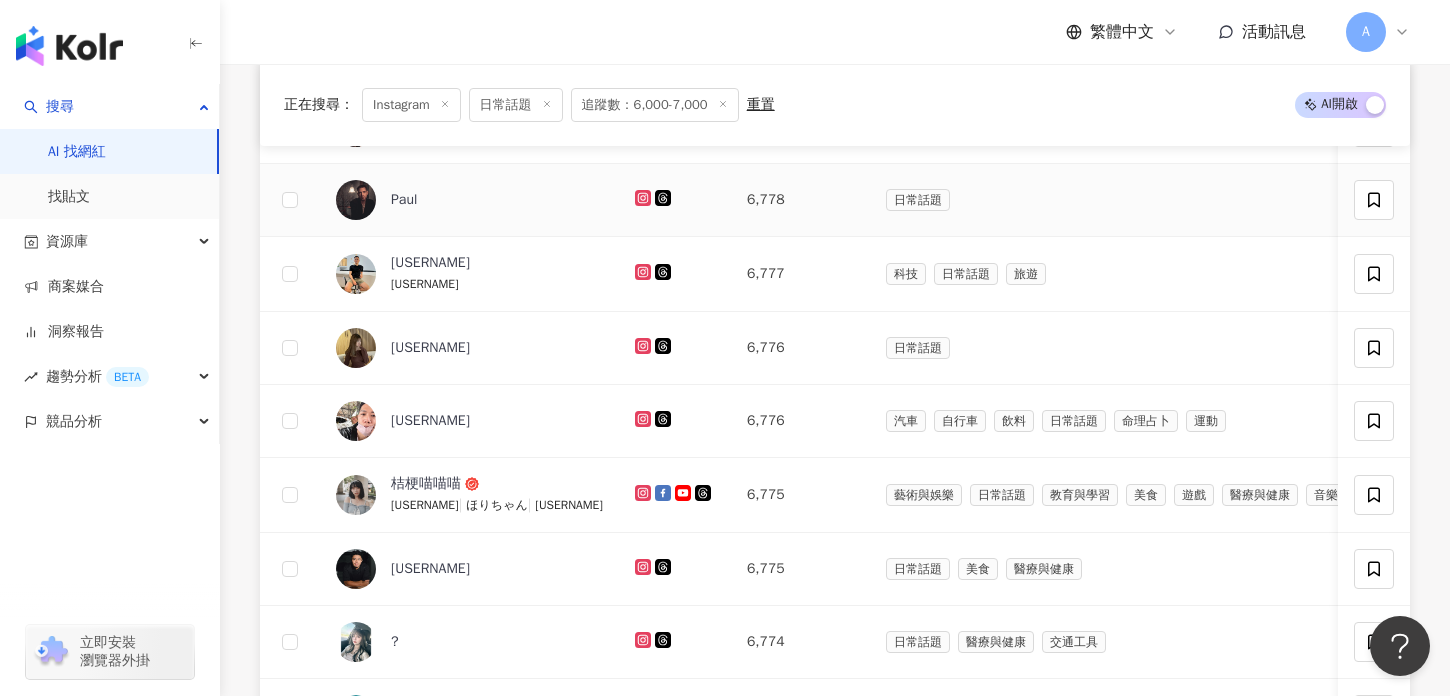 click 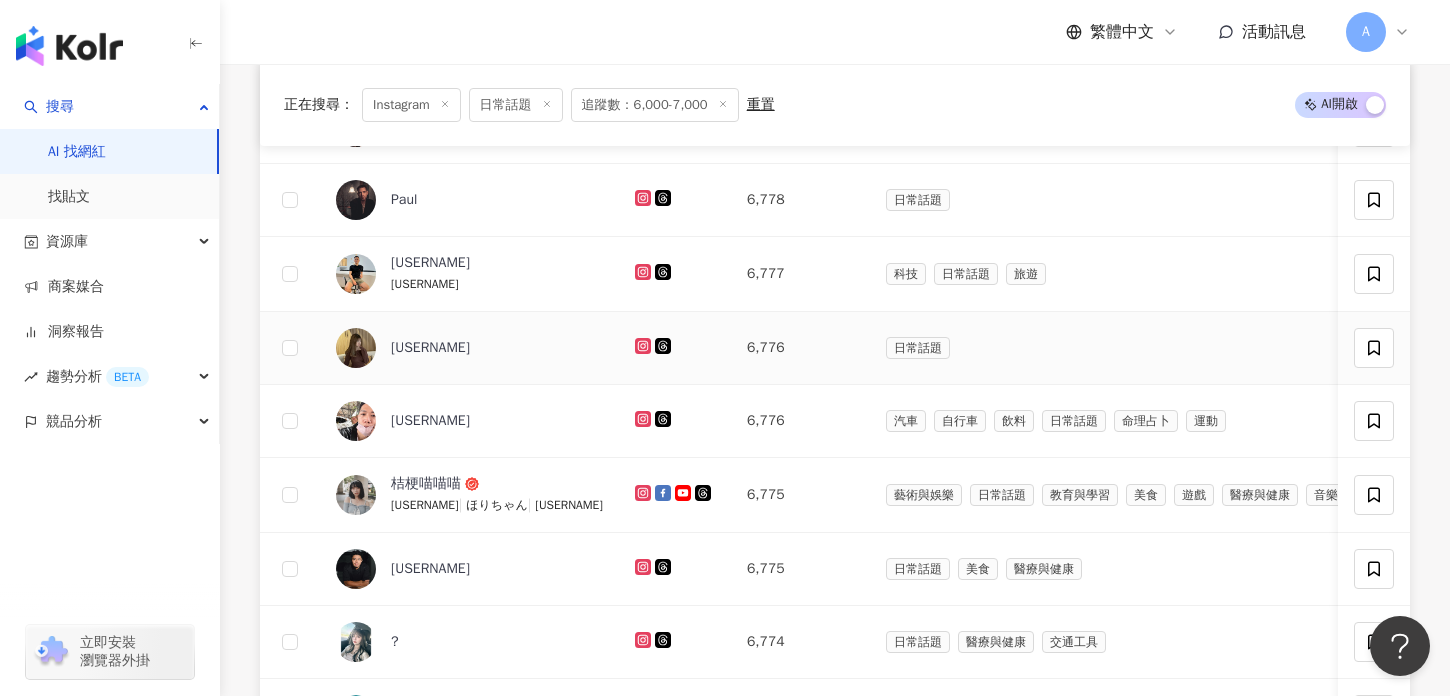 scroll, scrollTop: 935, scrollLeft: 0, axis: vertical 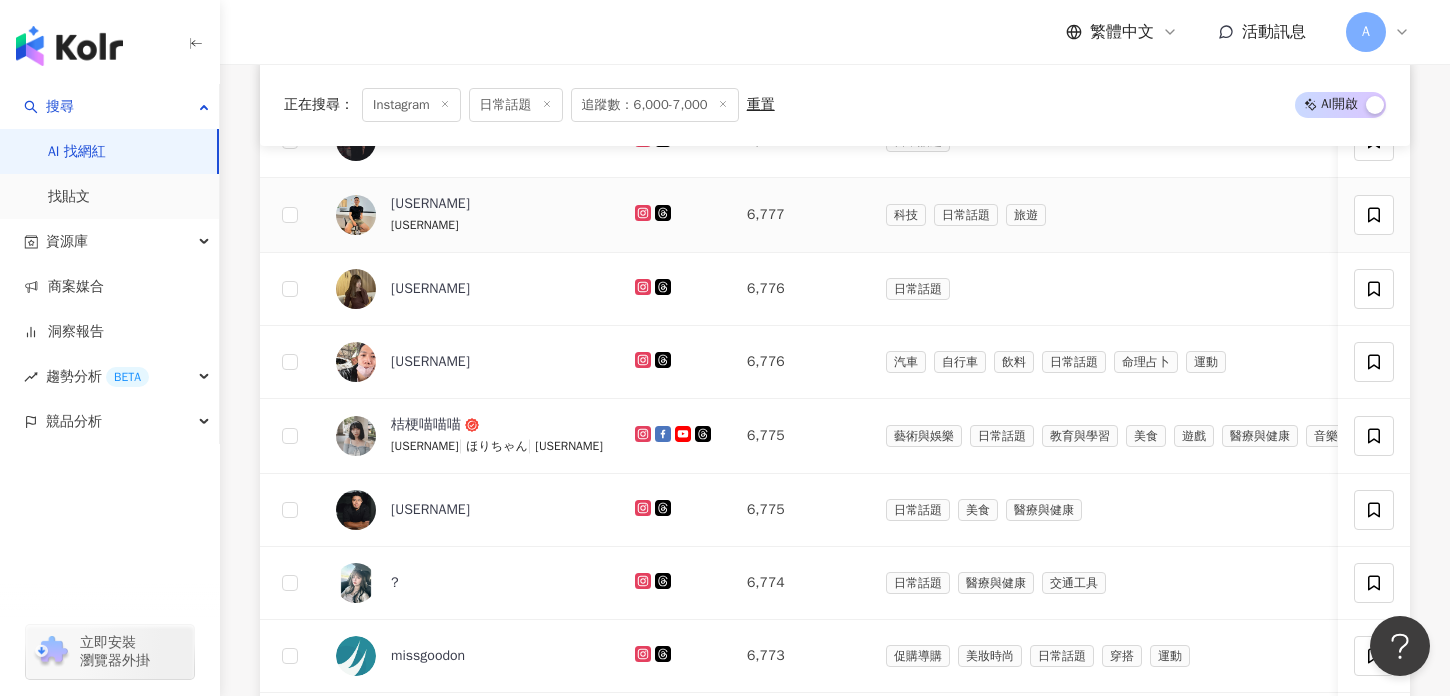 click 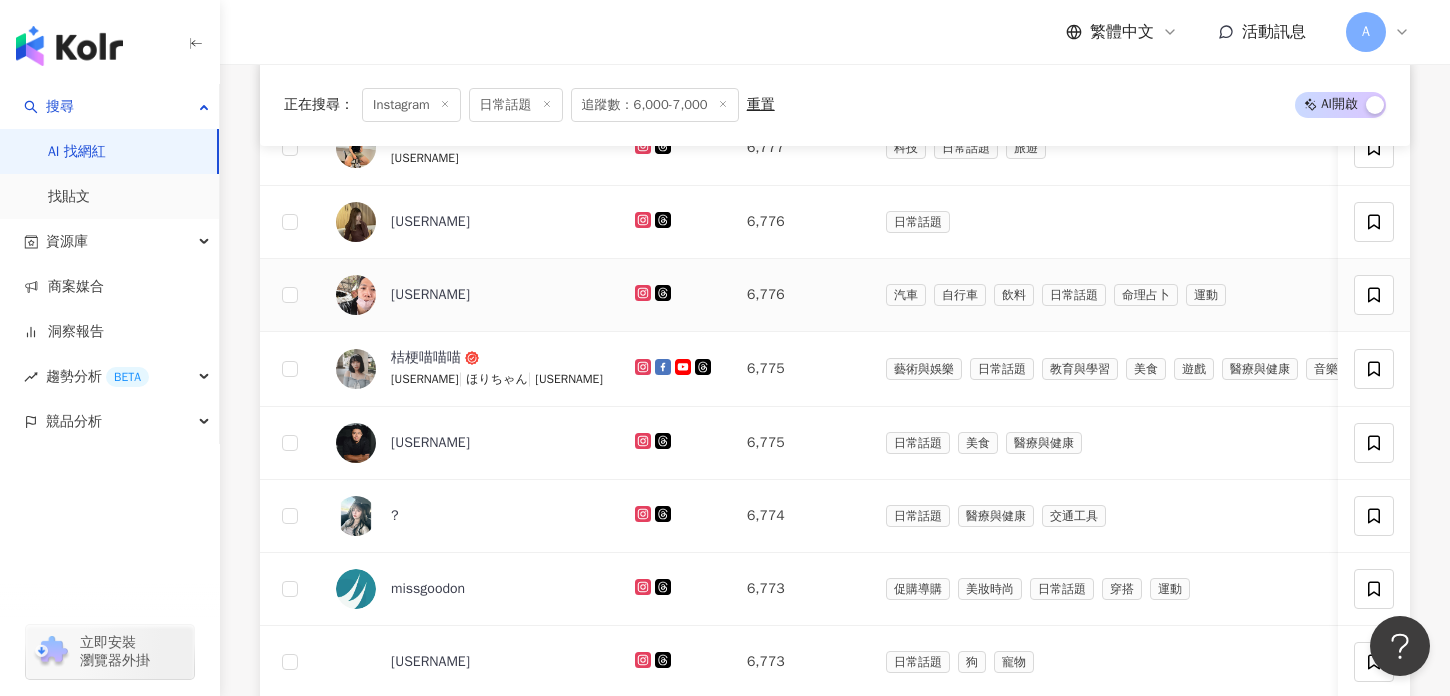 scroll, scrollTop: 1003, scrollLeft: 0, axis: vertical 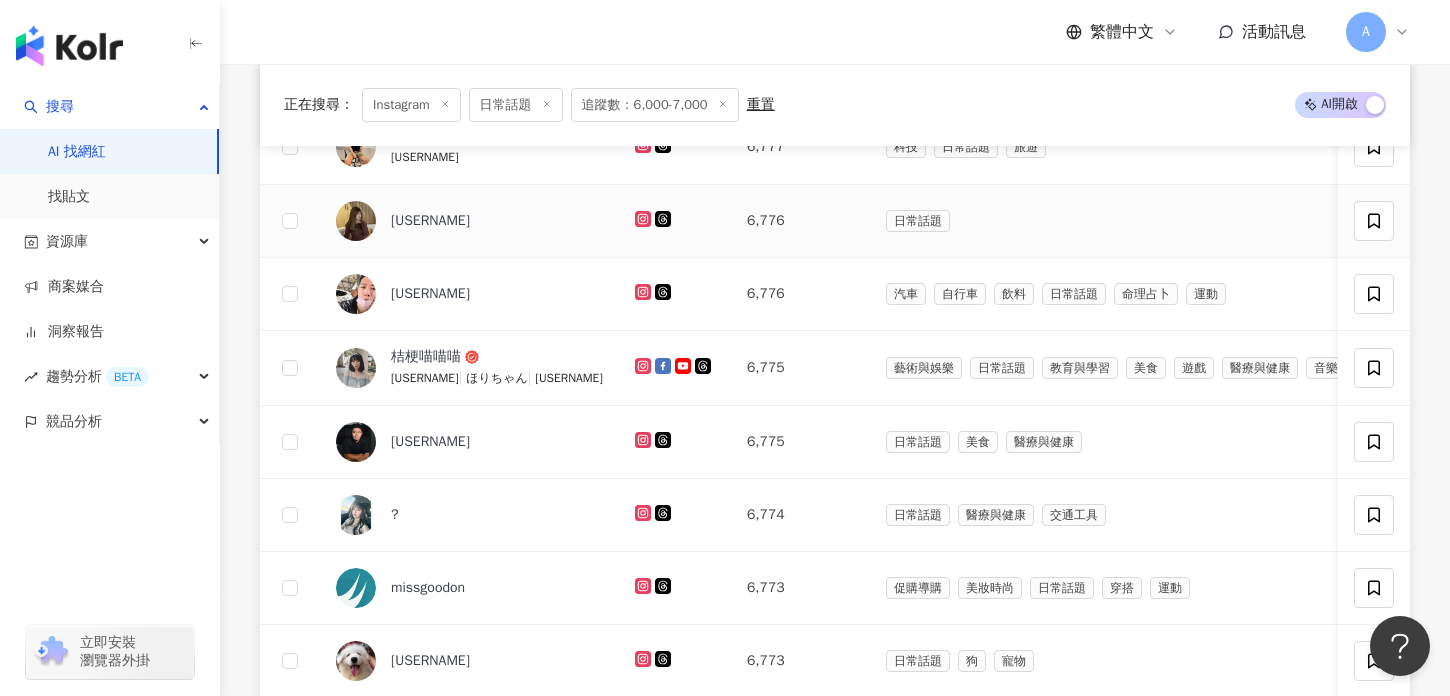 click 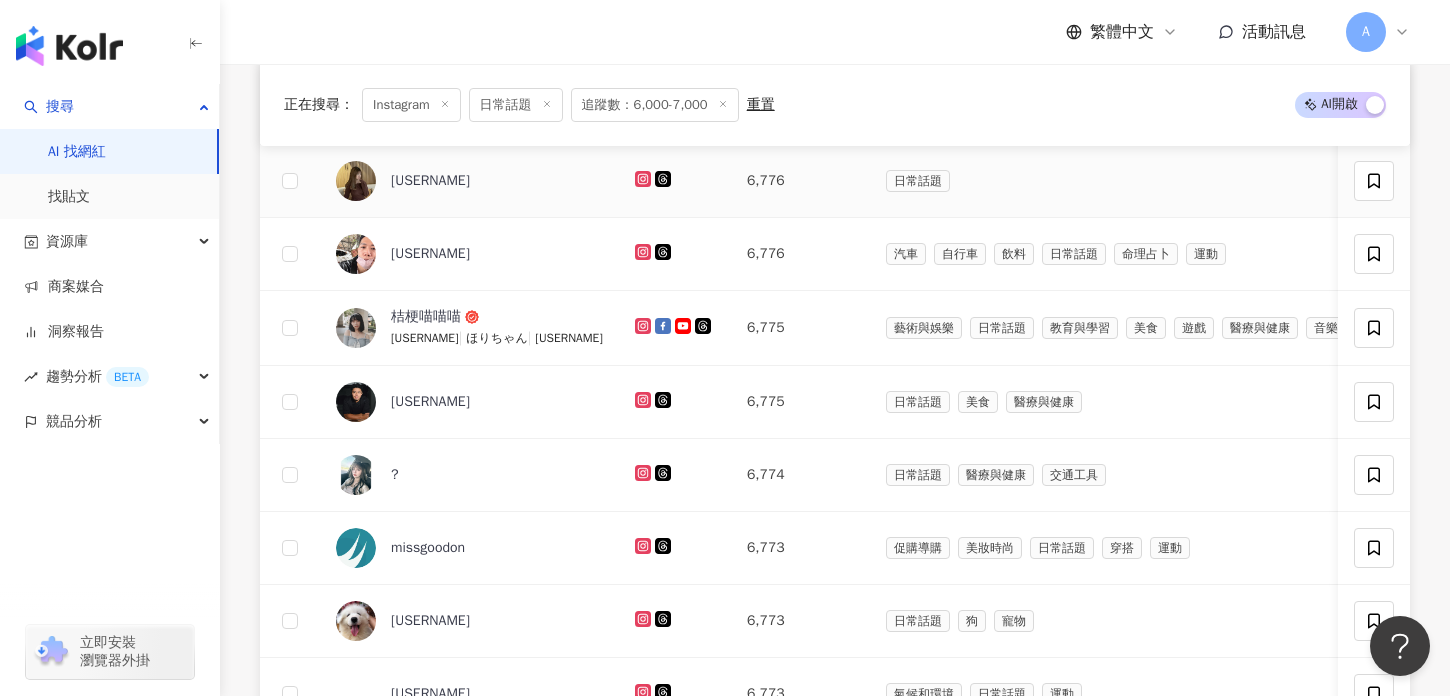 scroll, scrollTop: 1050, scrollLeft: 0, axis: vertical 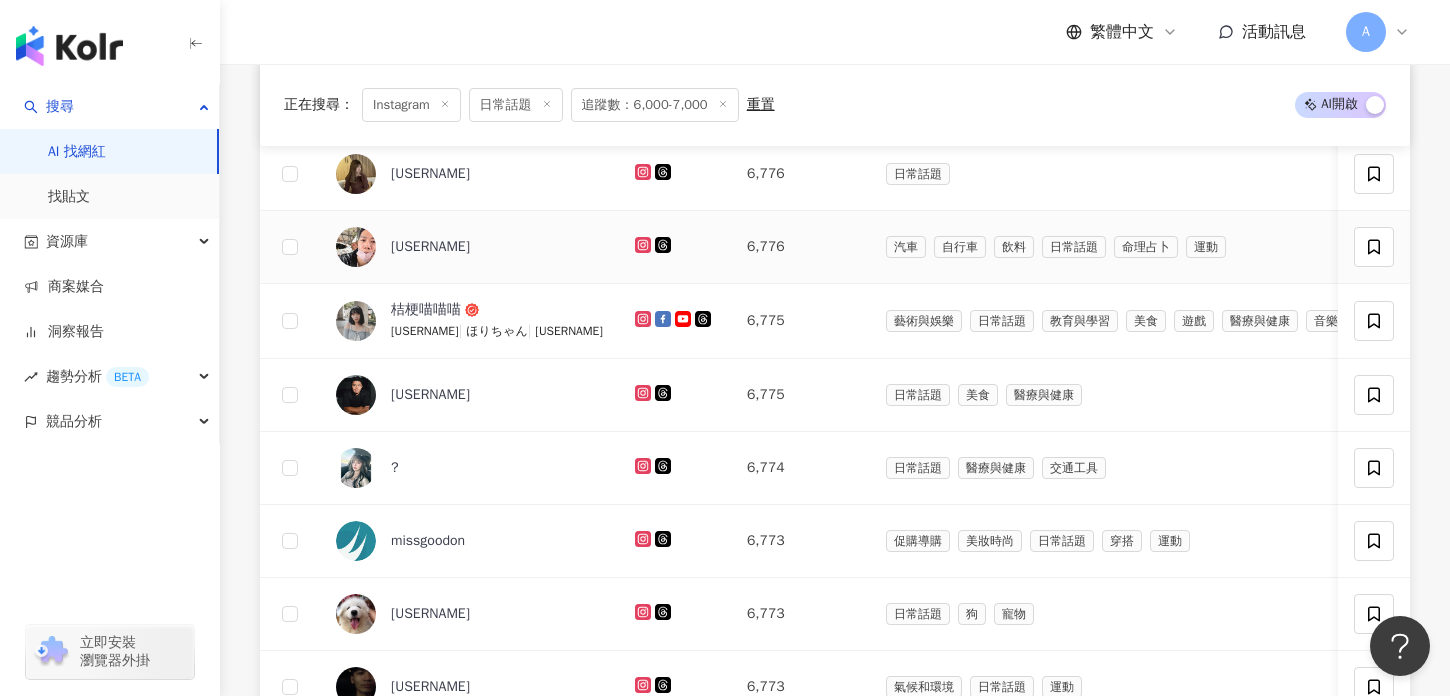 click 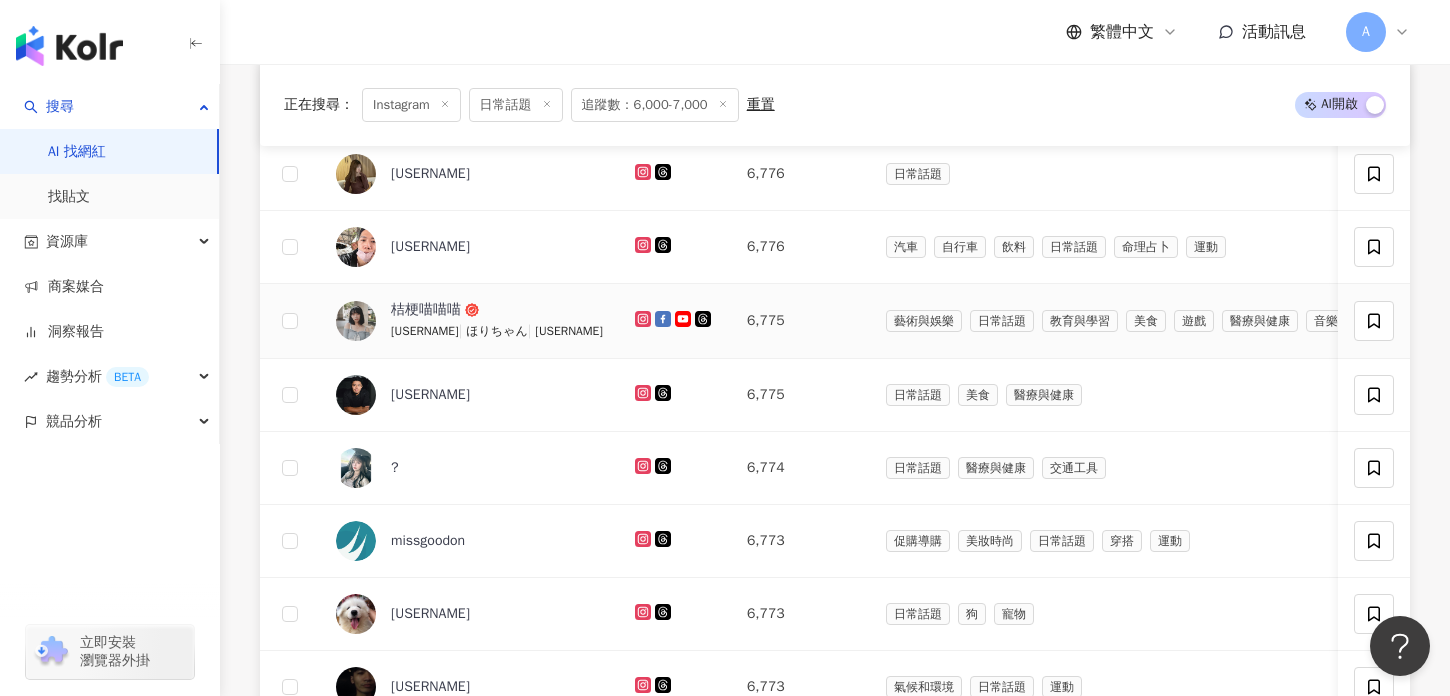 click 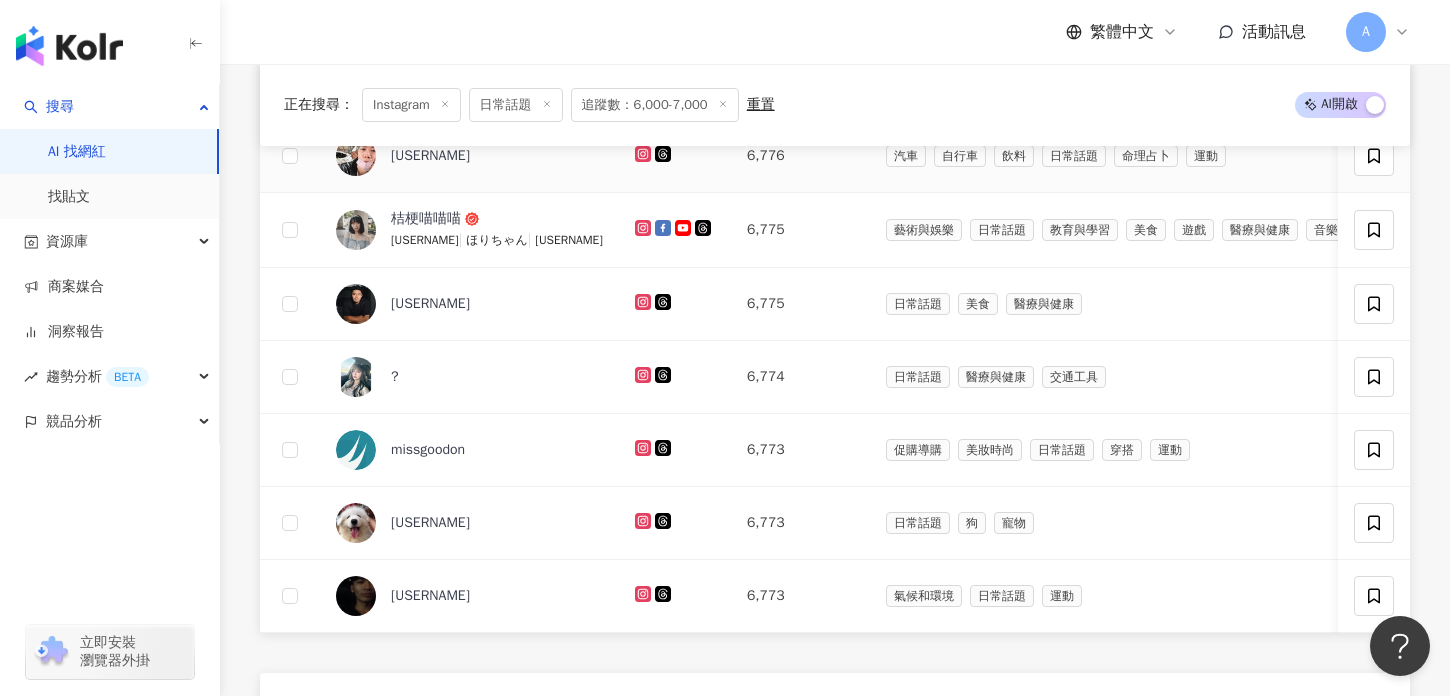 scroll, scrollTop: 1149, scrollLeft: 0, axis: vertical 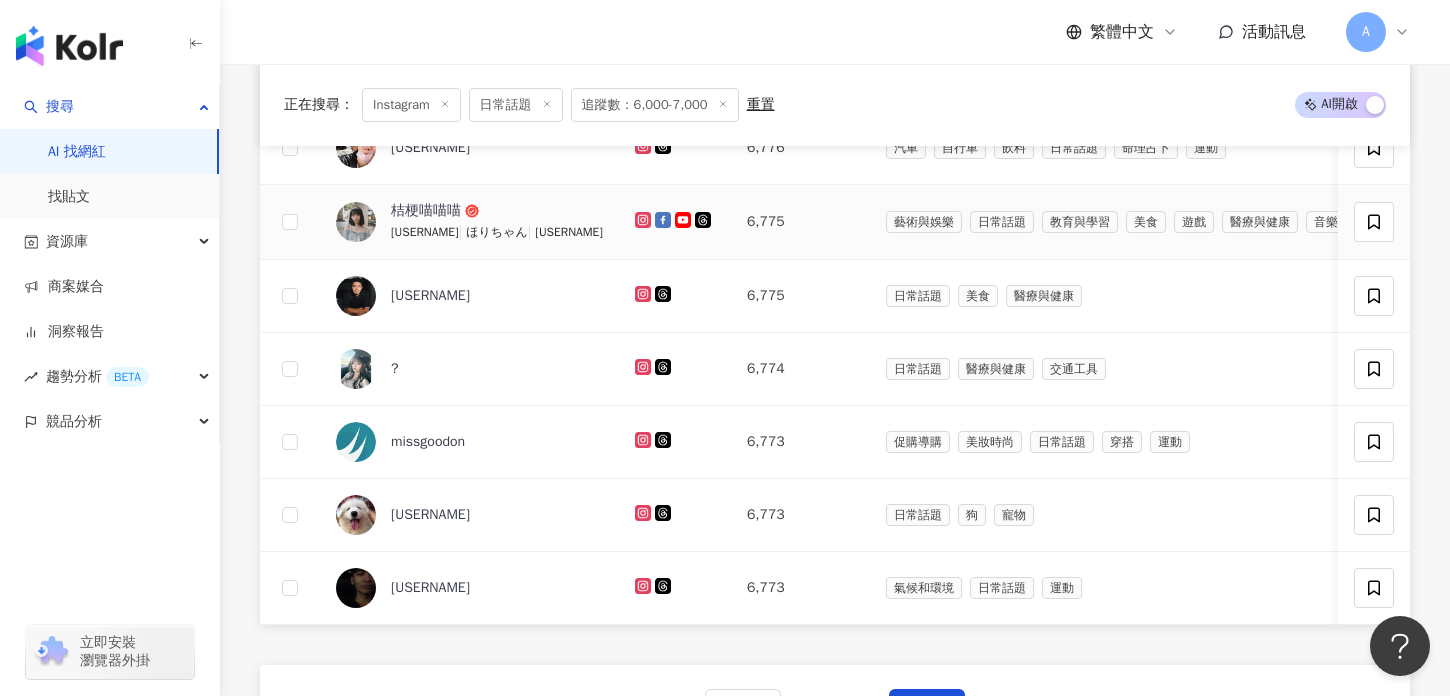 click 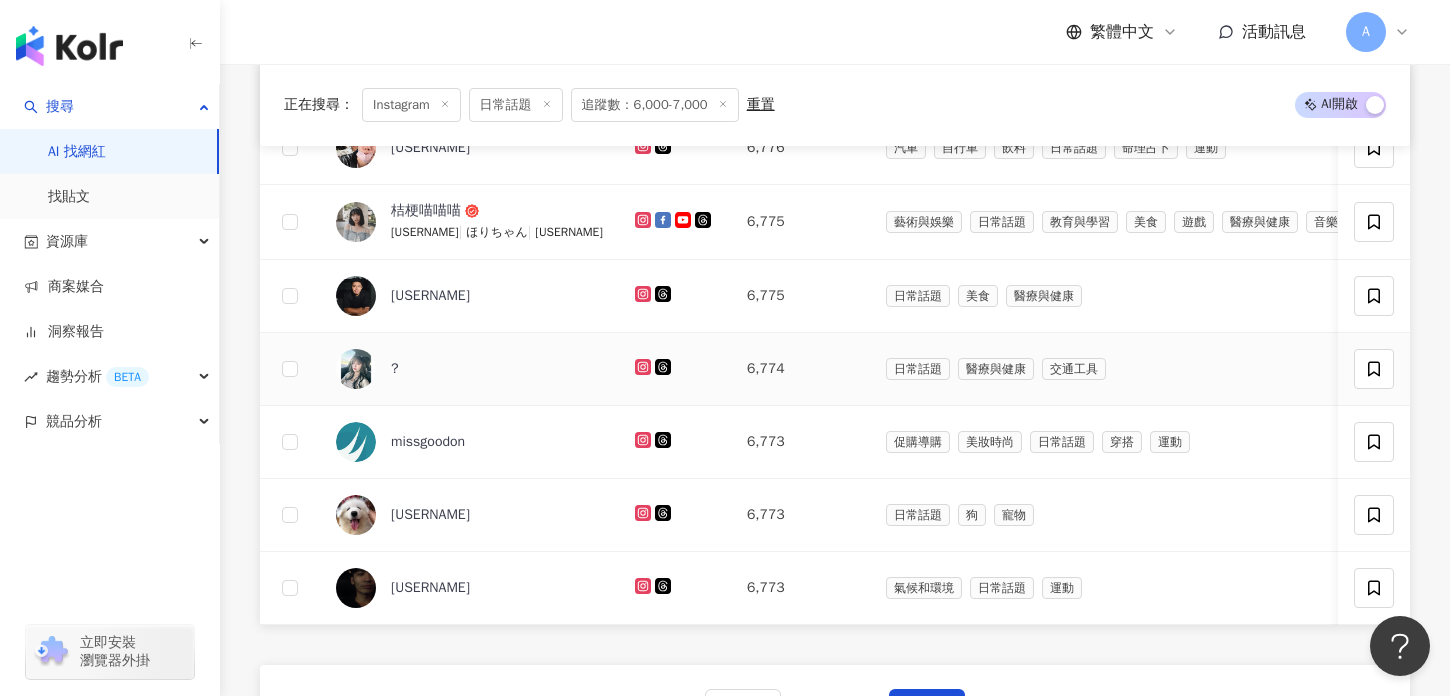 scroll, scrollTop: 1210, scrollLeft: 0, axis: vertical 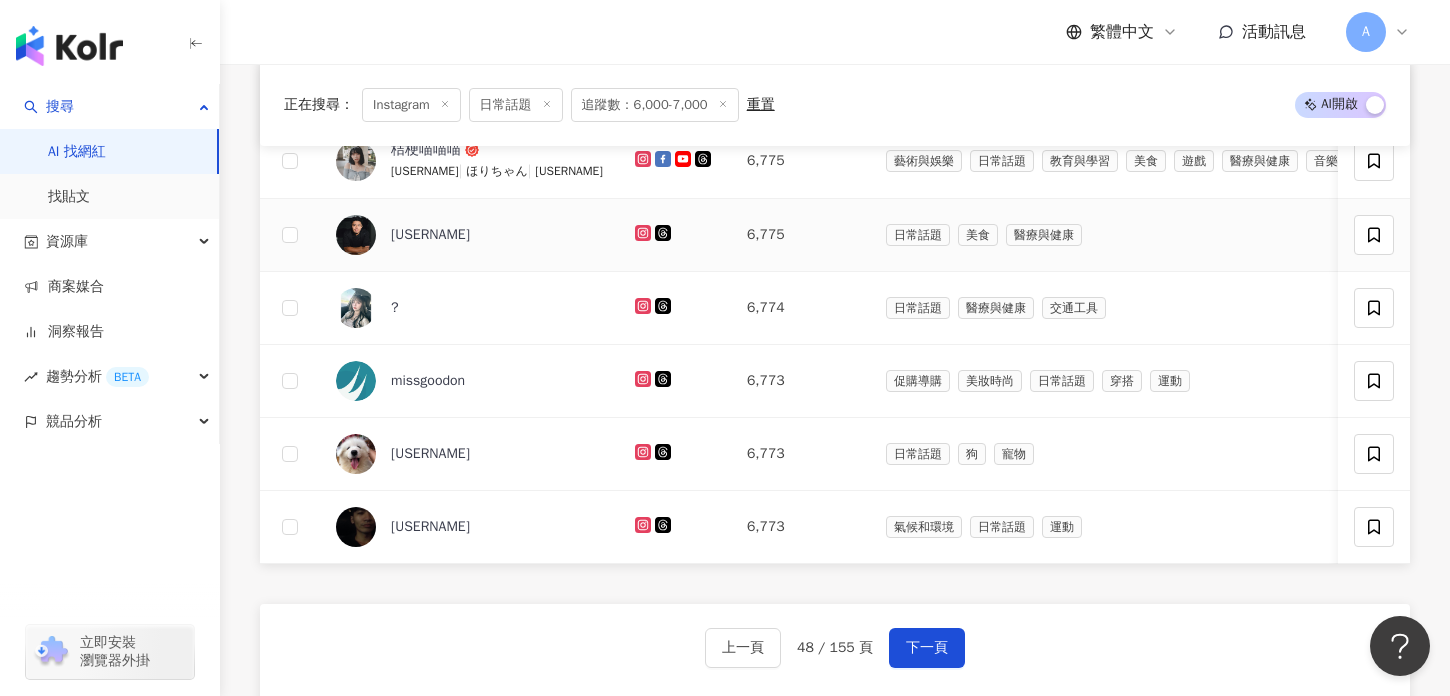click 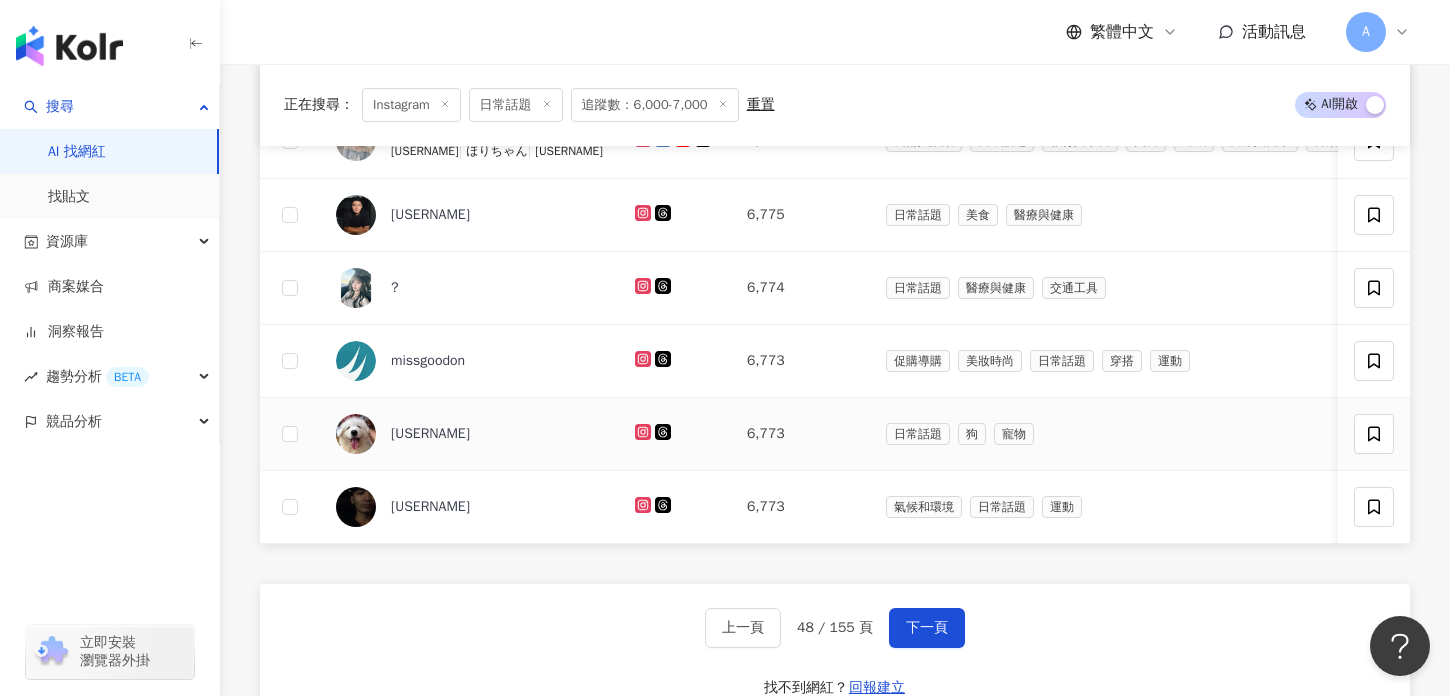 scroll, scrollTop: 1231, scrollLeft: 0, axis: vertical 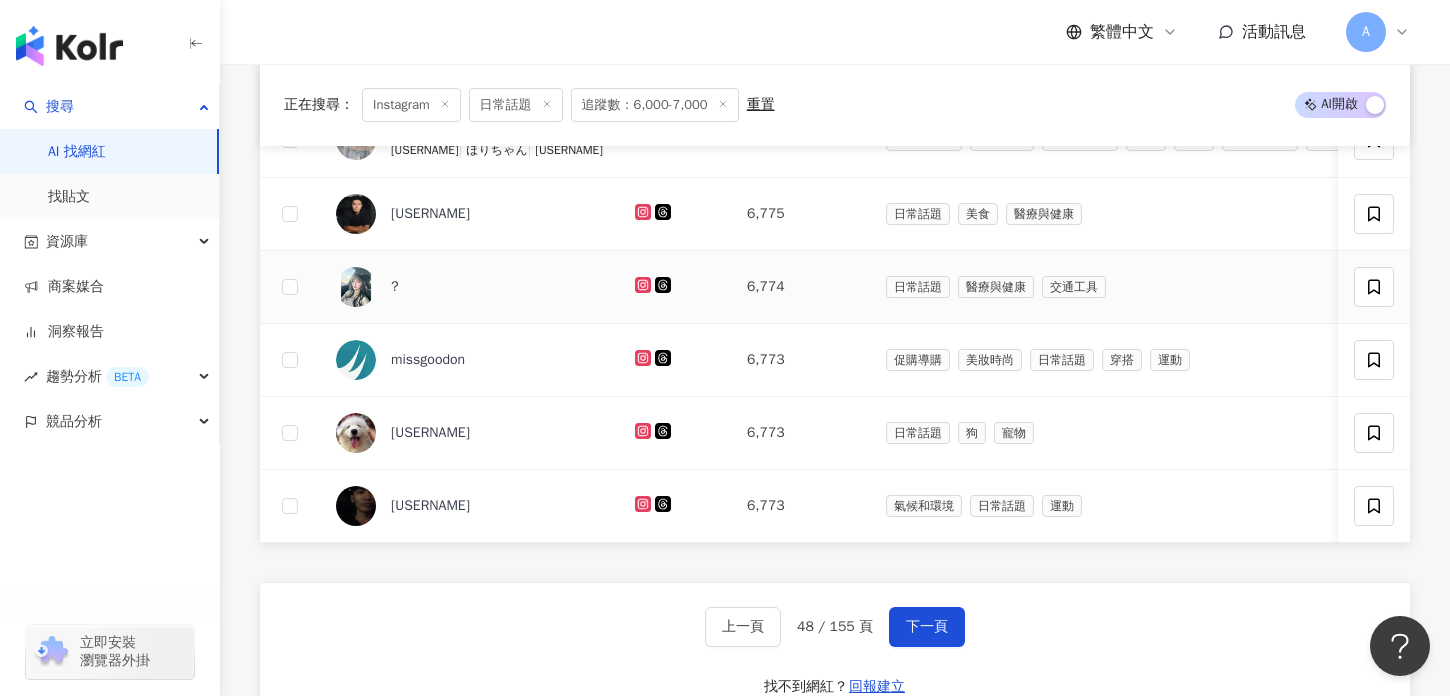 click 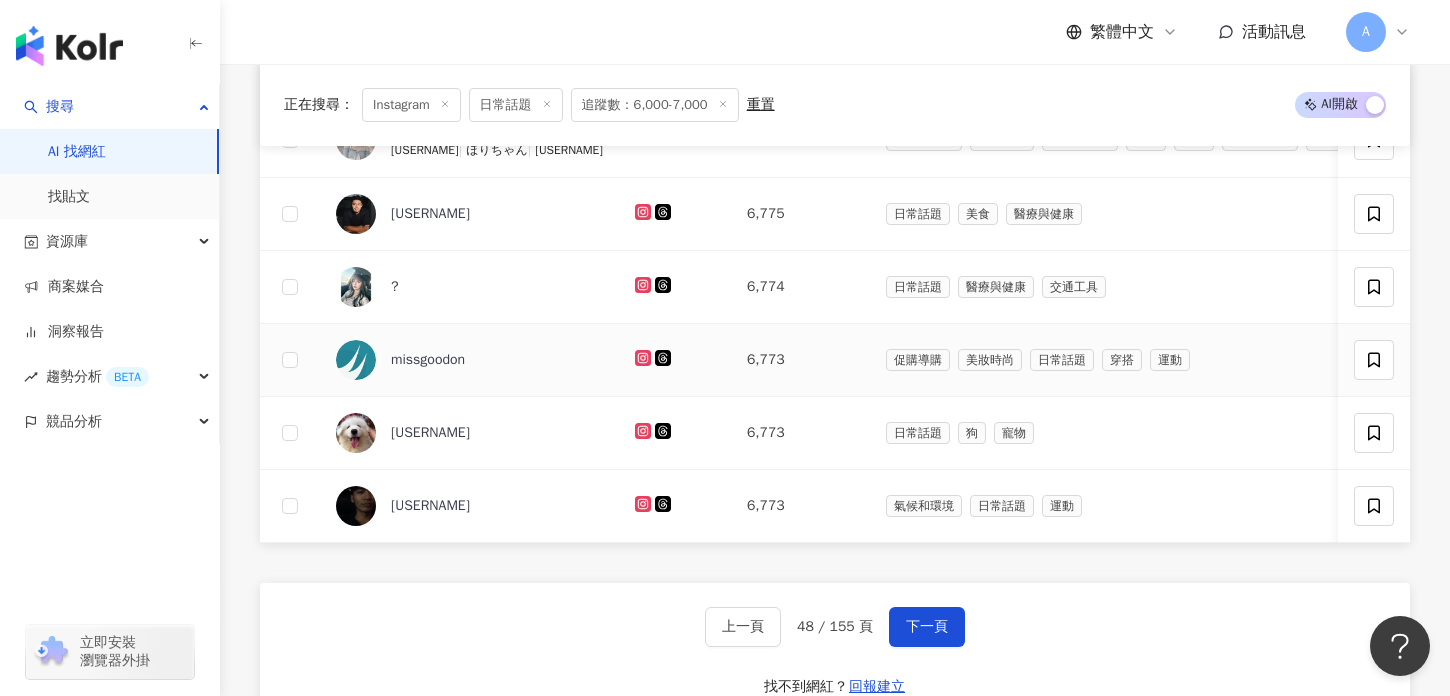 click 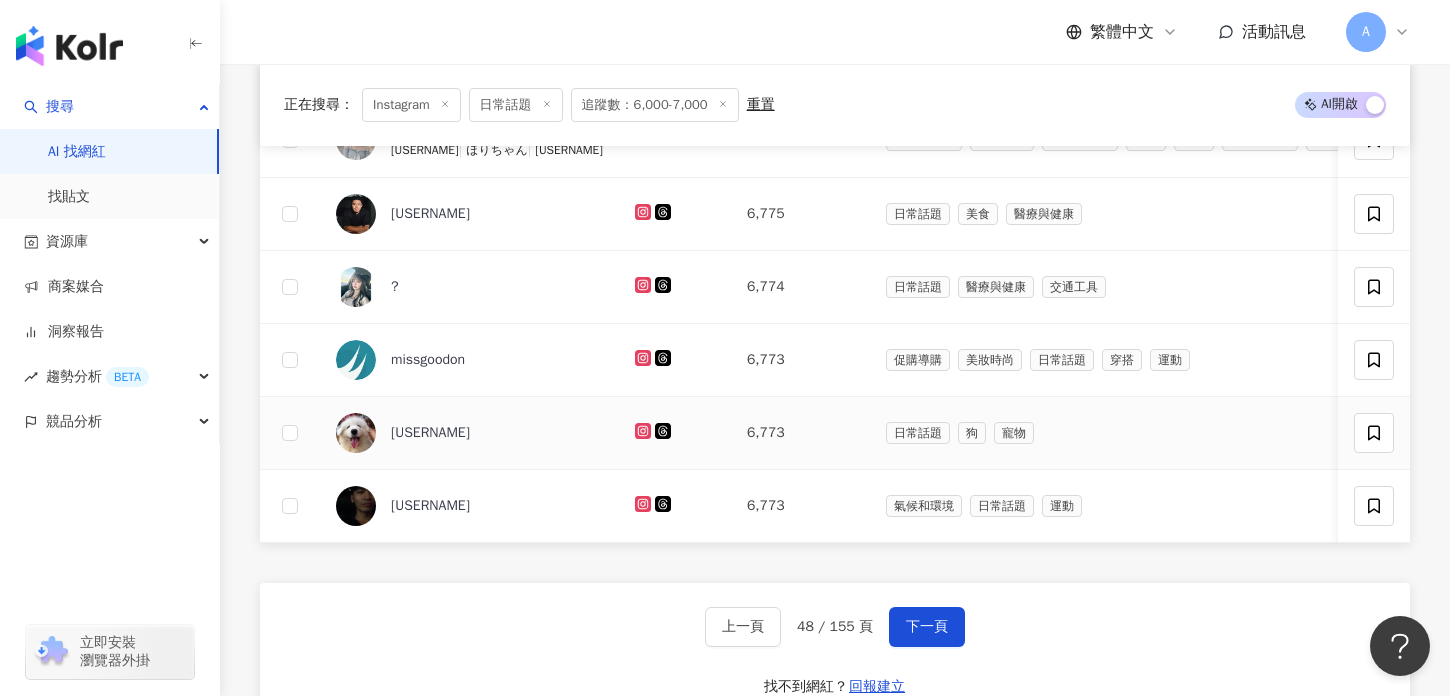 click 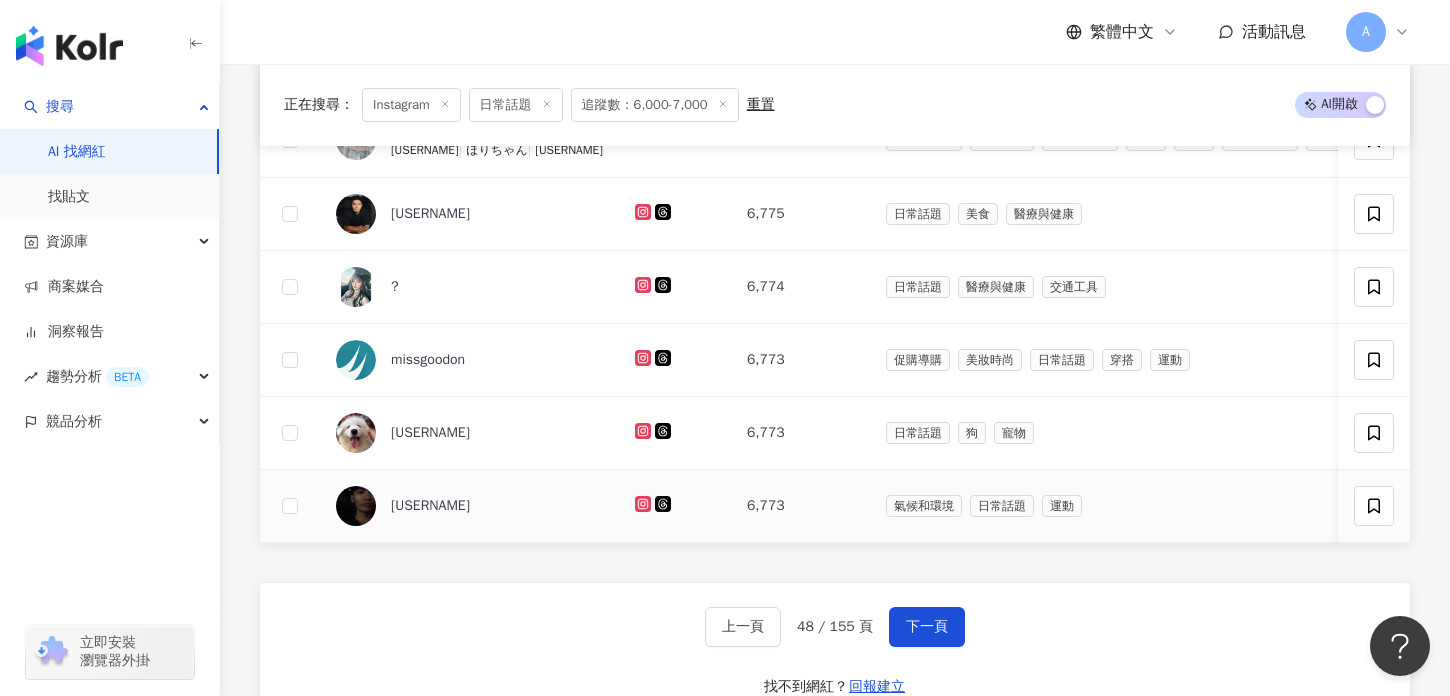 click at bounding box center [675, 506] 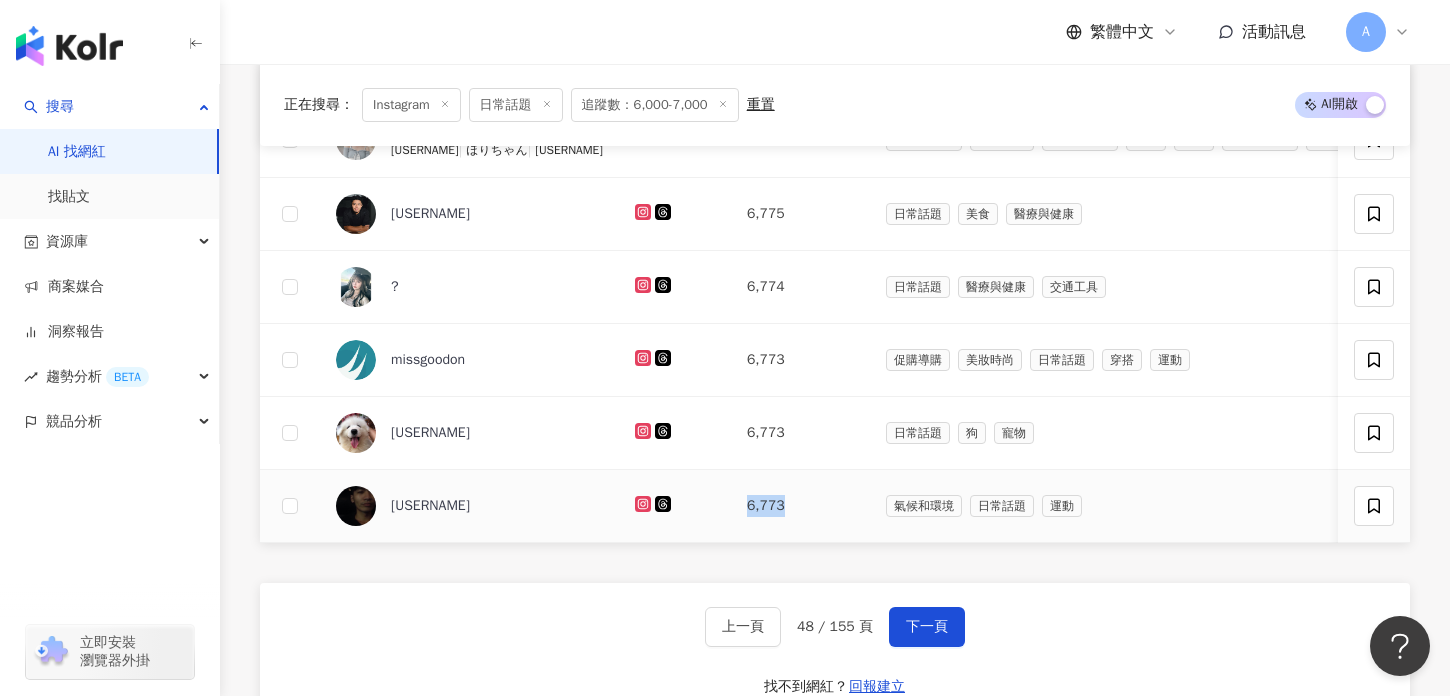 click at bounding box center (675, 506) 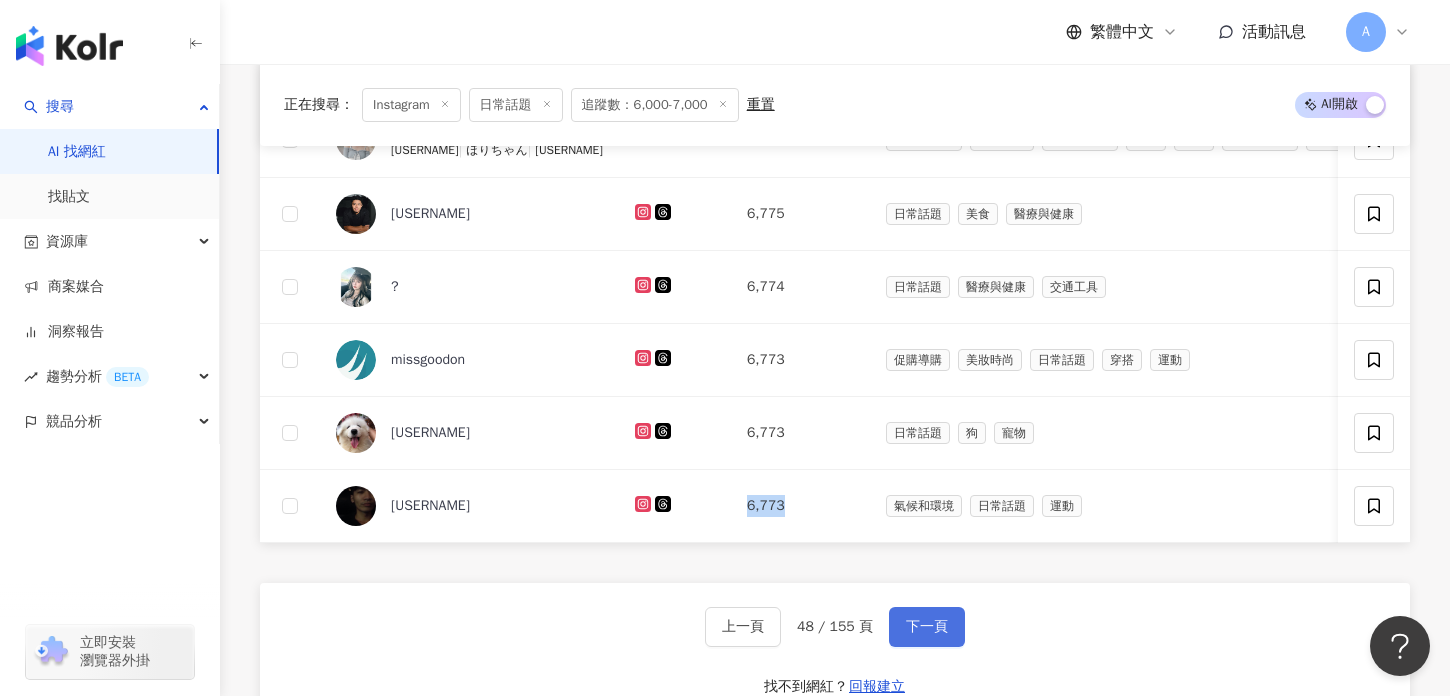 click on "下一頁" at bounding box center (927, 627) 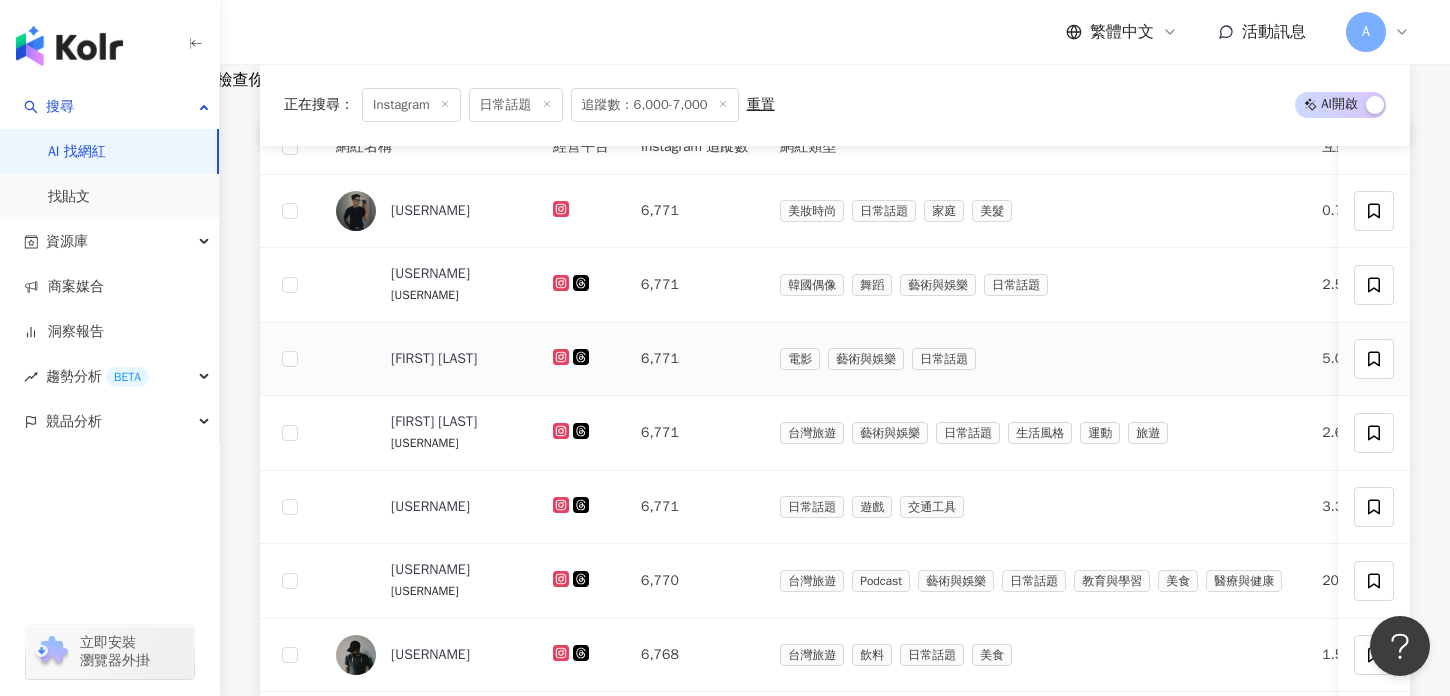 scroll, scrollTop: 705, scrollLeft: 0, axis: vertical 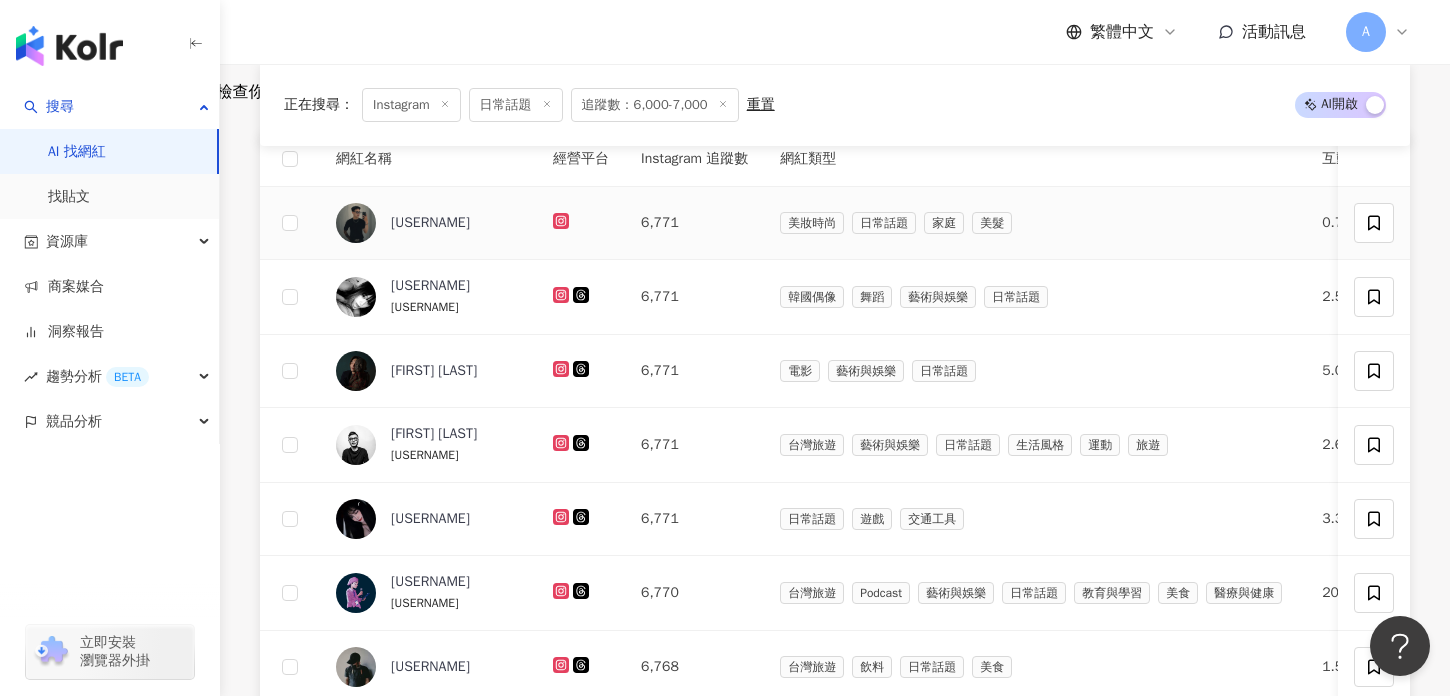 click 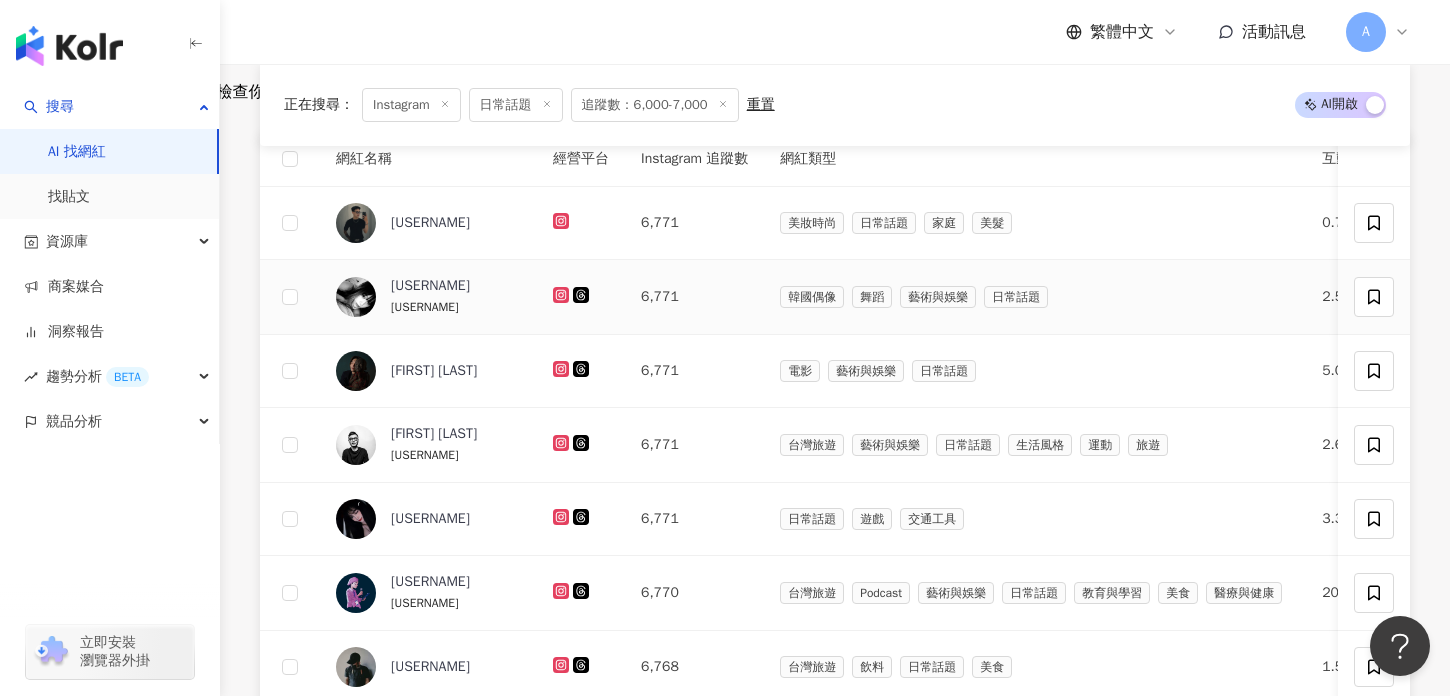 click 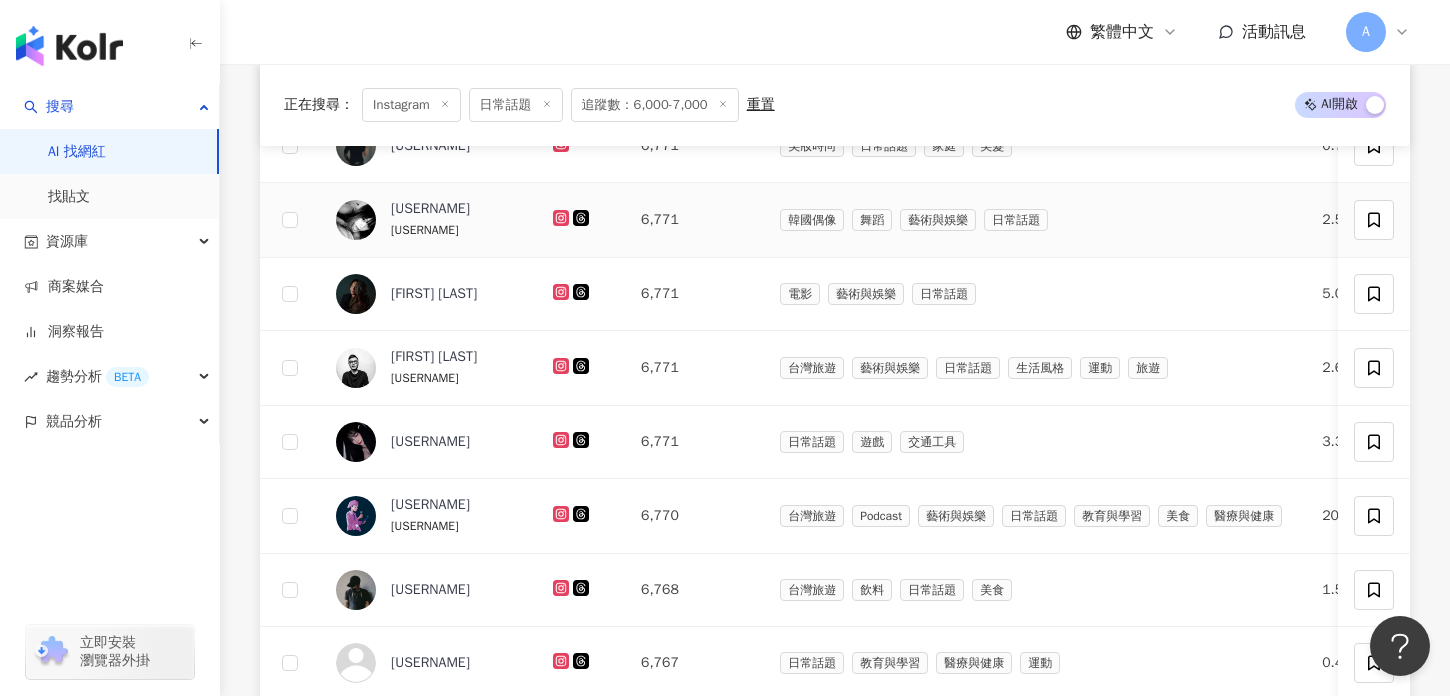 scroll, scrollTop: 811, scrollLeft: 0, axis: vertical 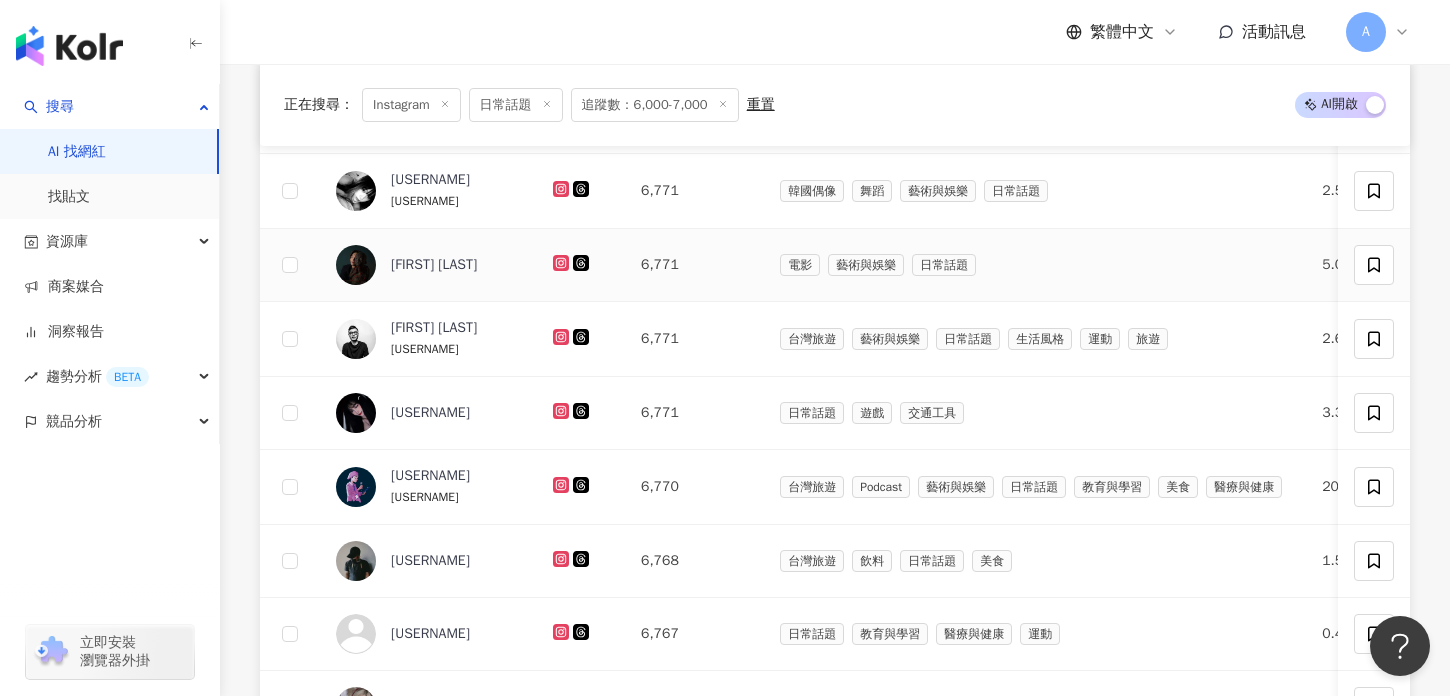 click 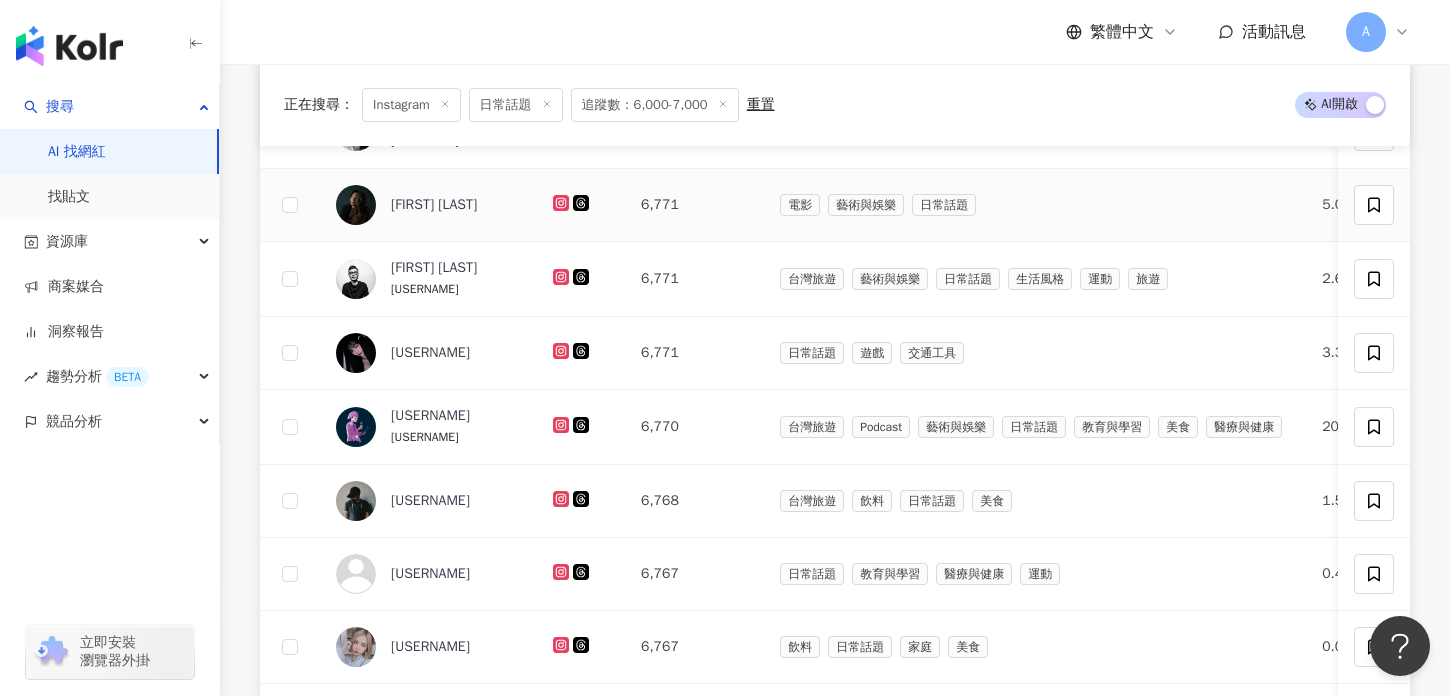 scroll, scrollTop: 910, scrollLeft: 0, axis: vertical 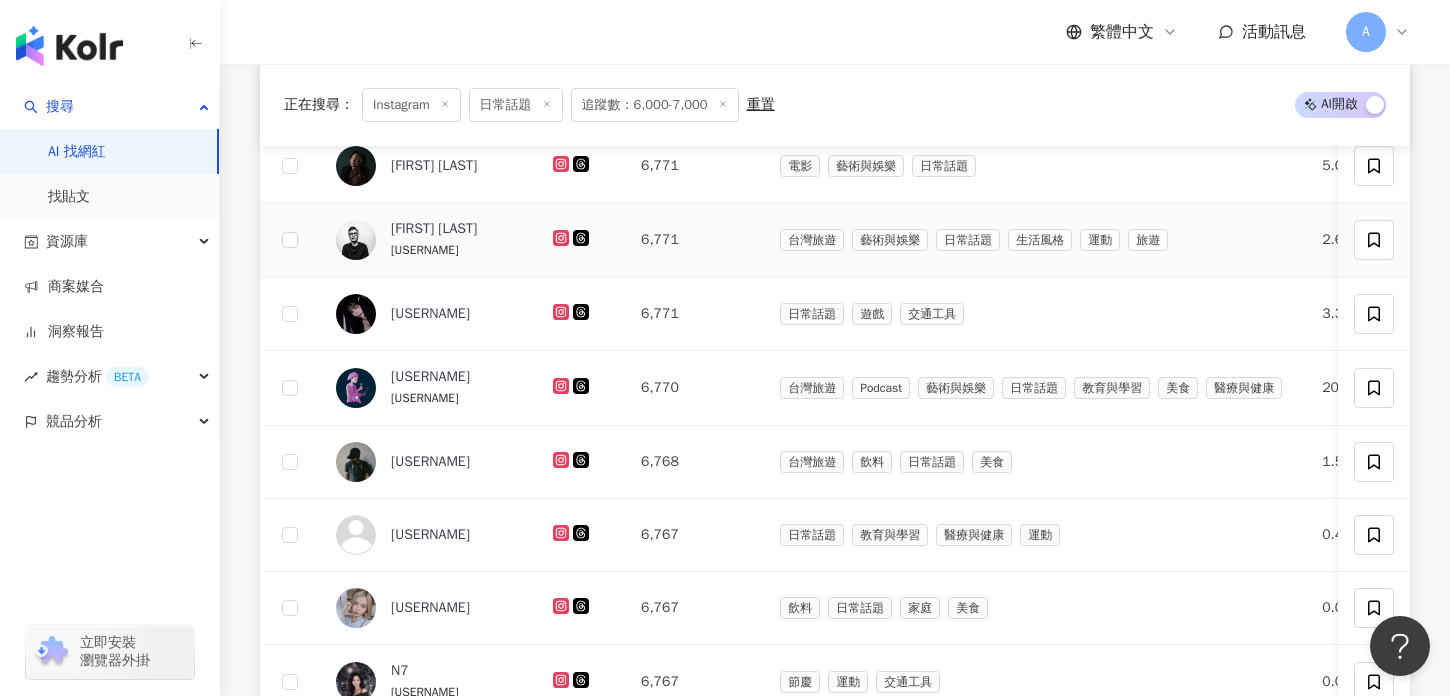 click 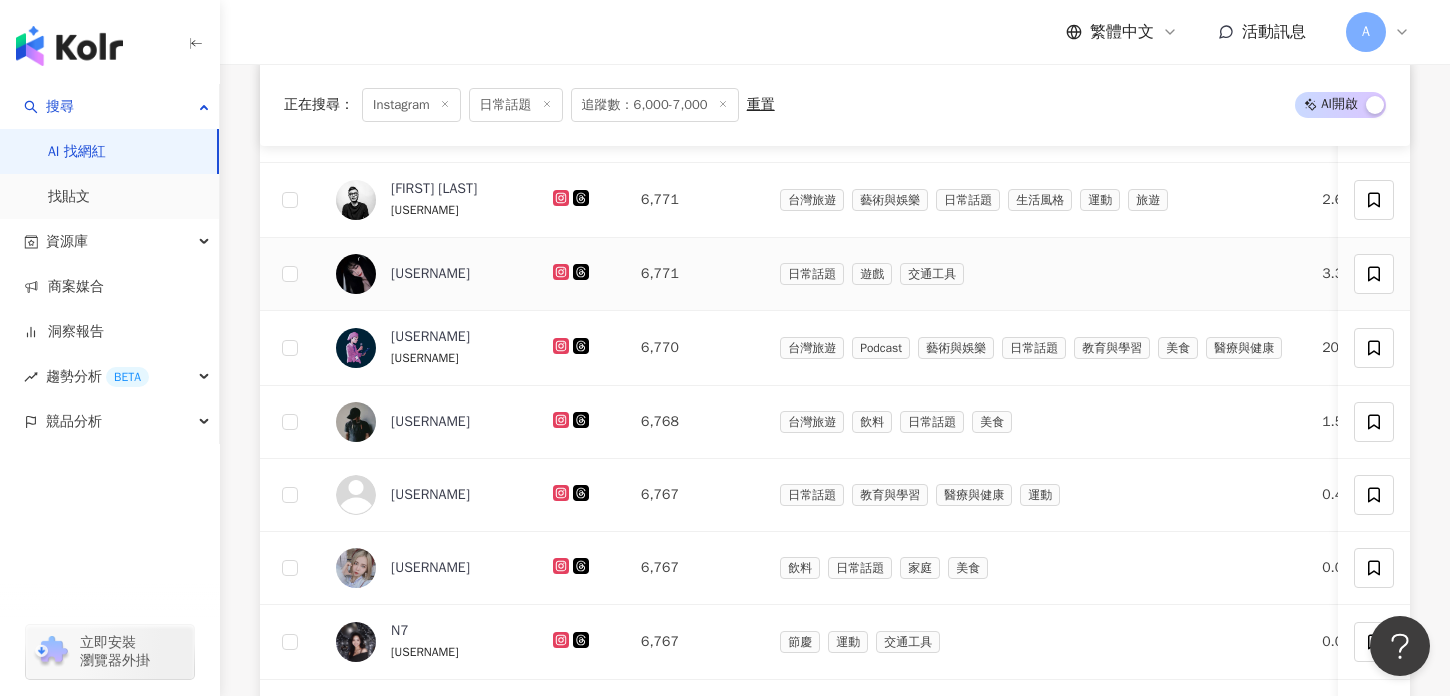 scroll, scrollTop: 952, scrollLeft: 0, axis: vertical 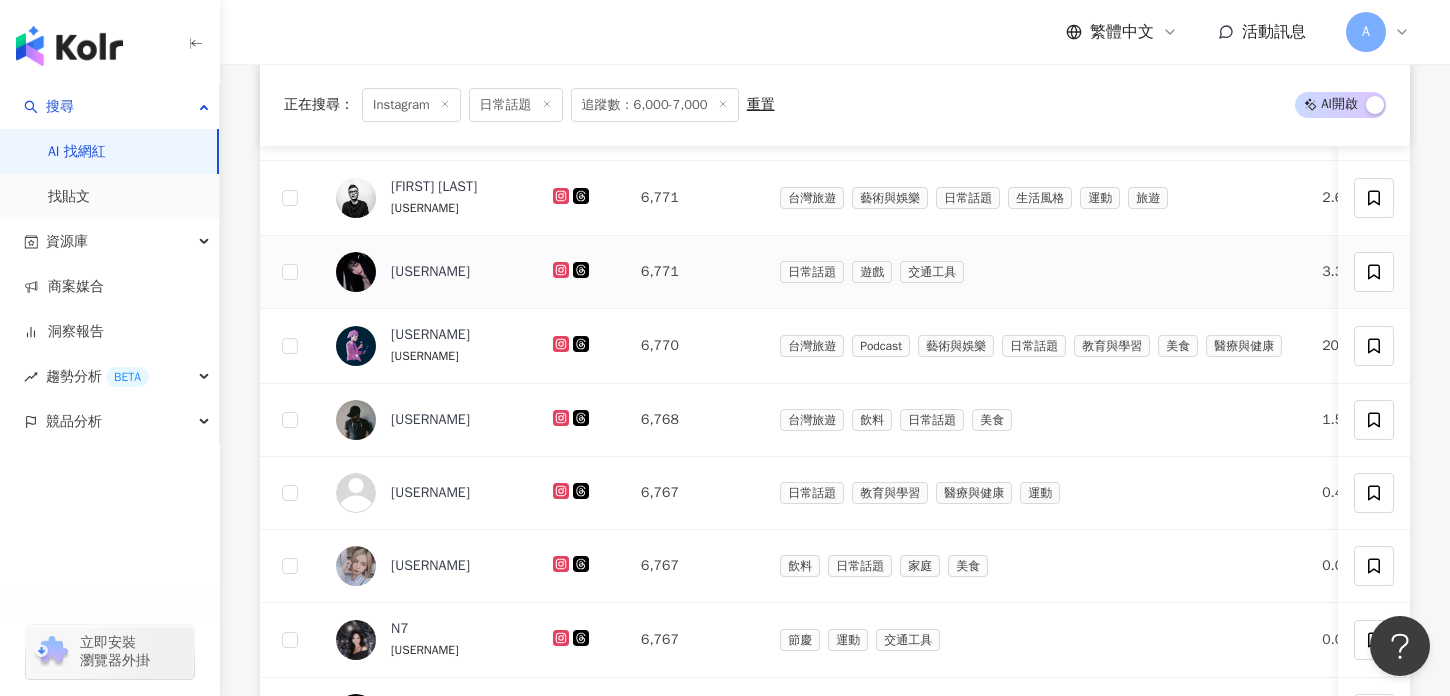 click 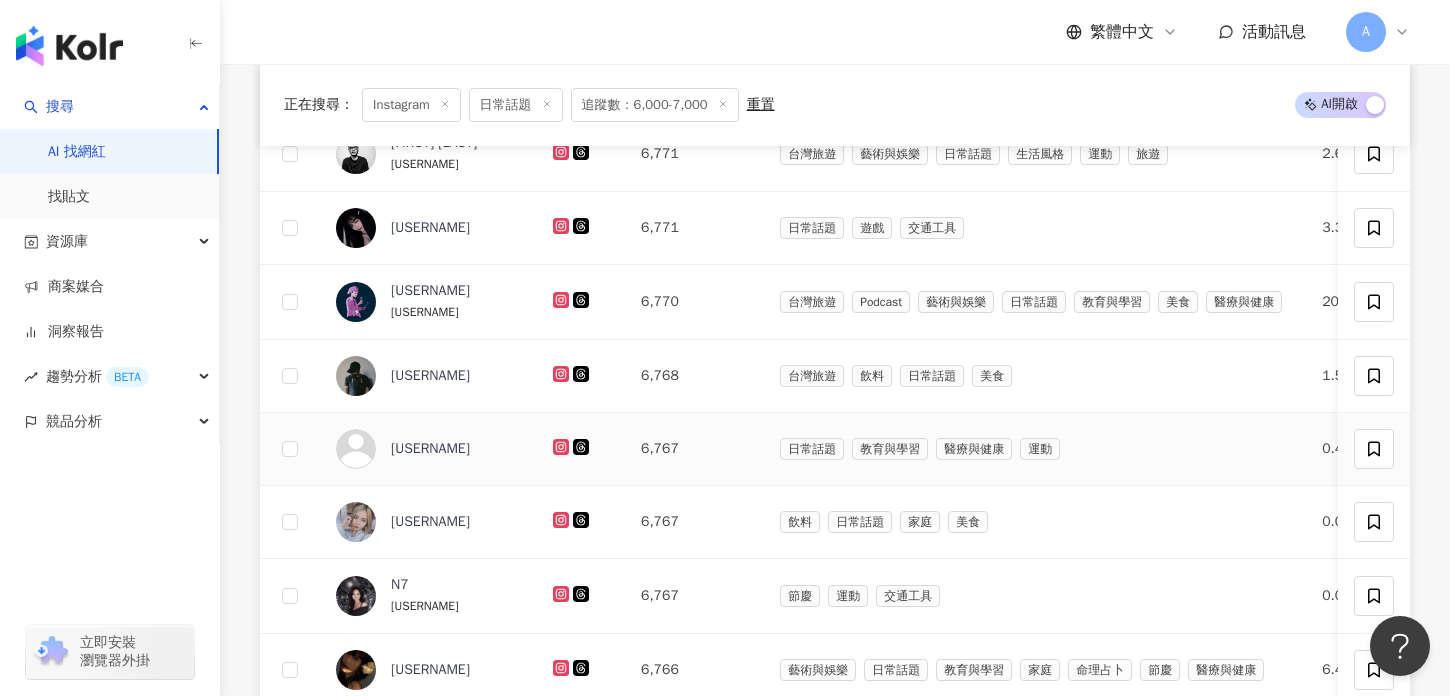 scroll, scrollTop: 1013, scrollLeft: 0, axis: vertical 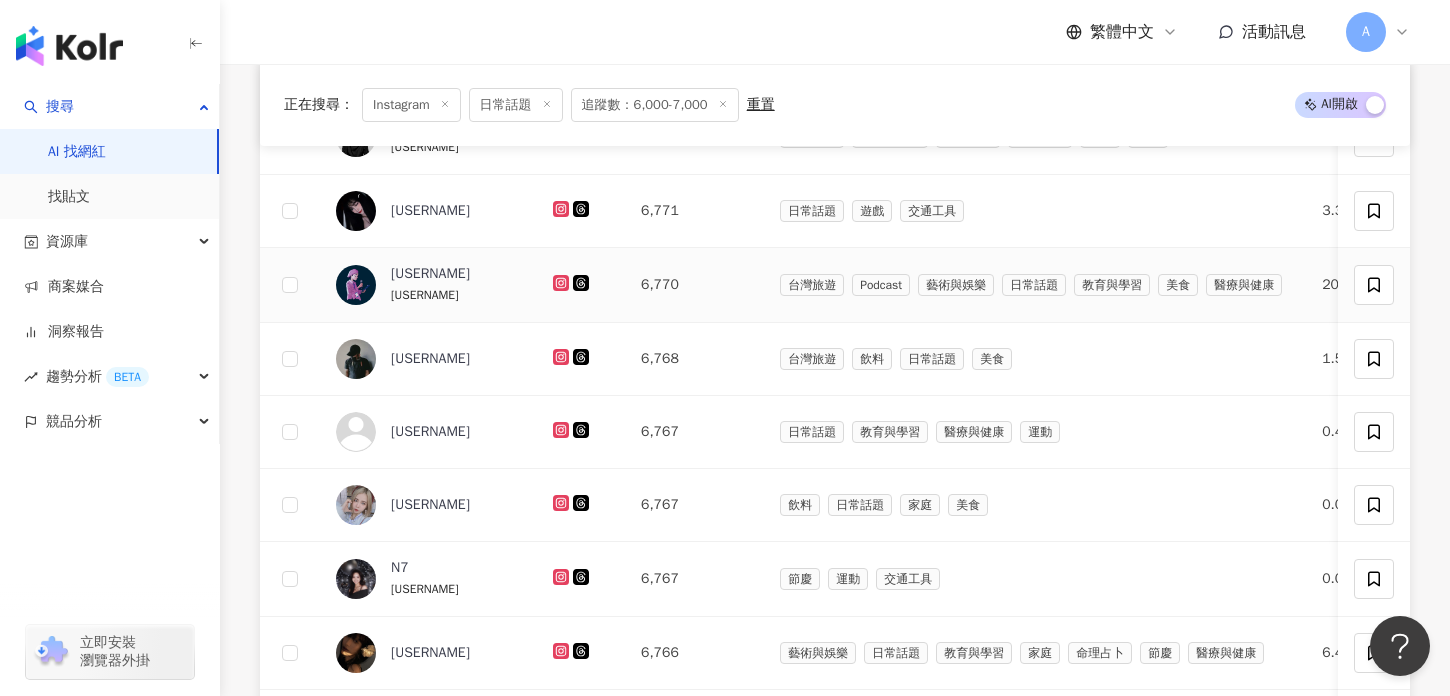 click 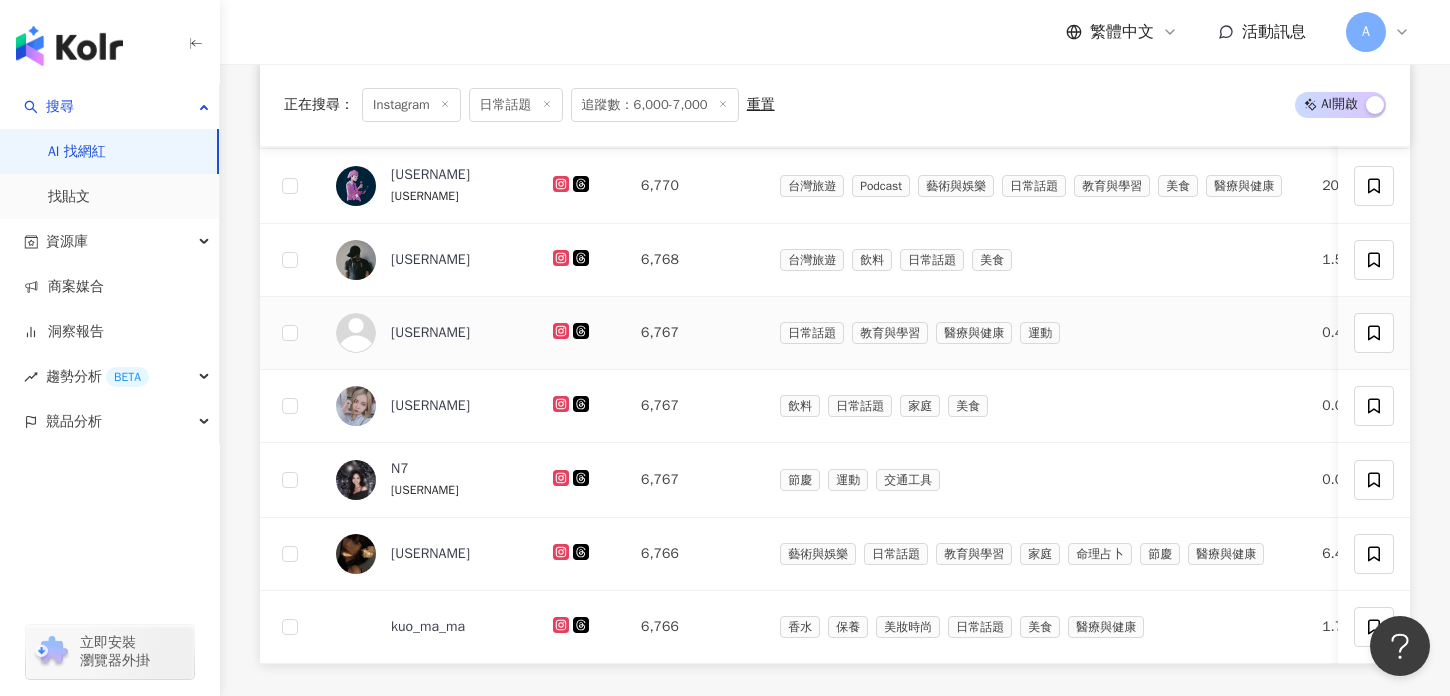 scroll, scrollTop: 1137, scrollLeft: 0, axis: vertical 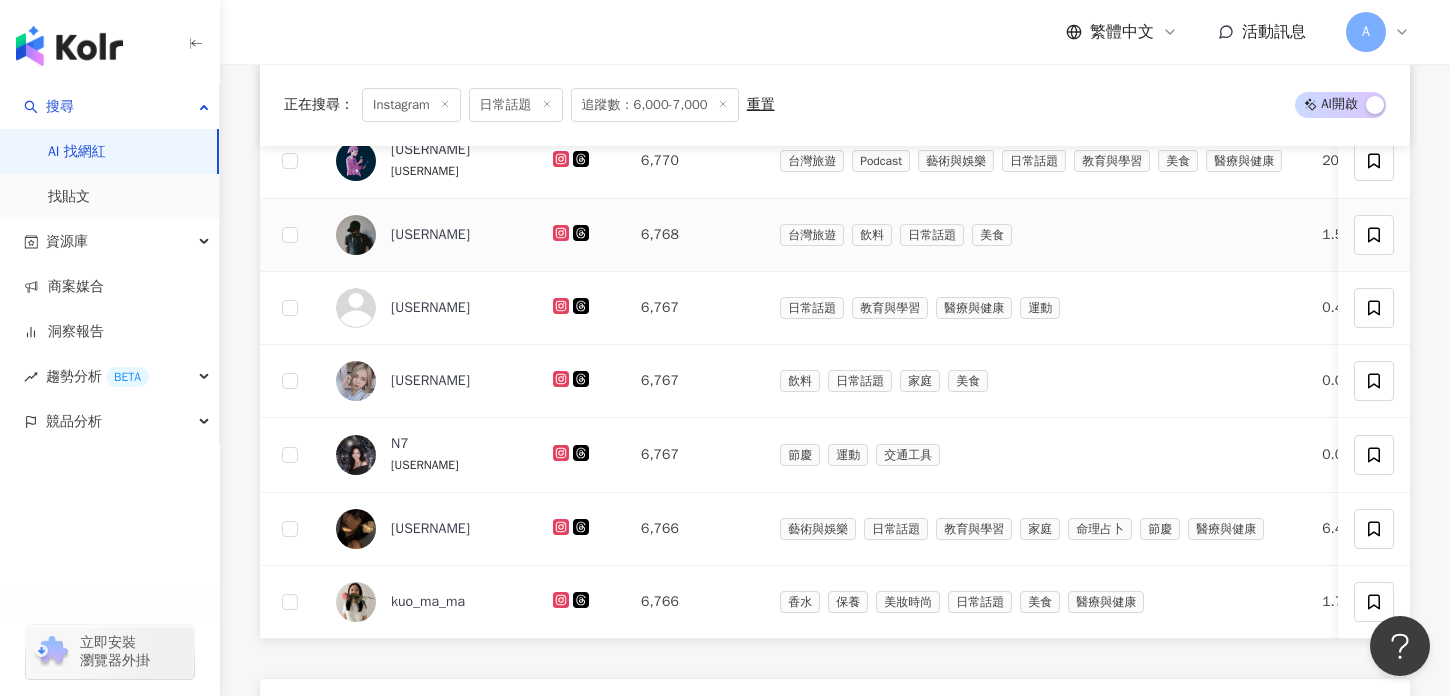 click 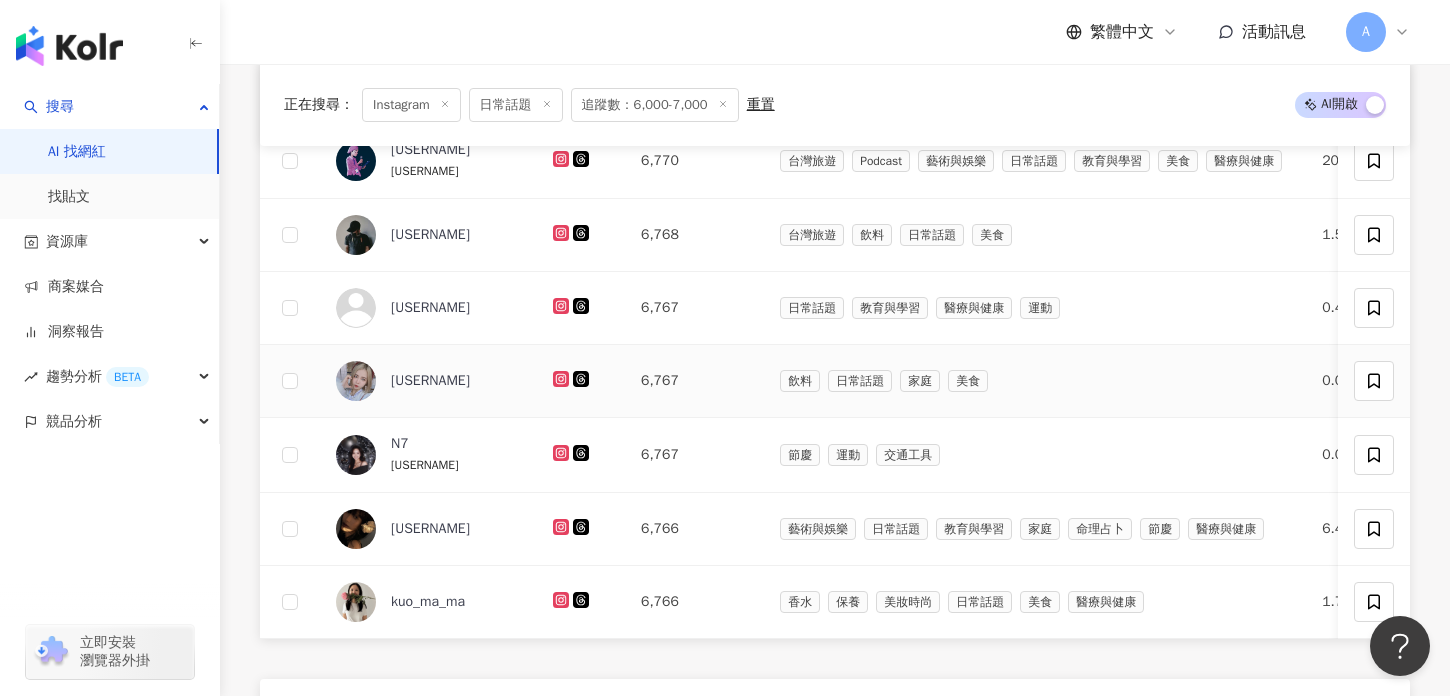 click 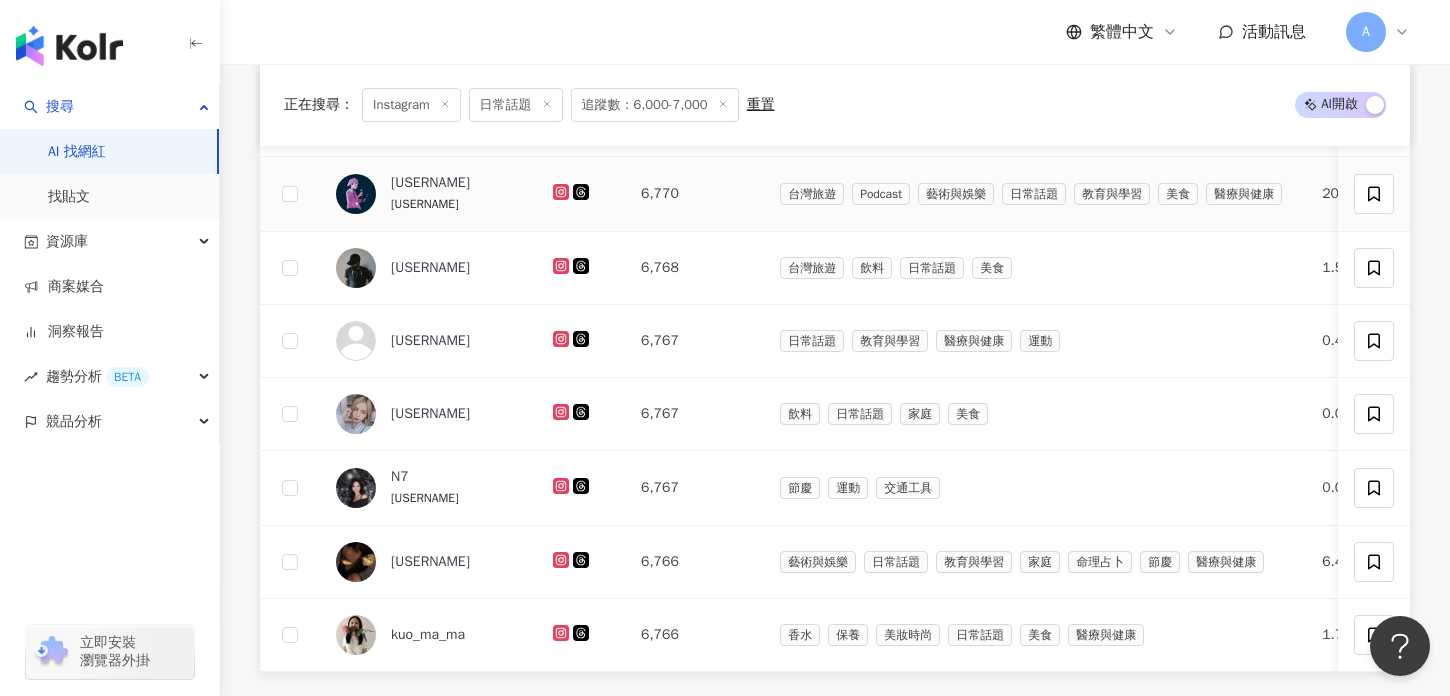 scroll, scrollTop: 1121, scrollLeft: 0, axis: vertical 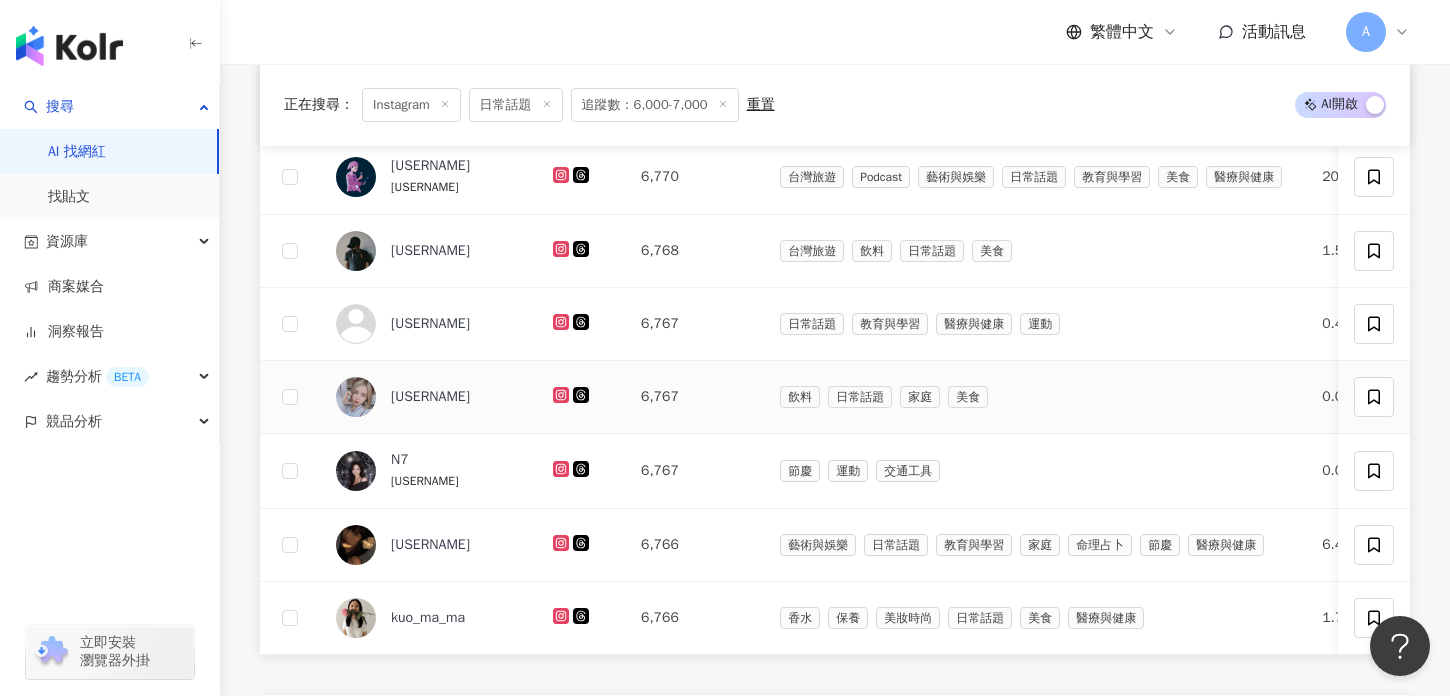 click 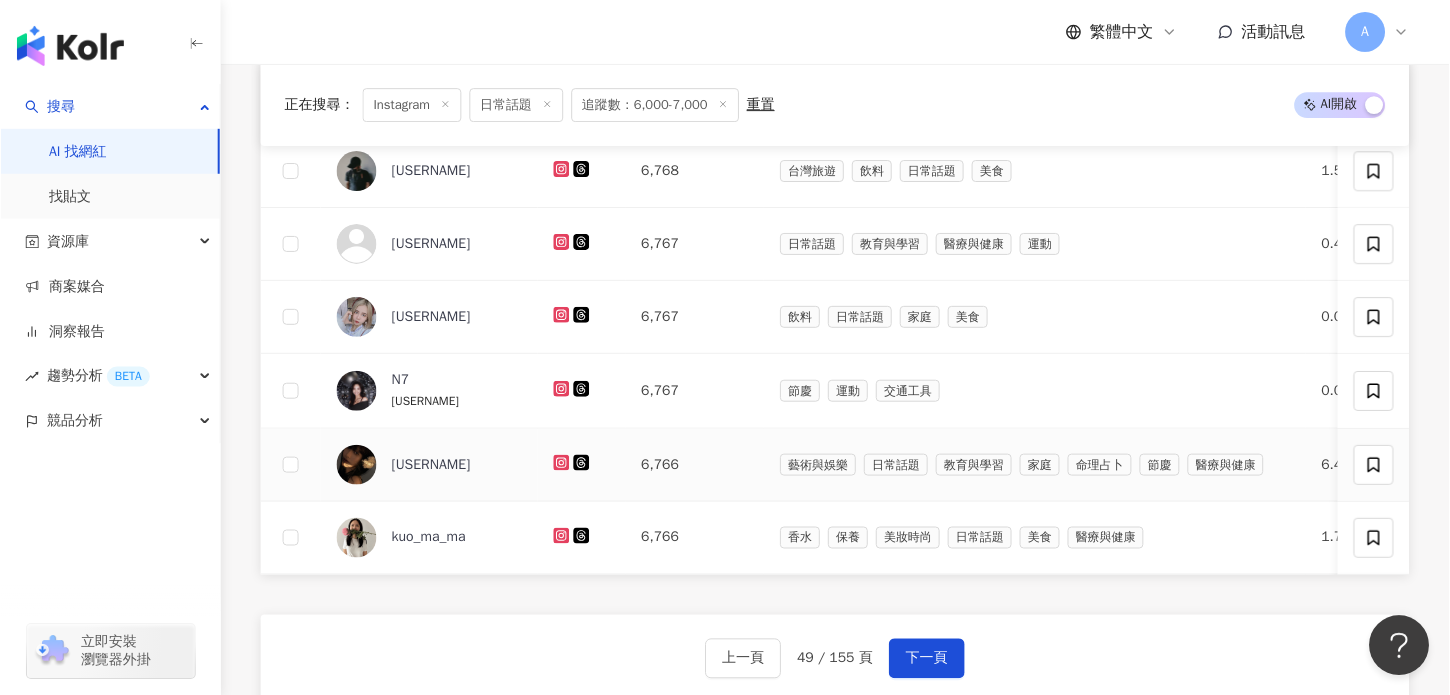 scroll, scrollTop: 1225, scrollLeft: 0, axis: vertical 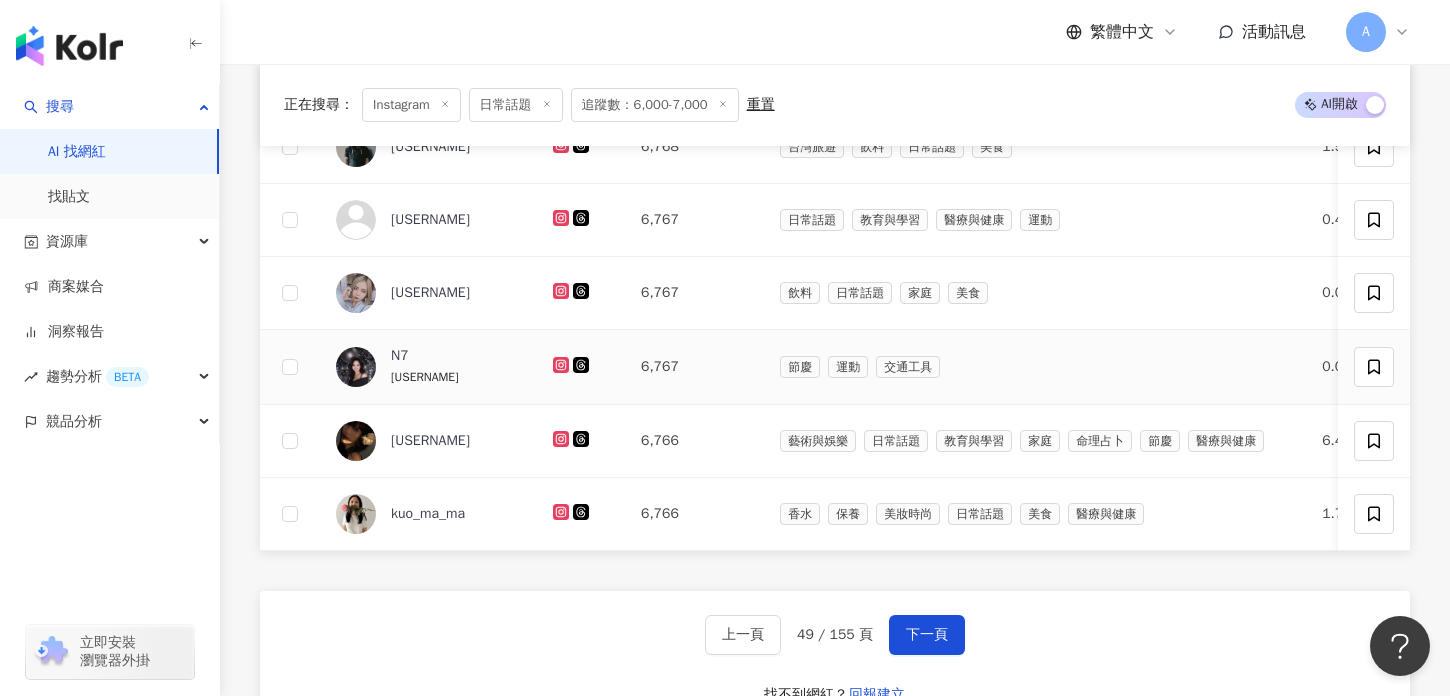click at bounding box center [581, 367] 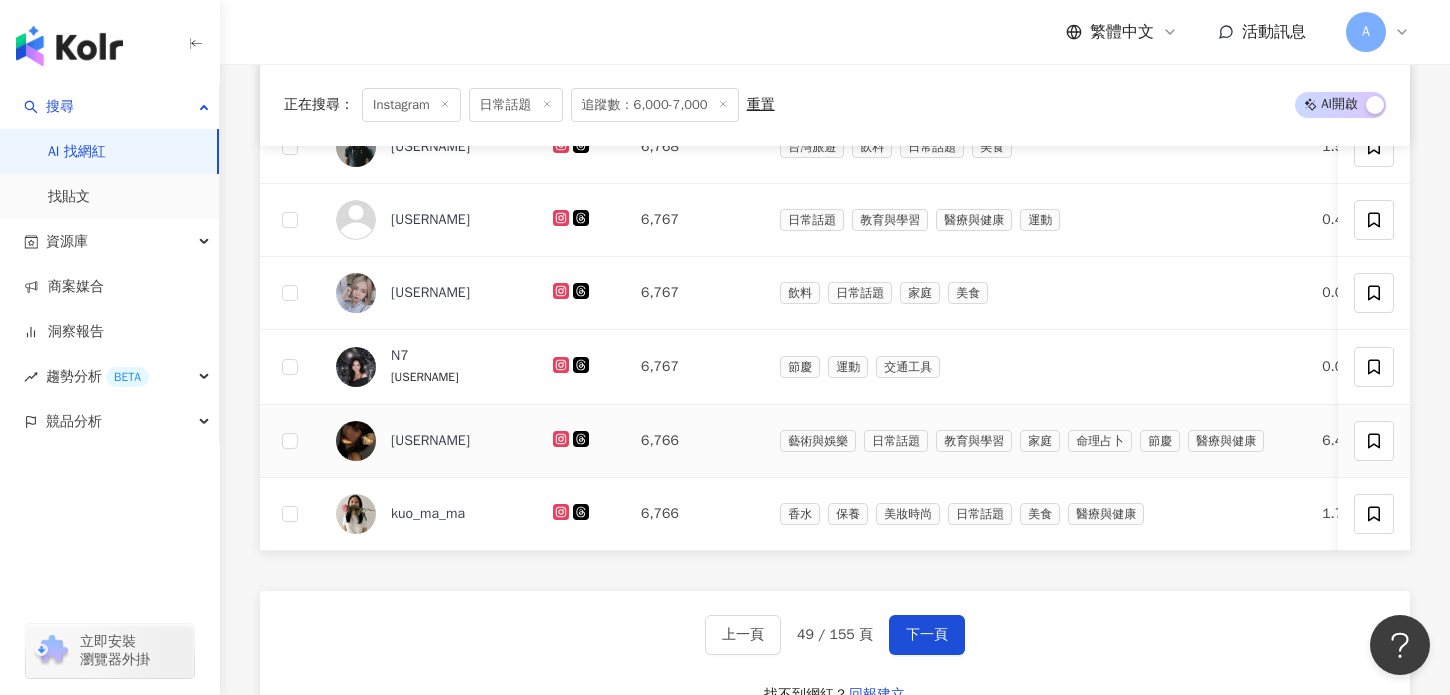 click 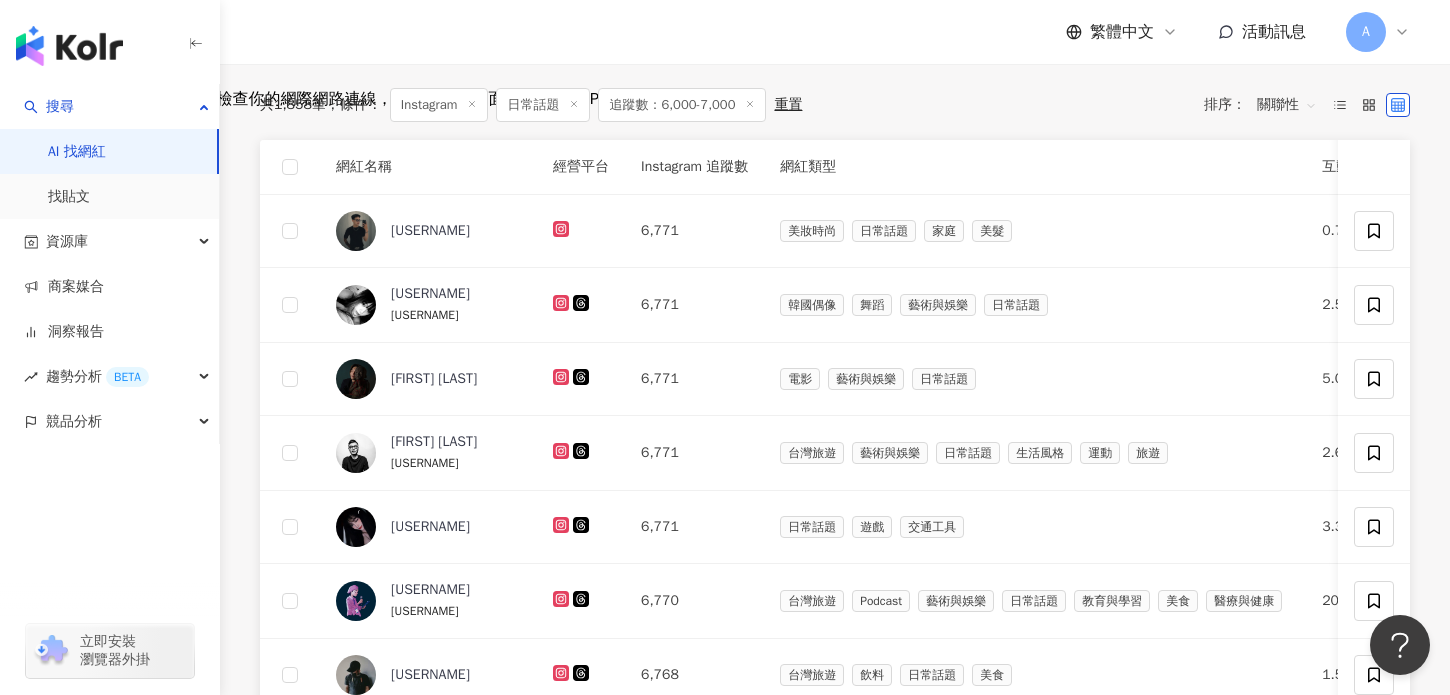 scroll, scrollTop: 629, scrollLeft: 0, axis: vertical 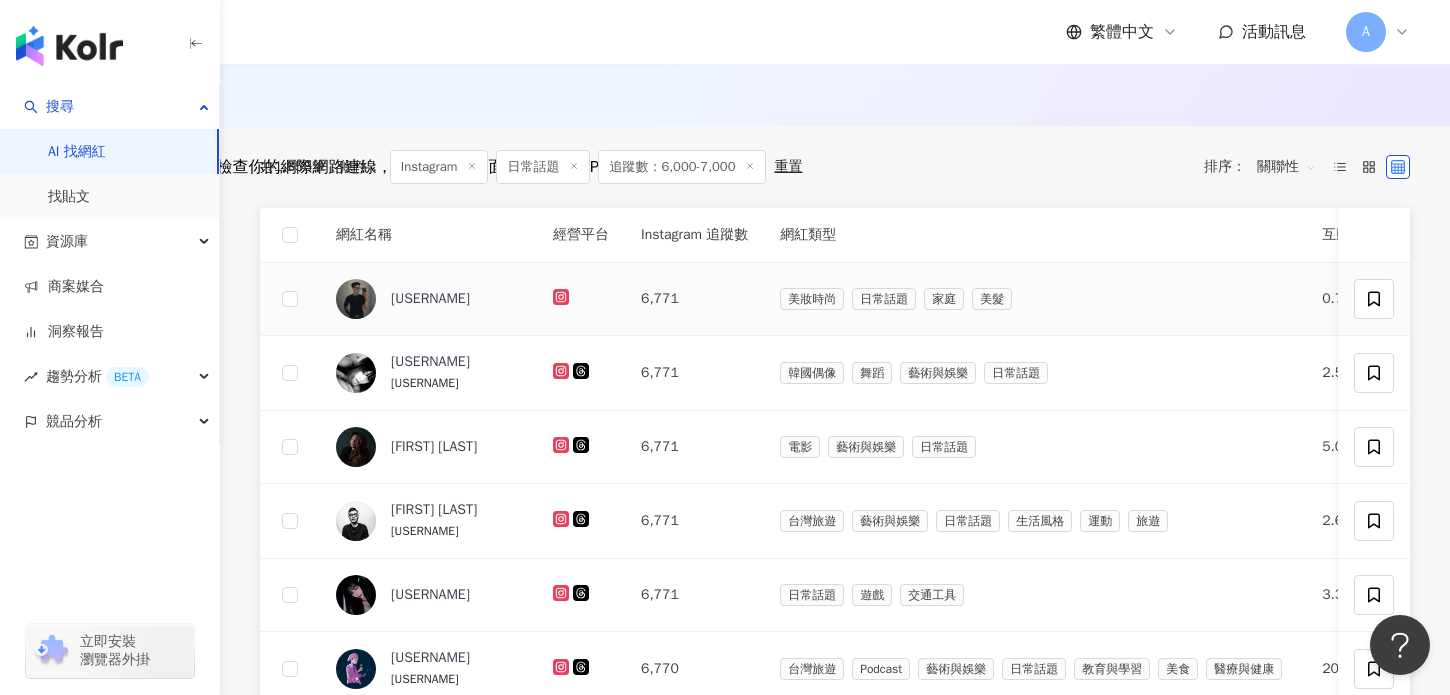 click 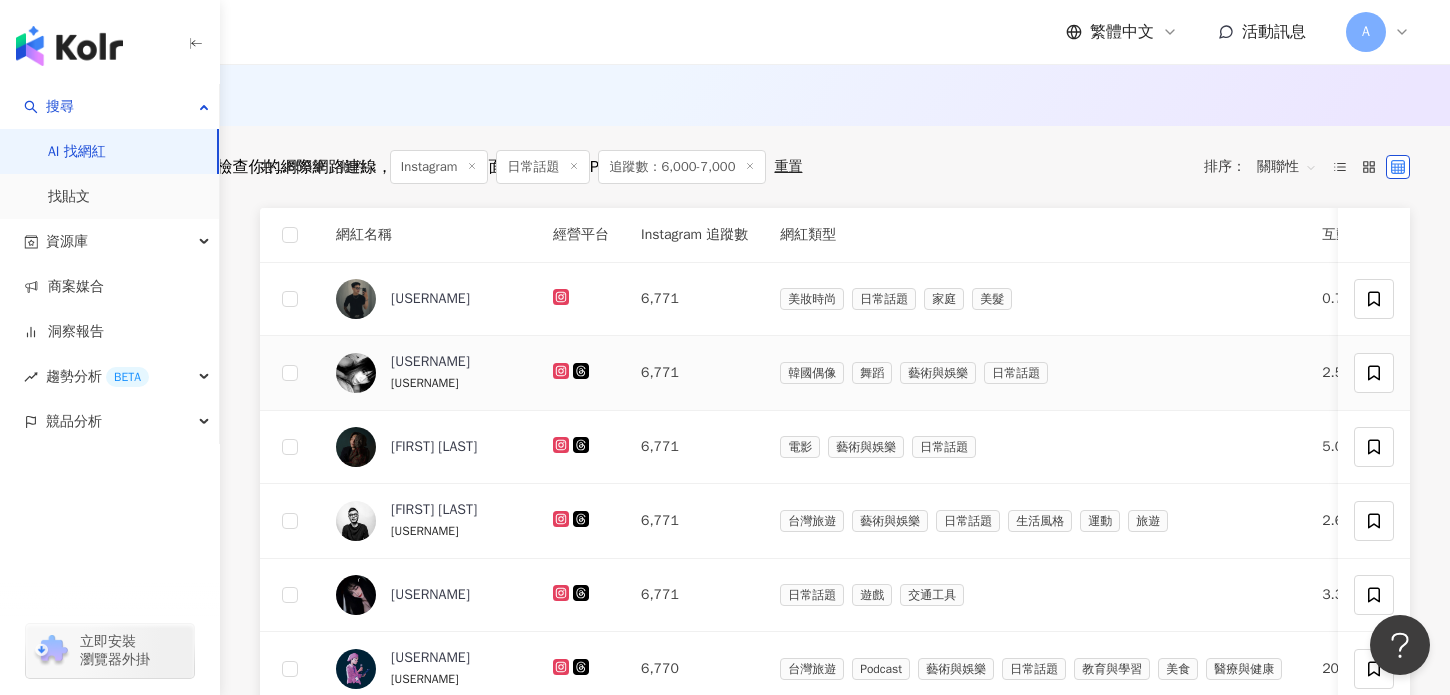 click at bounding box center [581, 373] 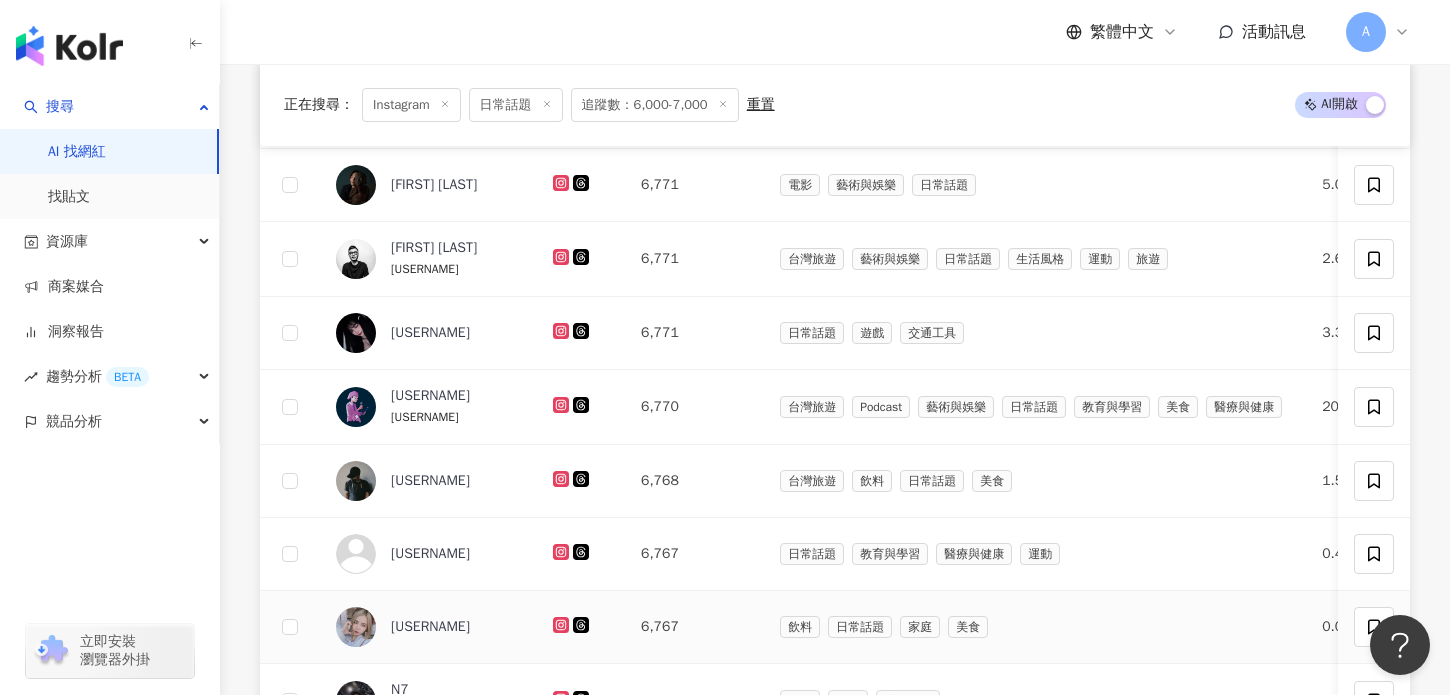 scroll, scrollTop: 1160, scrollLeft: 0, axis: vertical 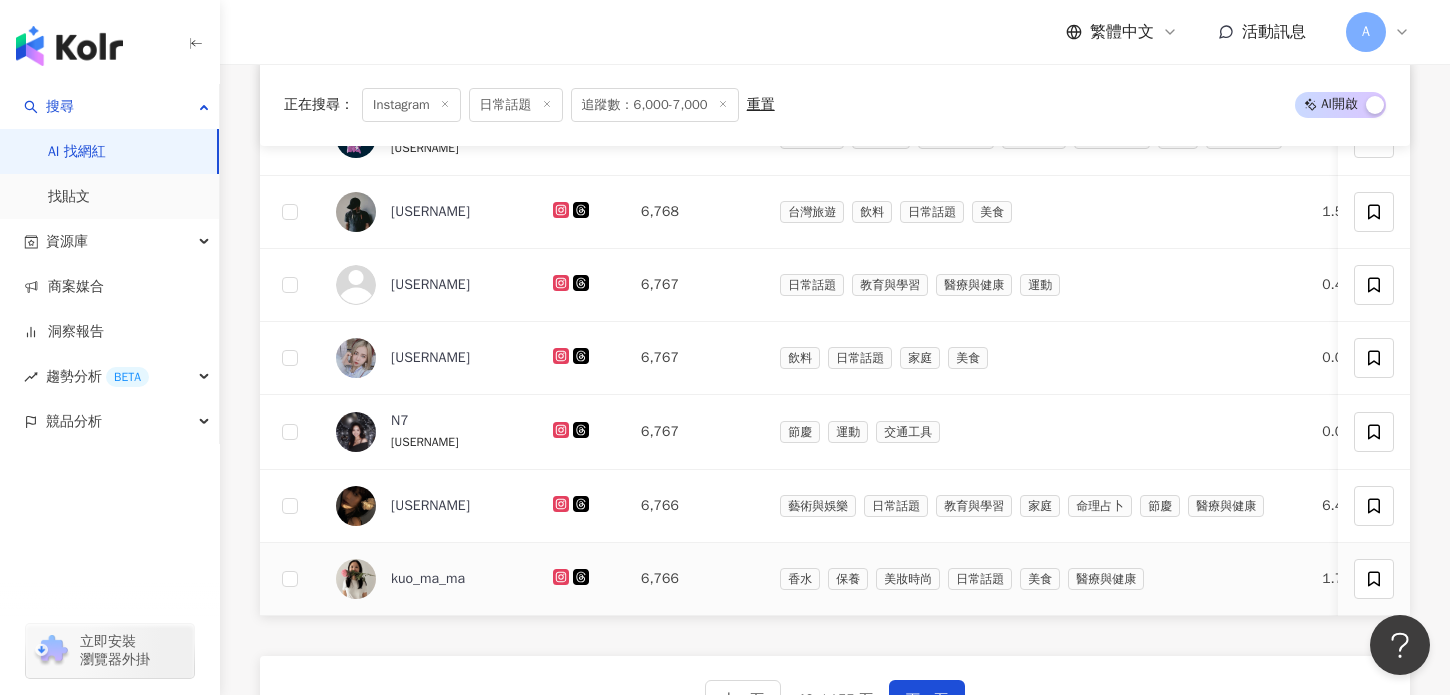 click 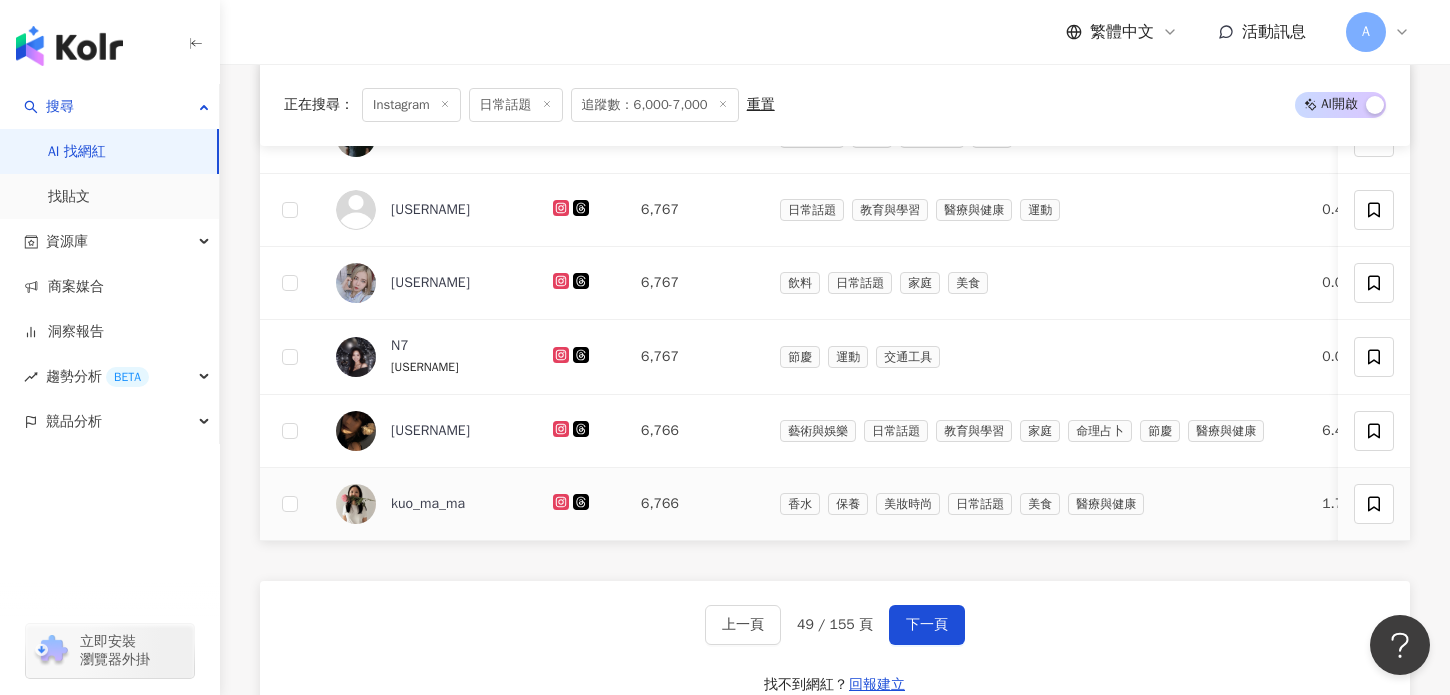scroll, scrollTop: 1282, scrollLeft: 0, axis: vertical 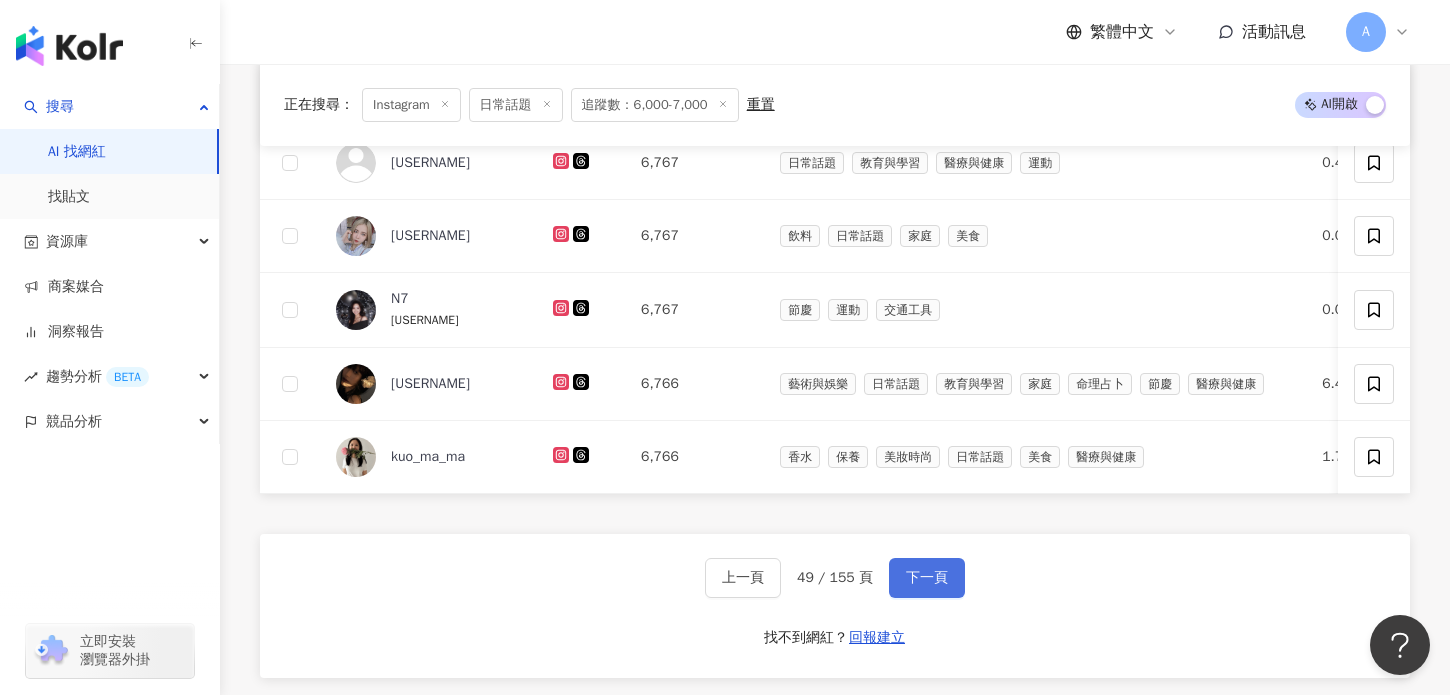 click on "下一頁" at bounding box center [927, 578] 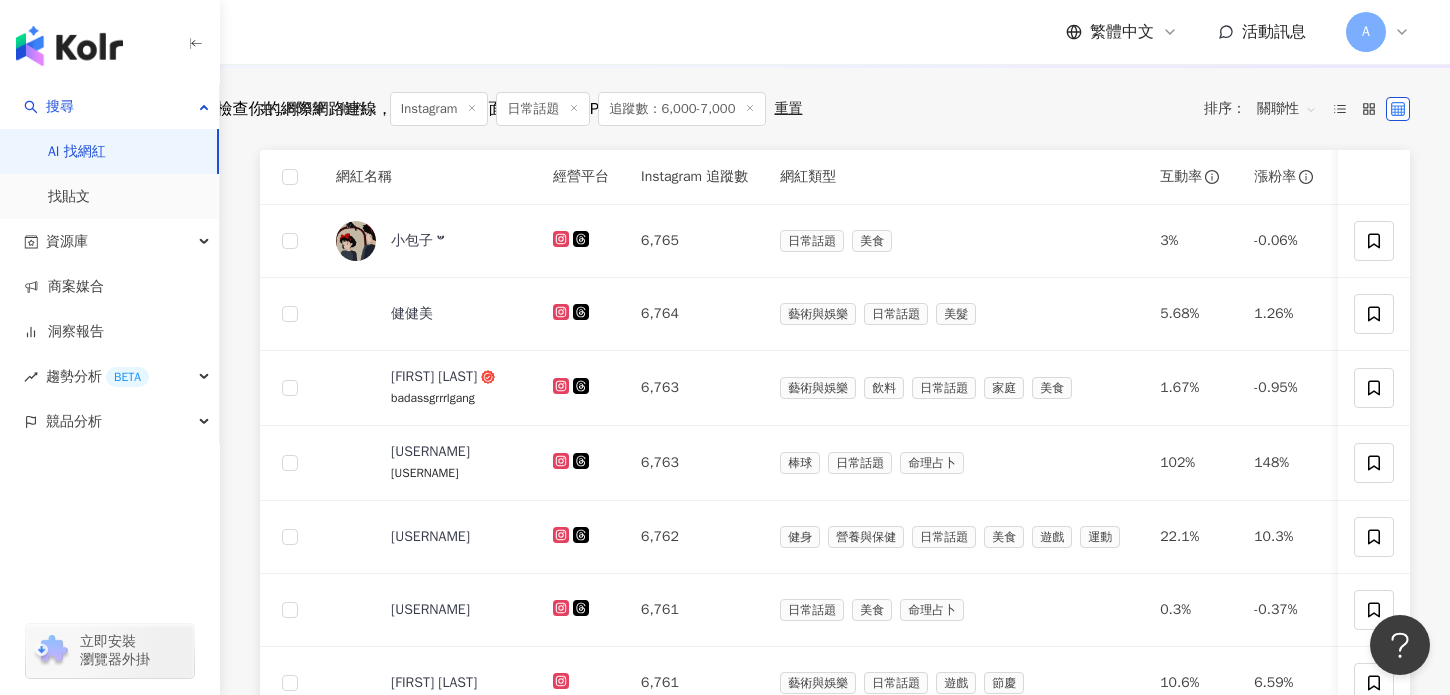 scroll, scrollTop: 581, scrollLeft: 0, axis: vertical 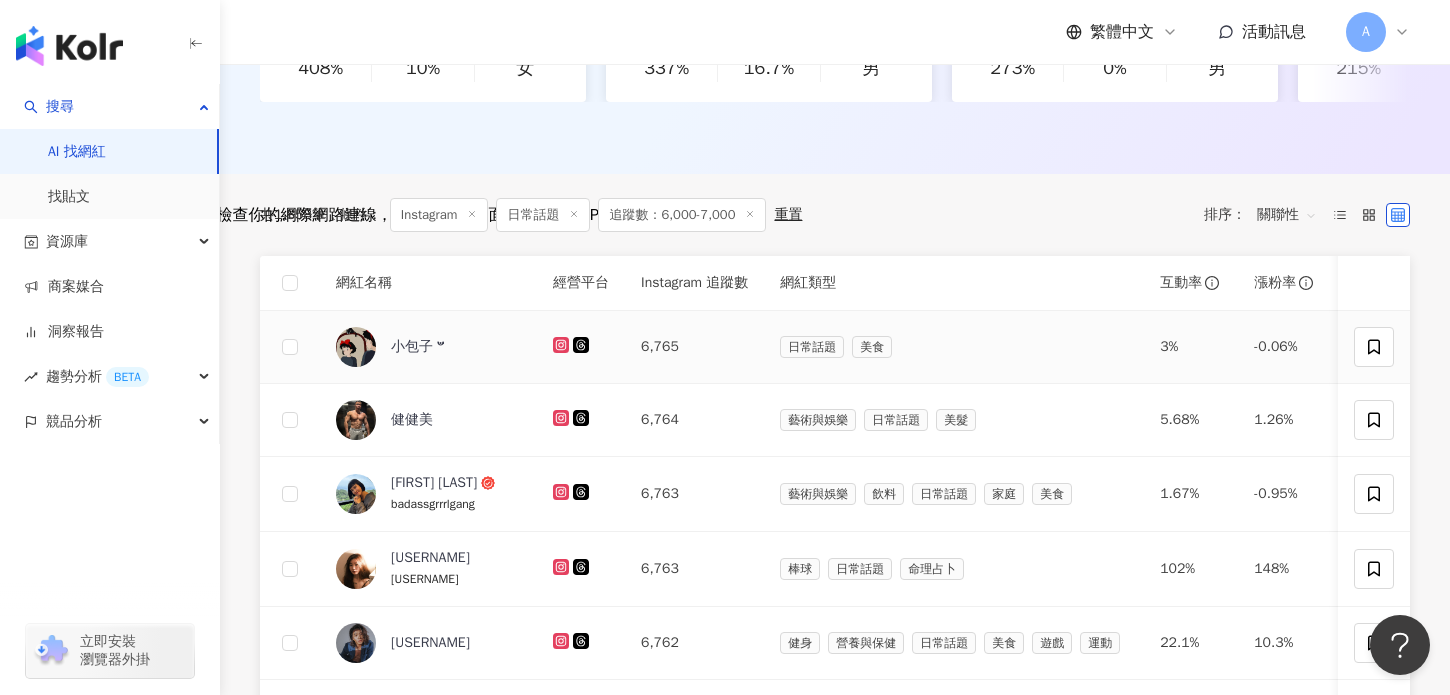 click 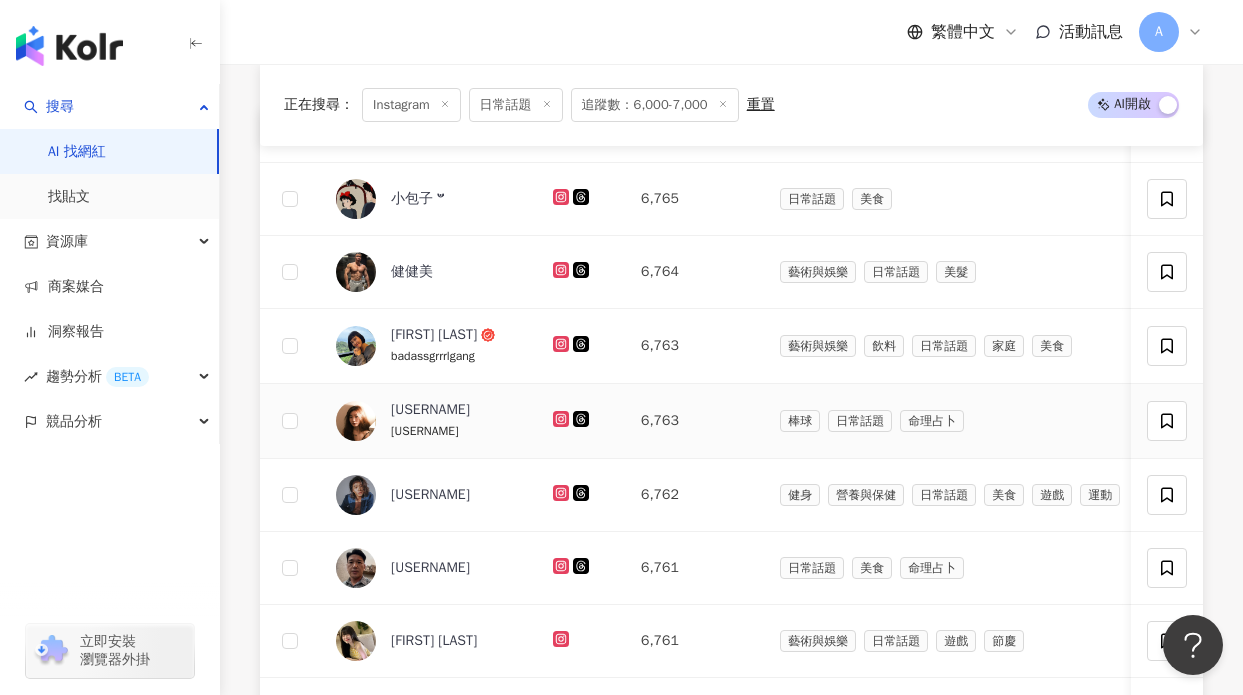 scroll, scrollTop: 782, scrollLeft: 0, axis: vertical 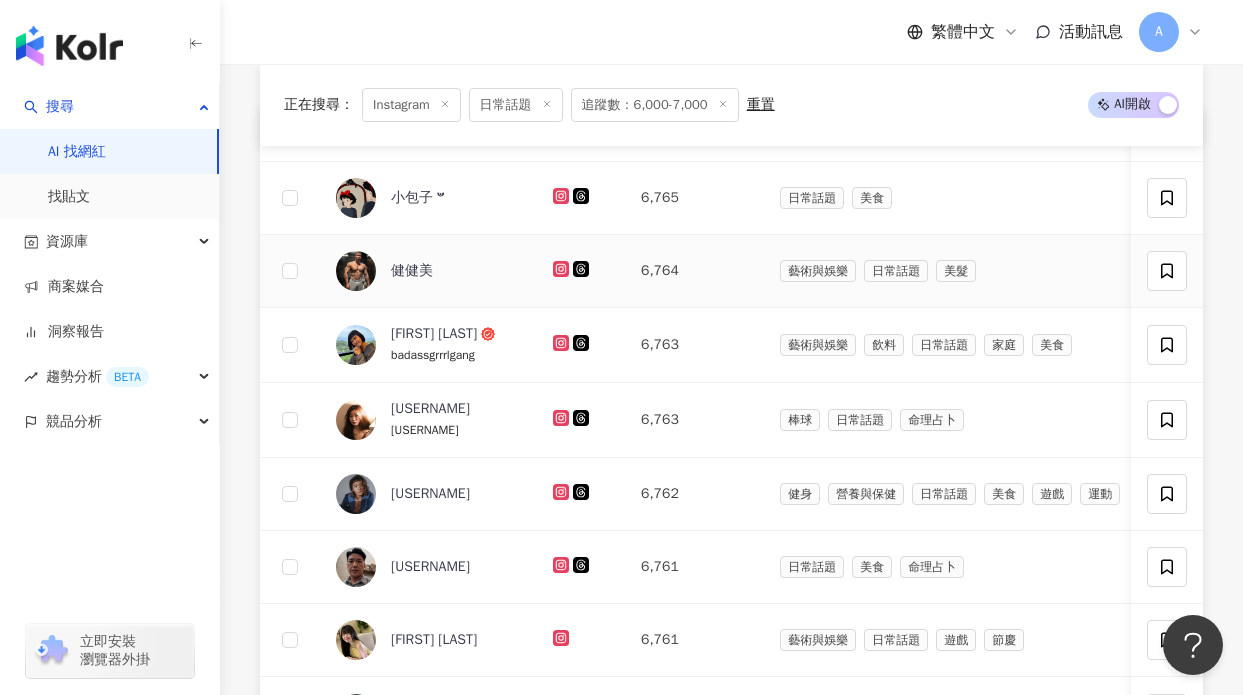 click 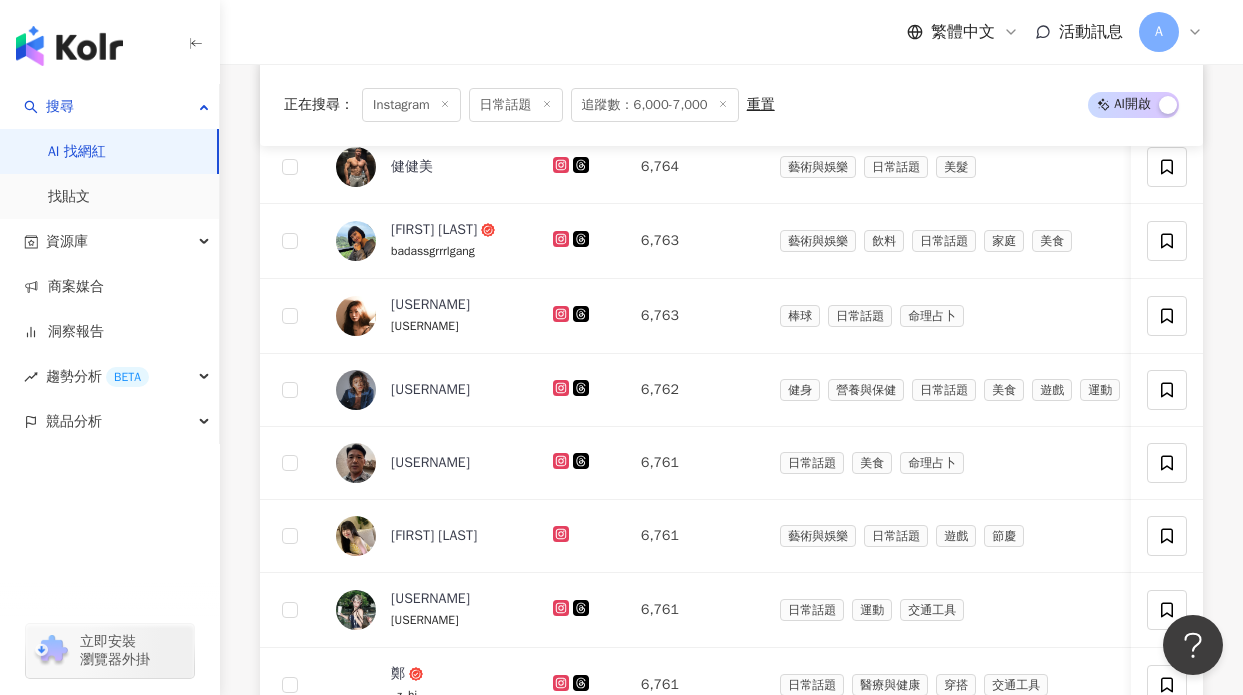 scroll, scrollTop: 921, scrollLeft: 0, axis: vertical 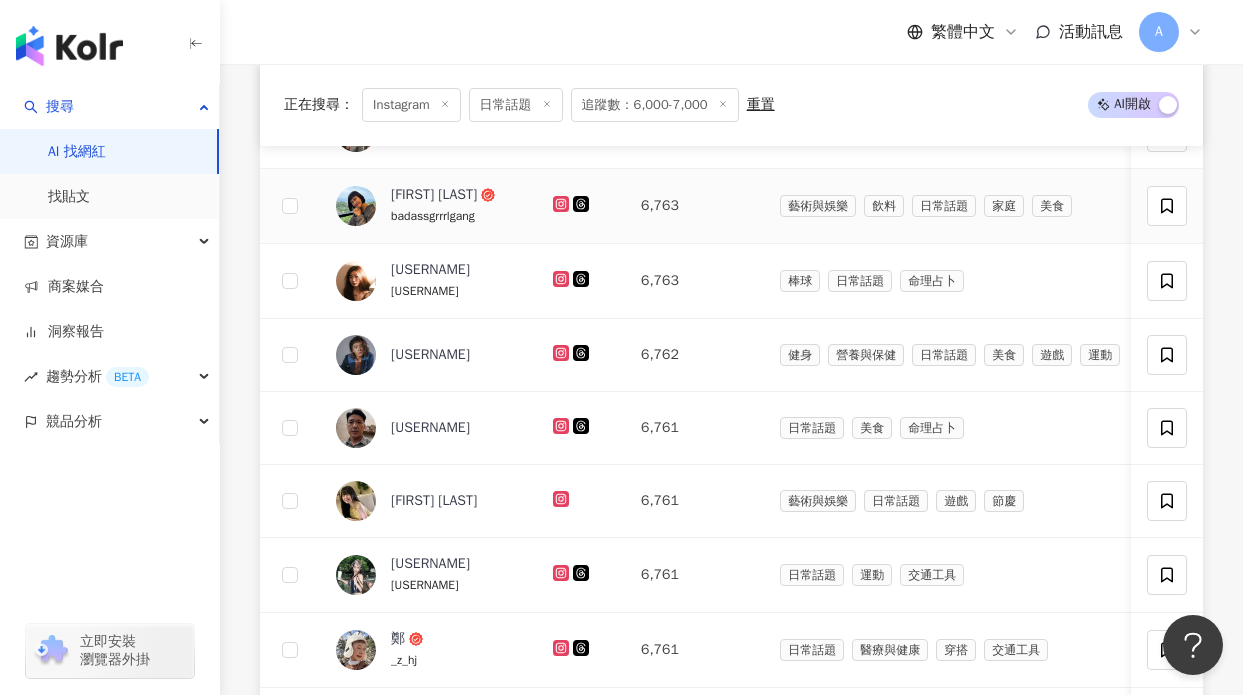 click 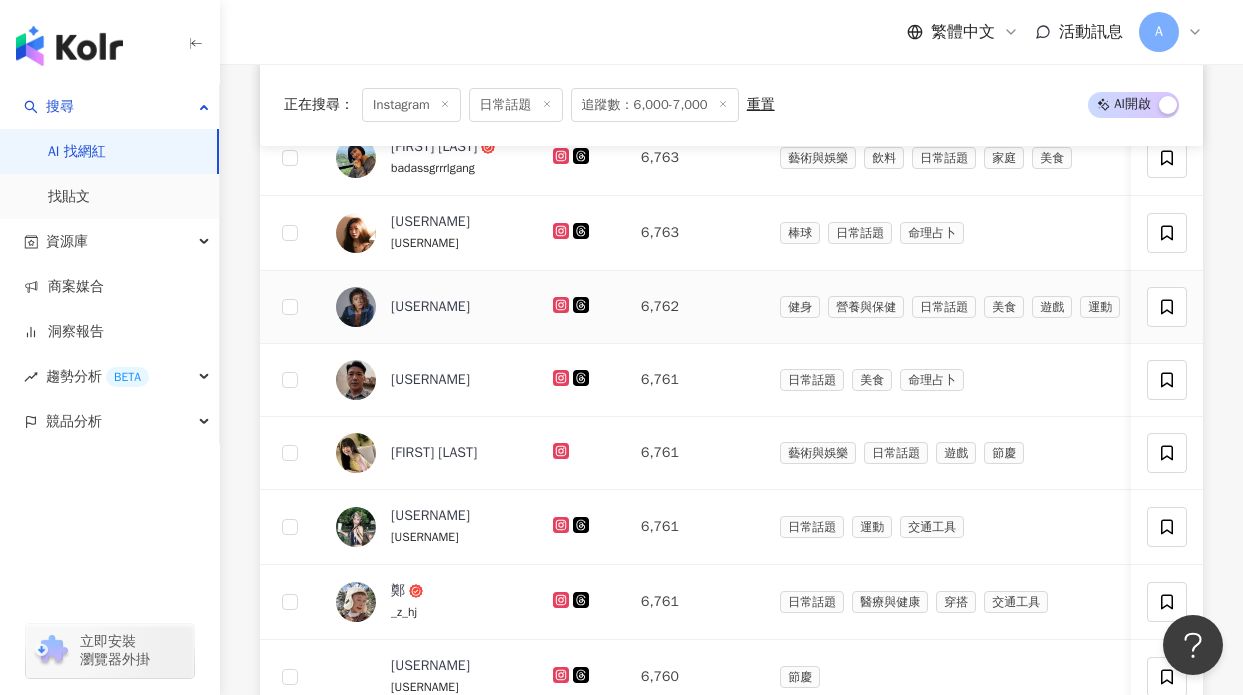 scroll, scrollTop: 975, scrollLeft: 0, axis: vertical 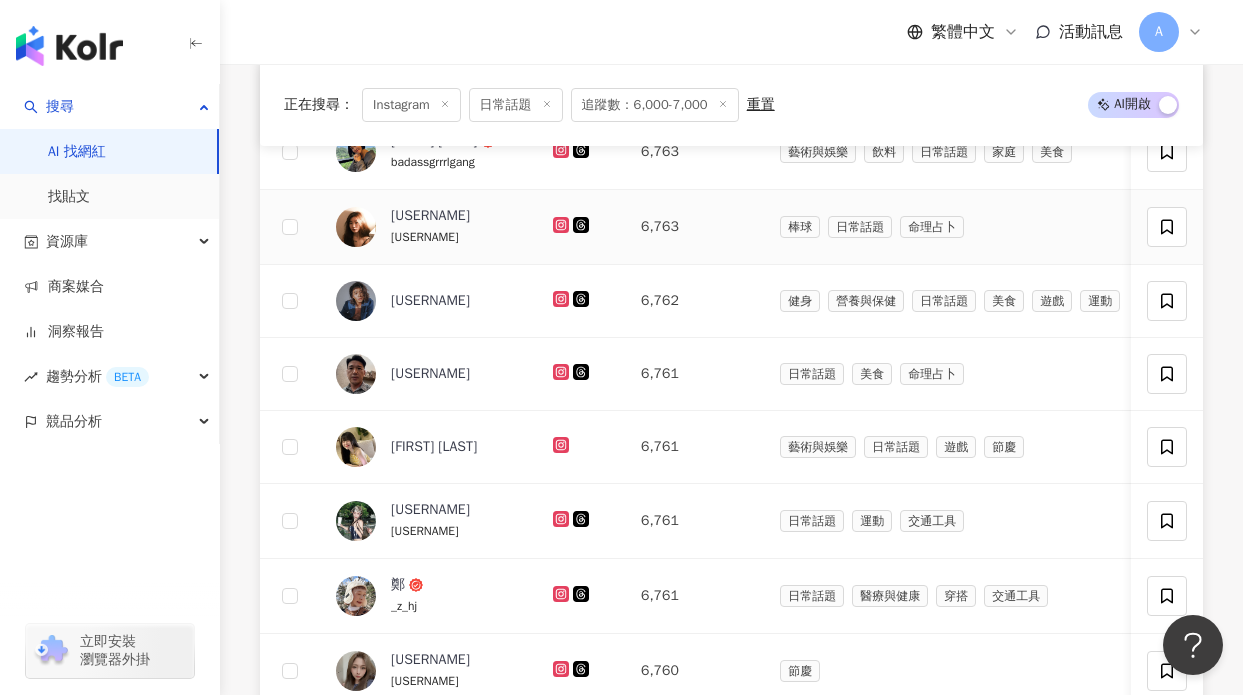 click 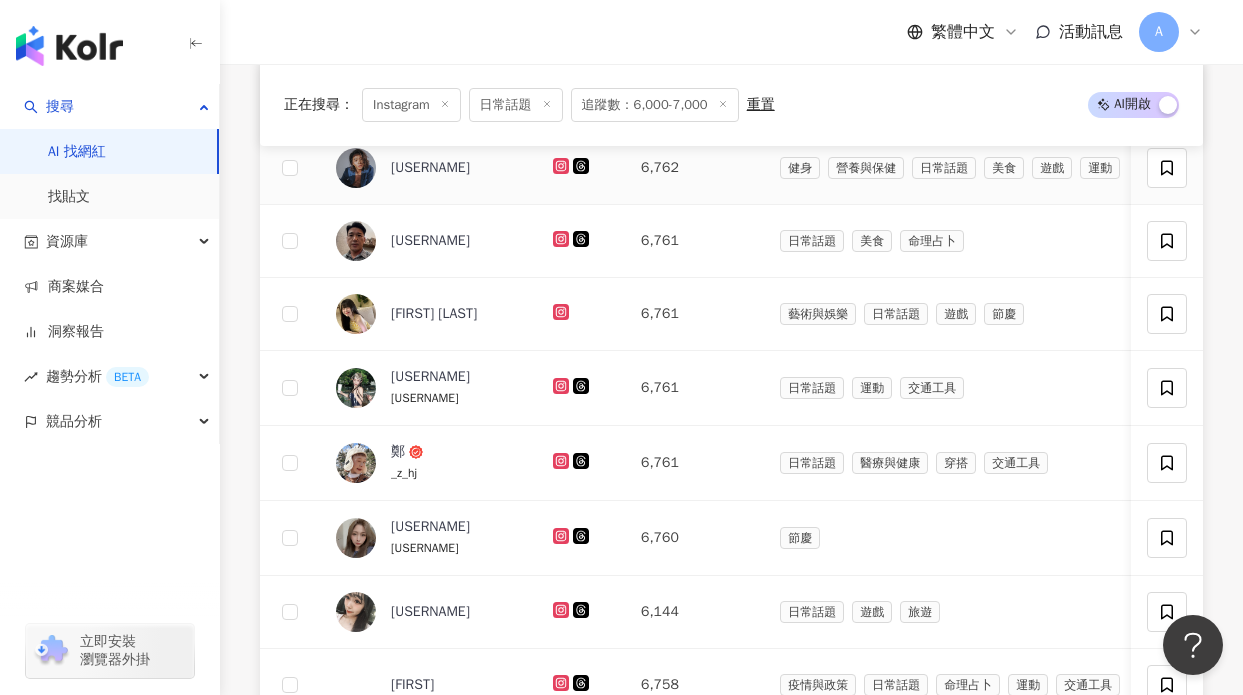 scroll, scrollTop: 1100, scrollLeft: 0, axis: vertical 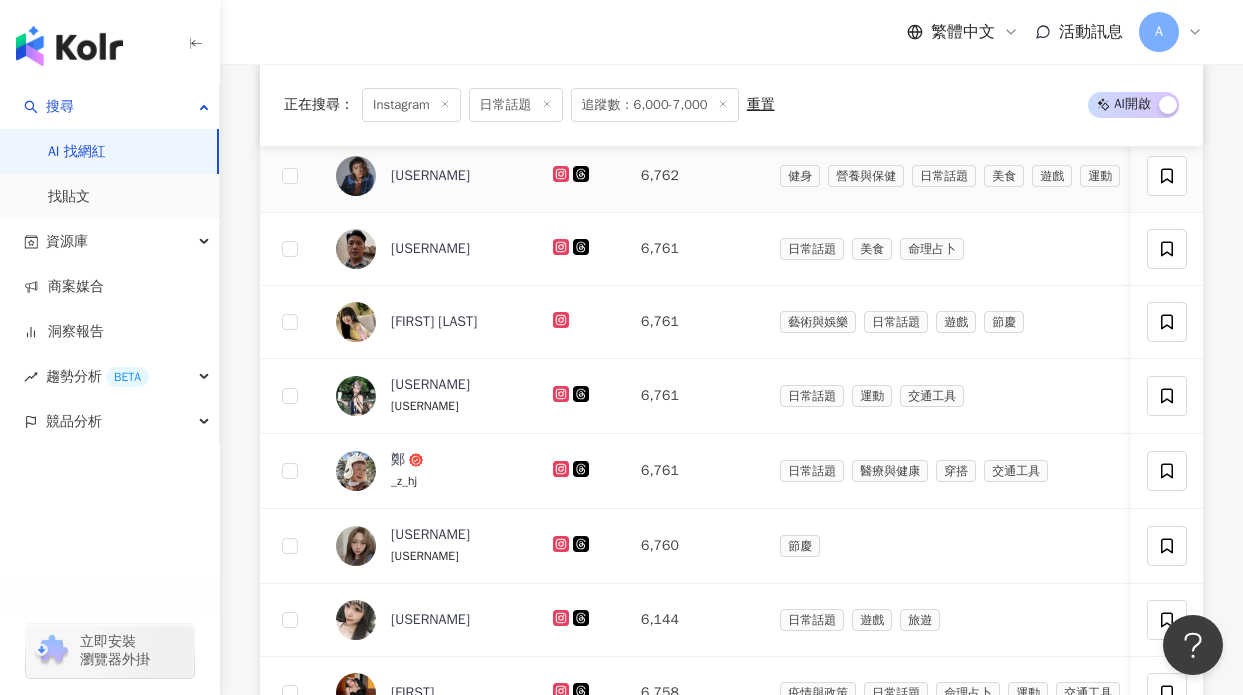 click 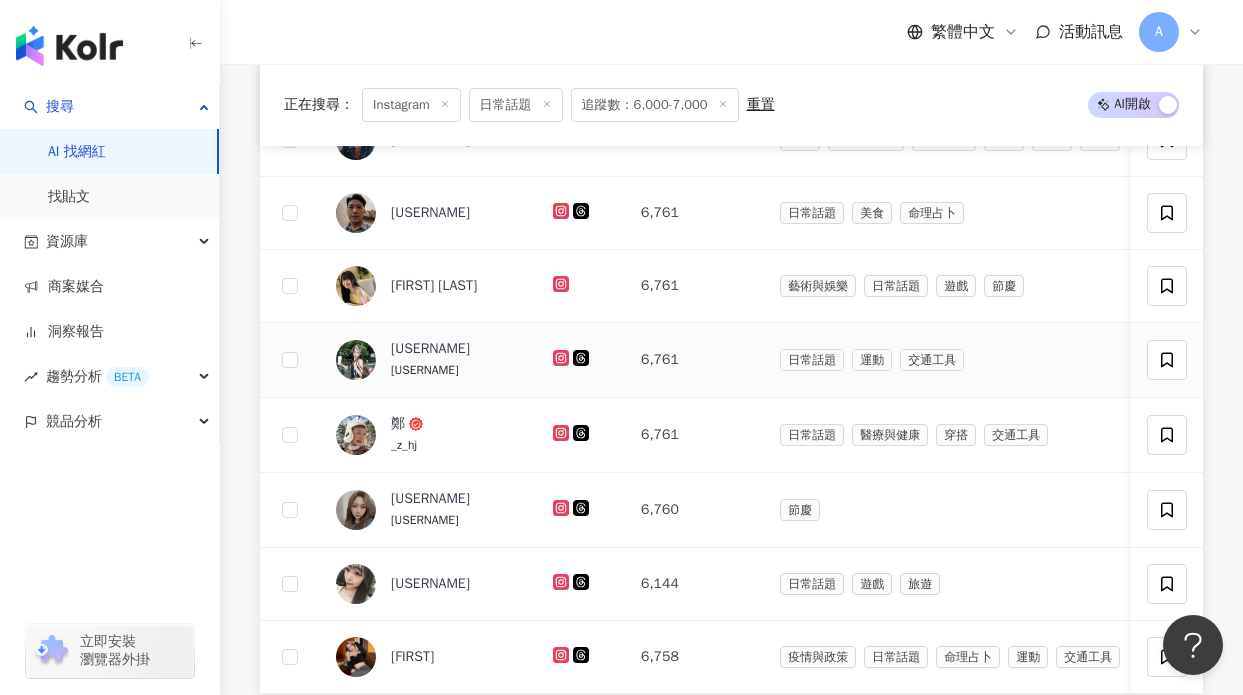 scroll, scrollTop: 1154, scrollLeft: 0, axis: vertical 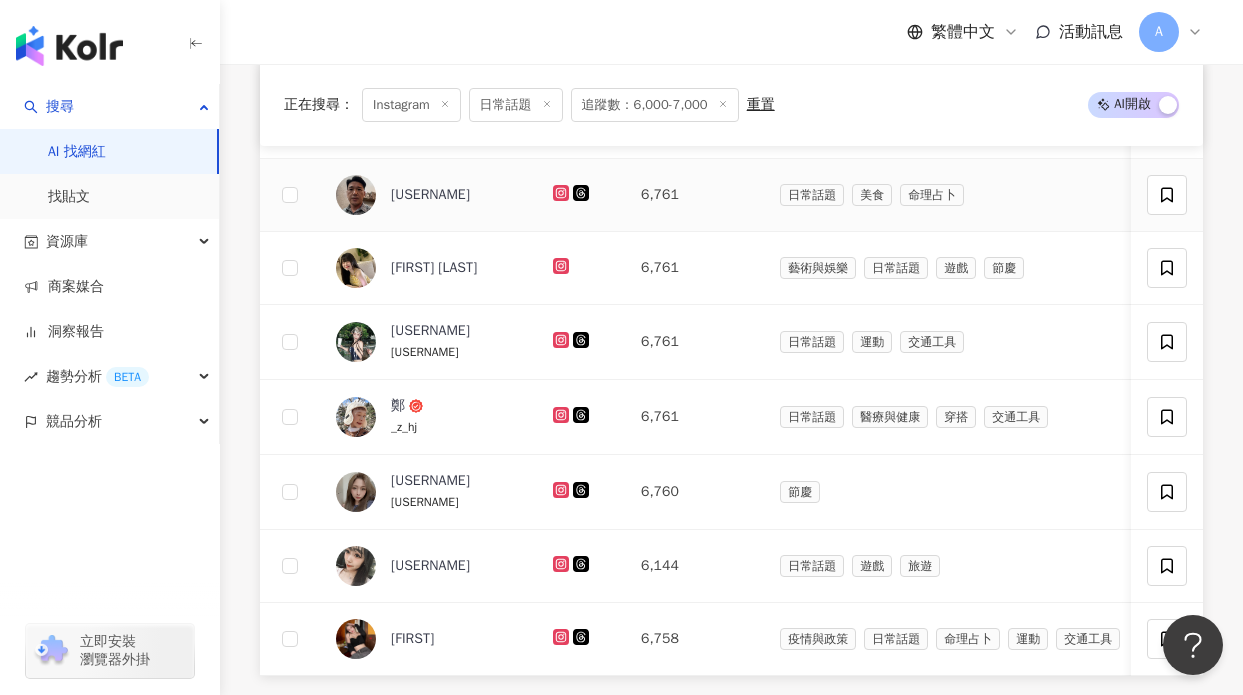 click 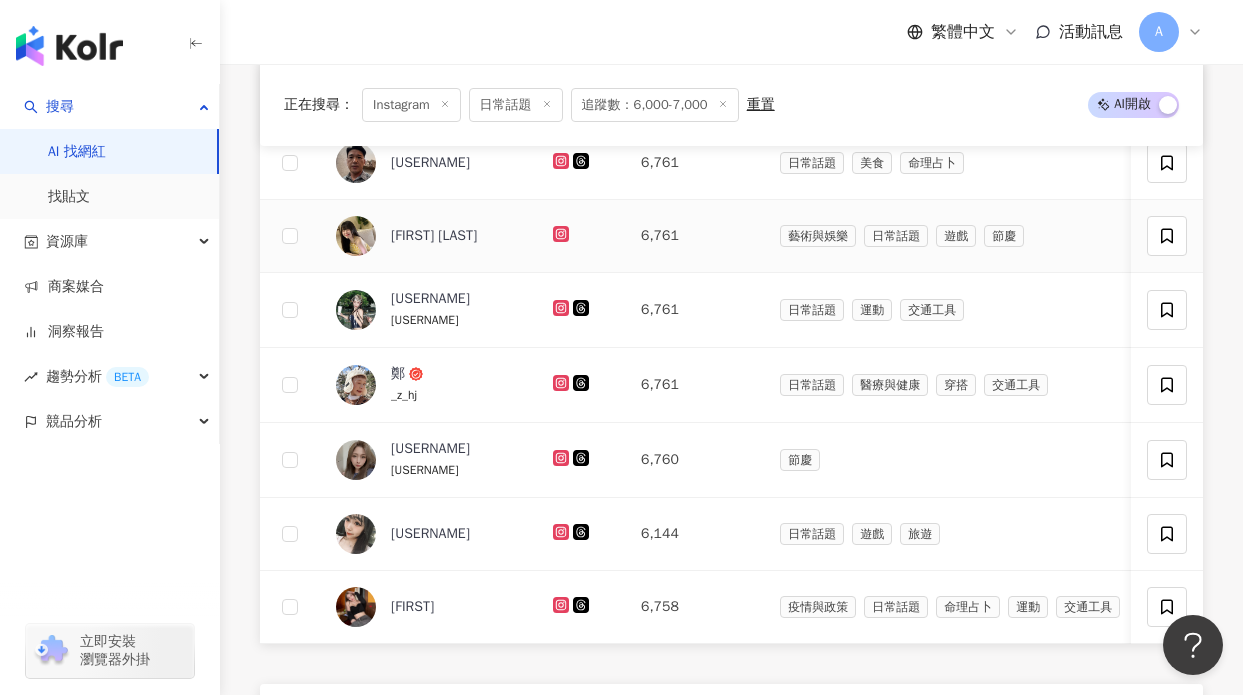 scroll, scrollTop: 1197, scrollLeft: 0, axis: vertical 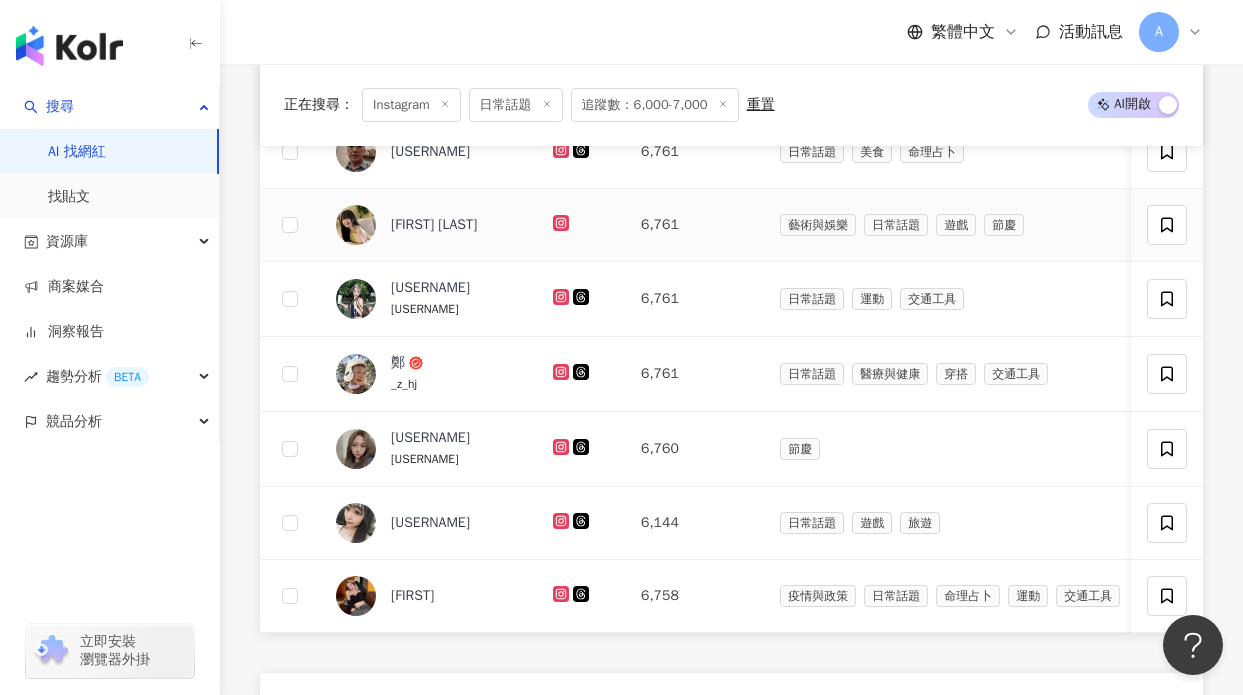 click 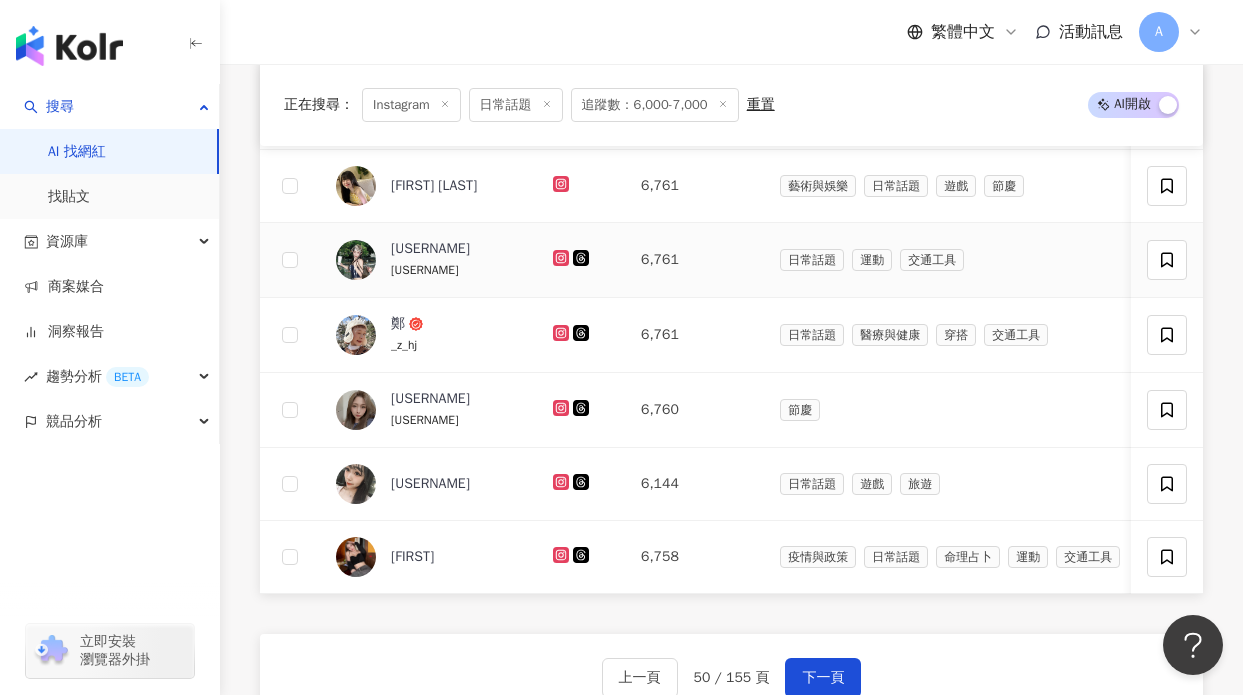 click 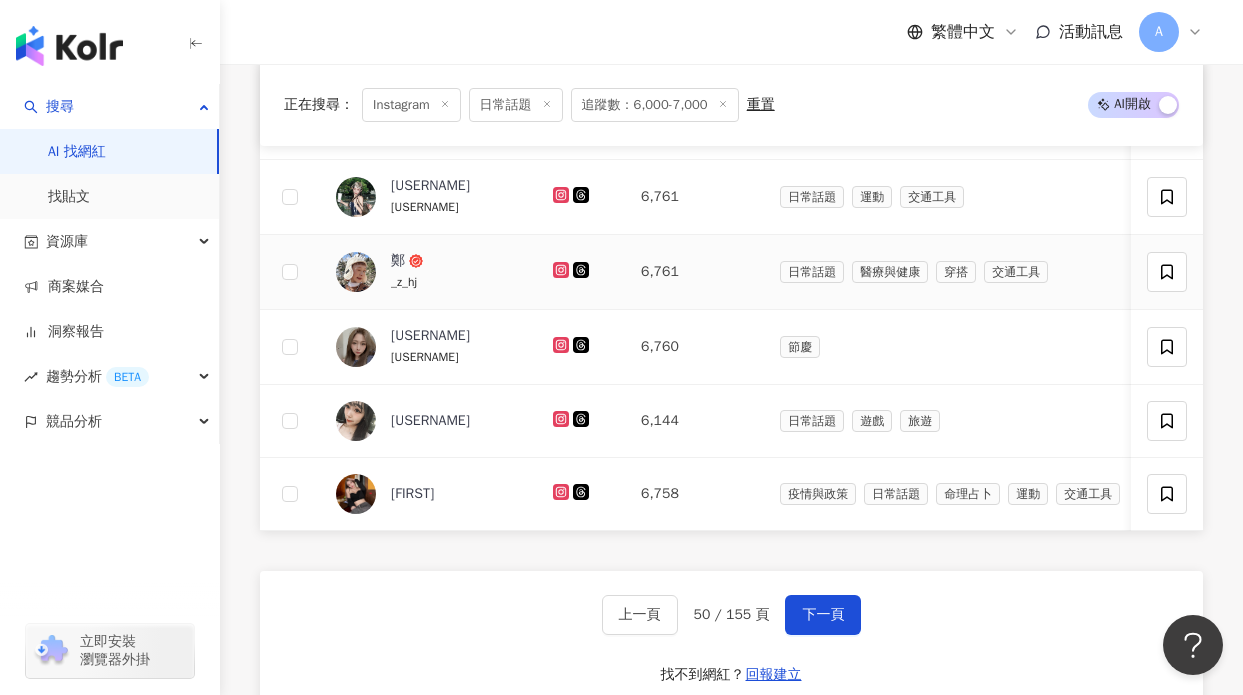 scroll, scrollTop: 1313, scrollLeft: 0, axis: vertical 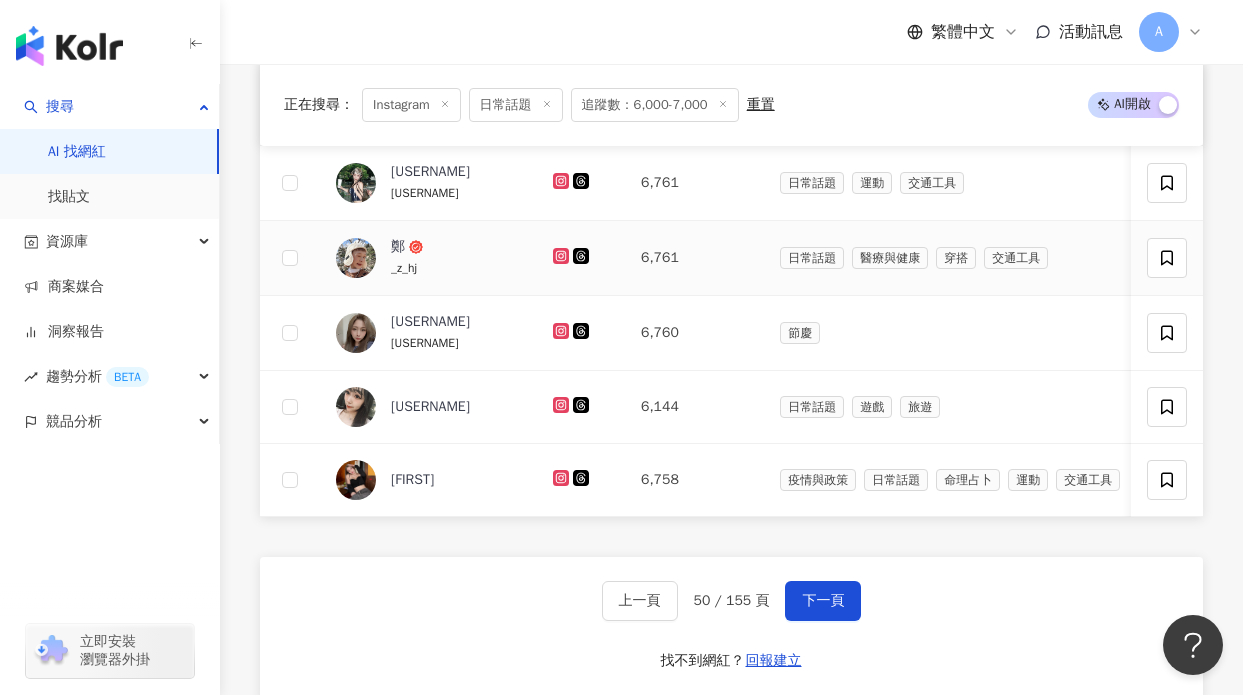 click 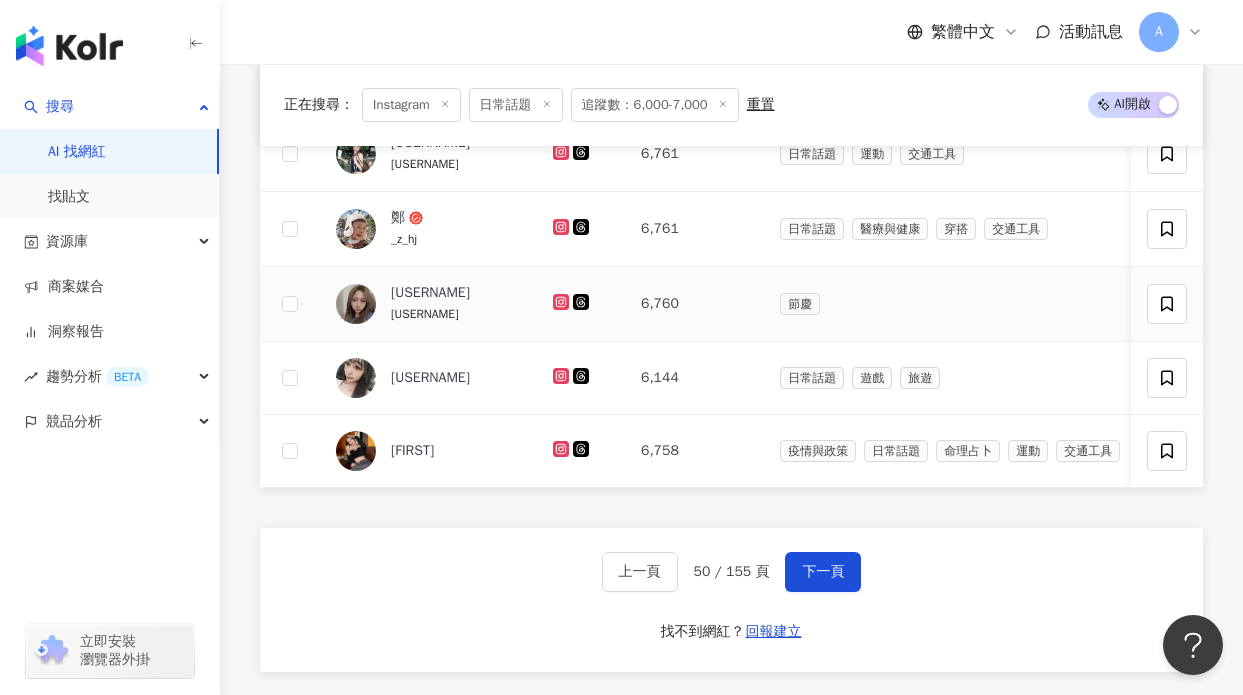 scroll, scrollTop: 1343, scrollLeft: 0, axis: vertical 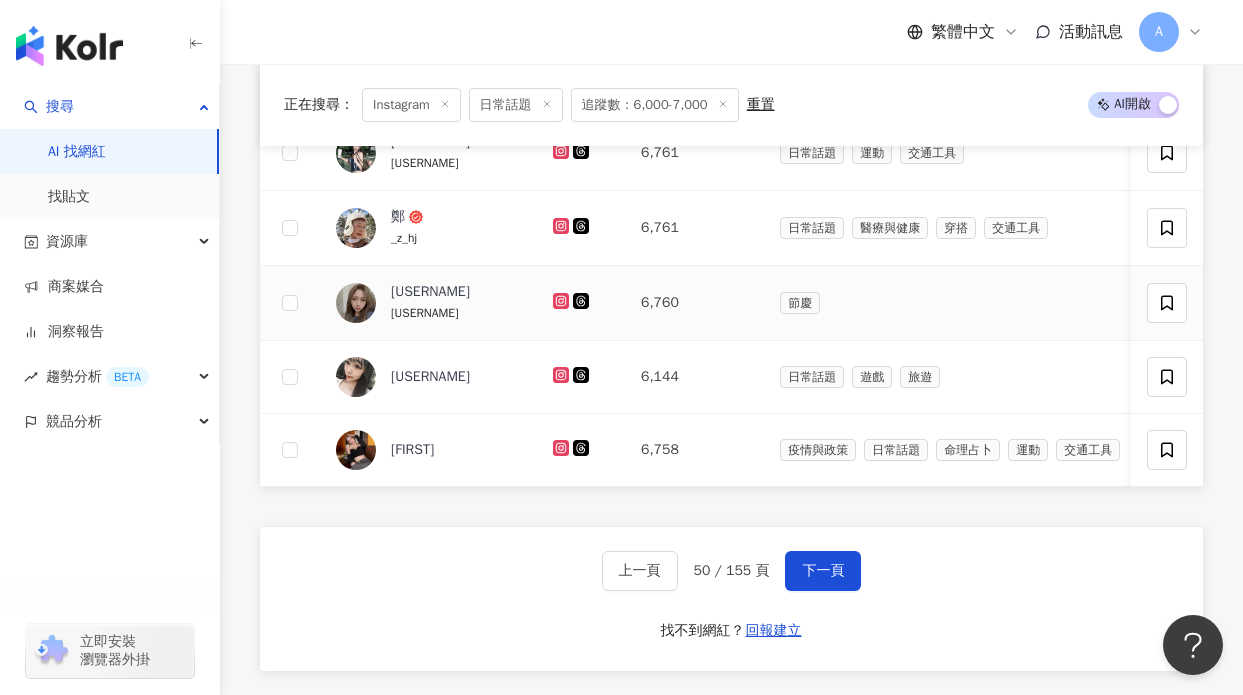 click 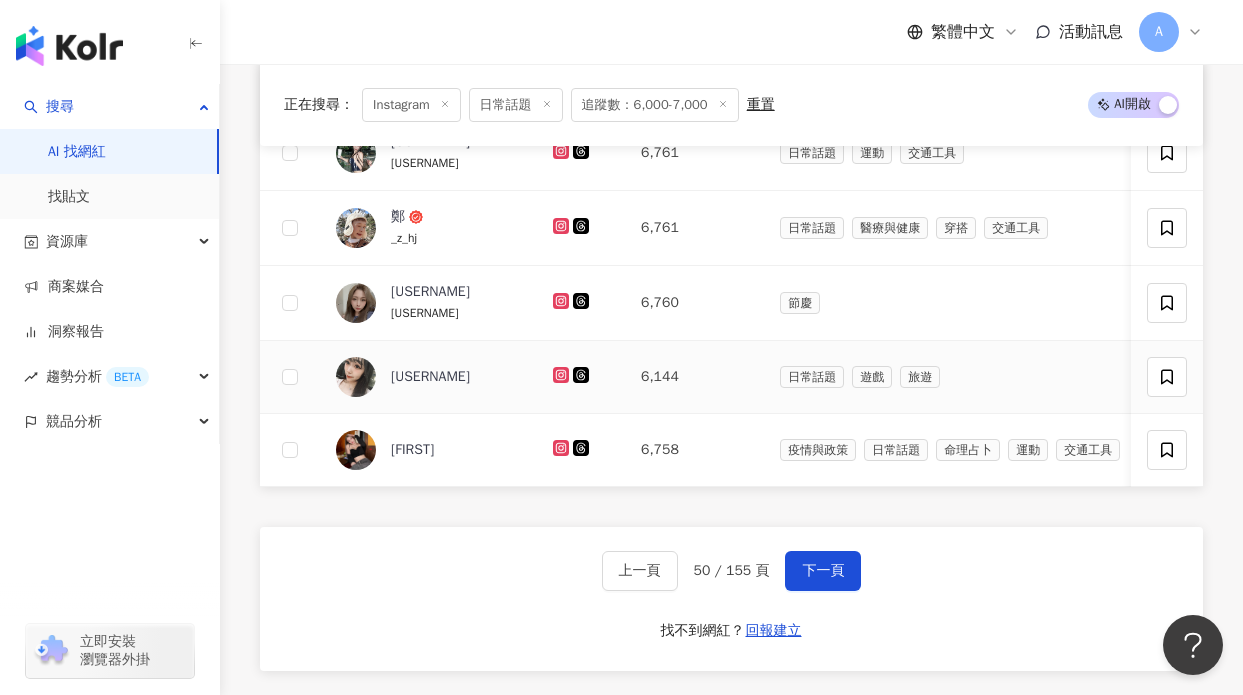 click 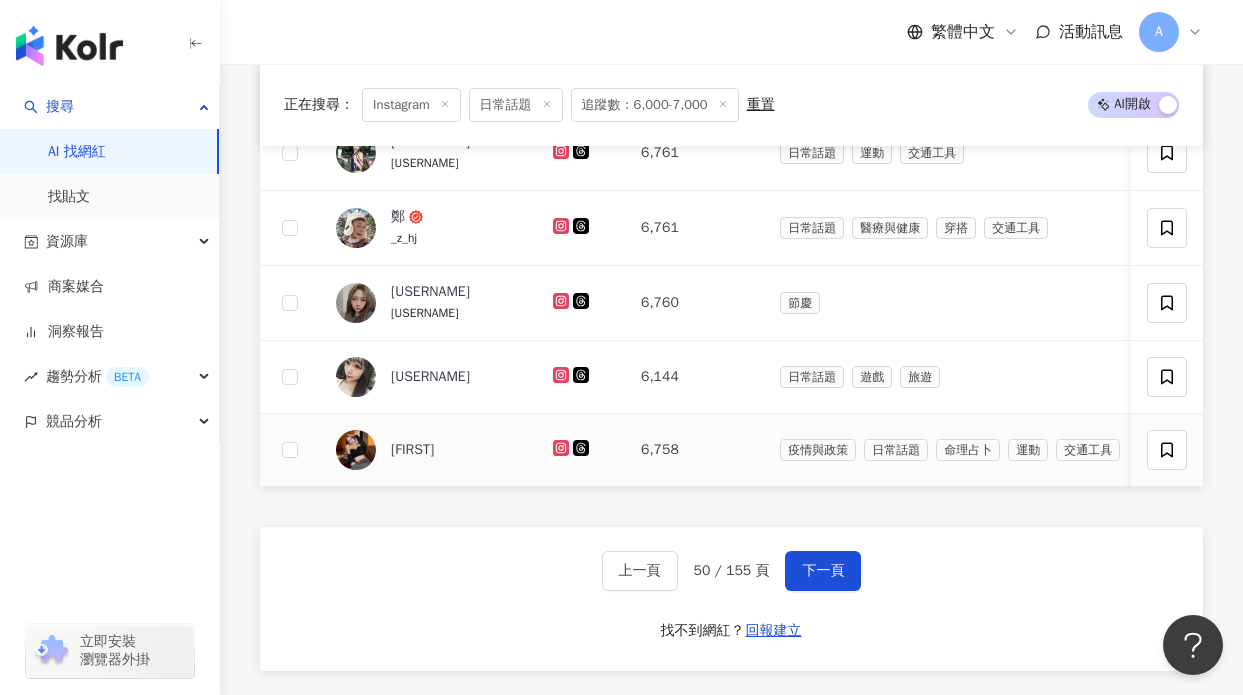 click 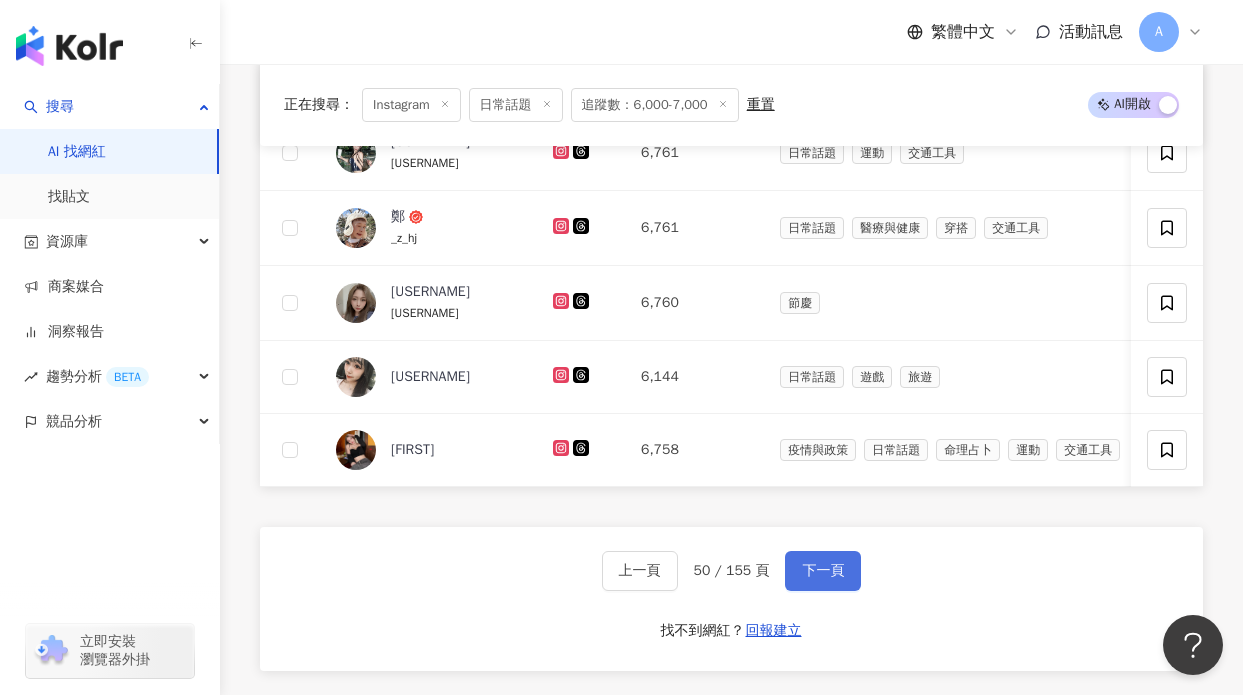 click on "下一頁" at bounding box center [823, 571] 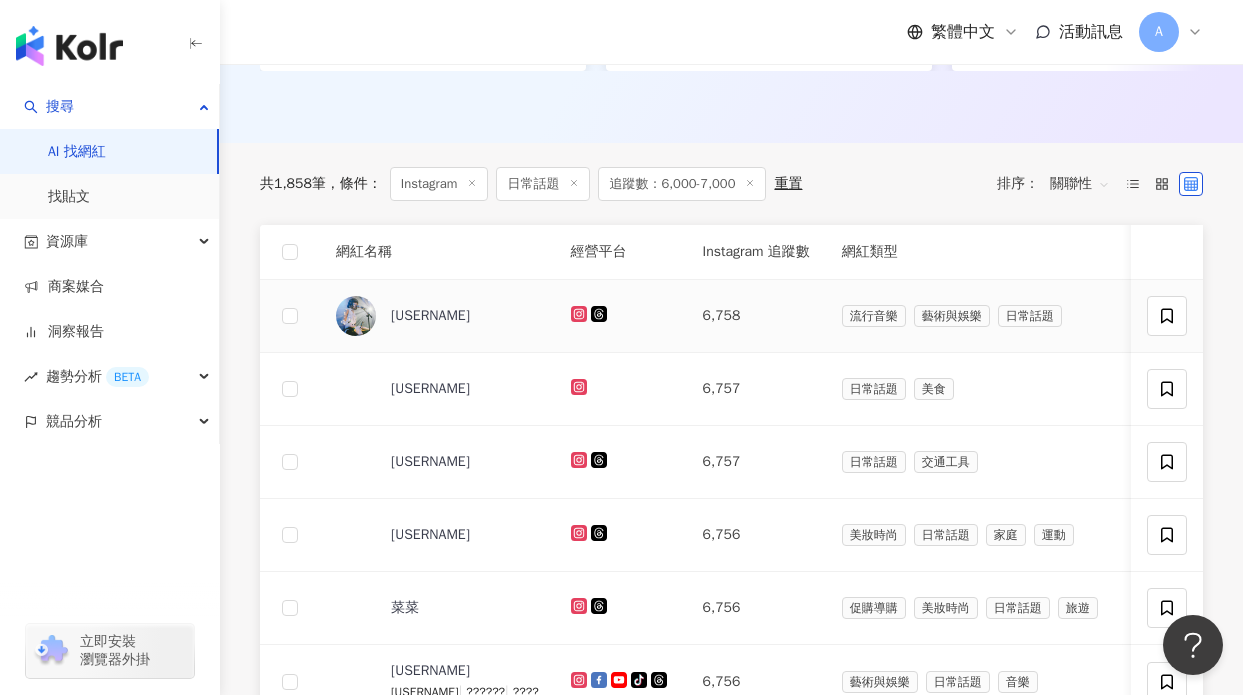 scroll, scrollTop: 653, scrollLeft: 0, axis: vertical 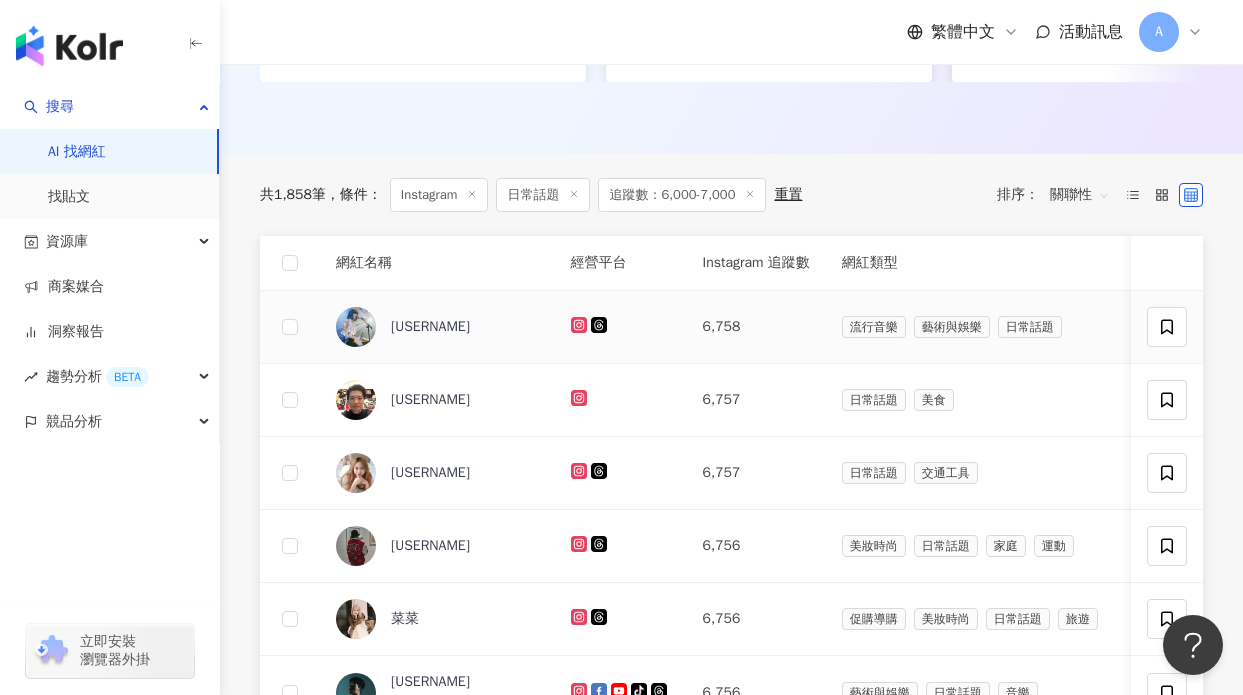 click 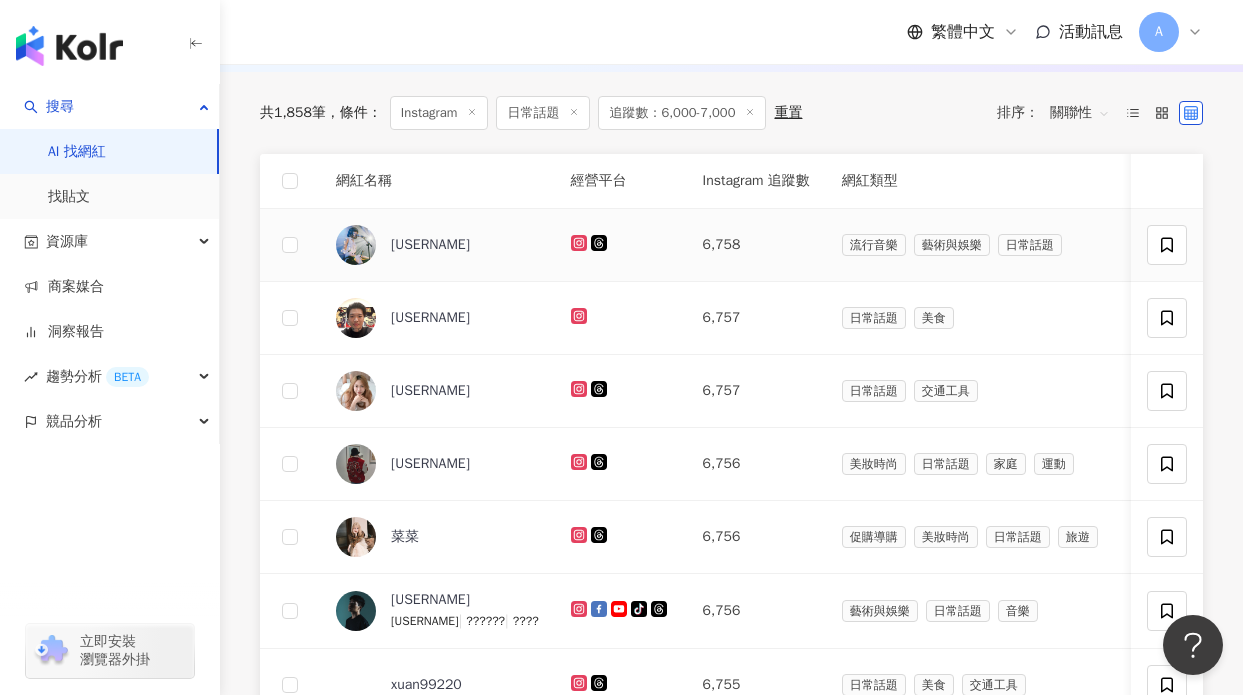 scroll, scrollTop: 742, scrollLeft: 0, axis: vertical 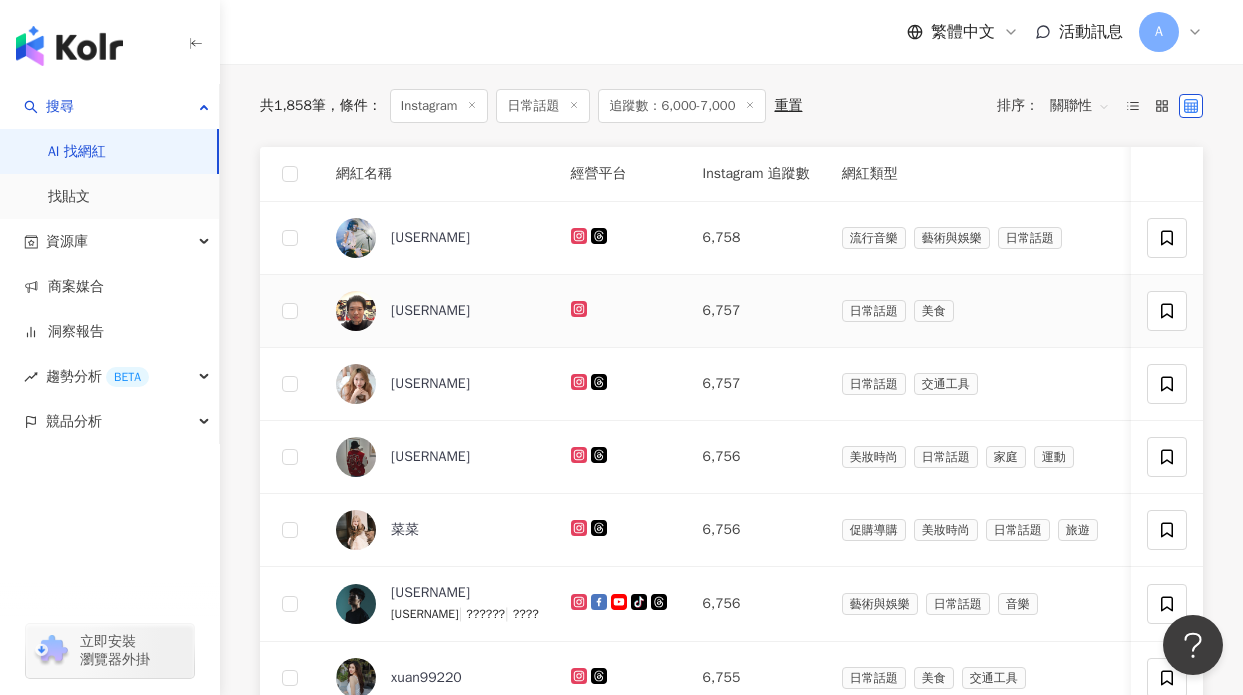 click 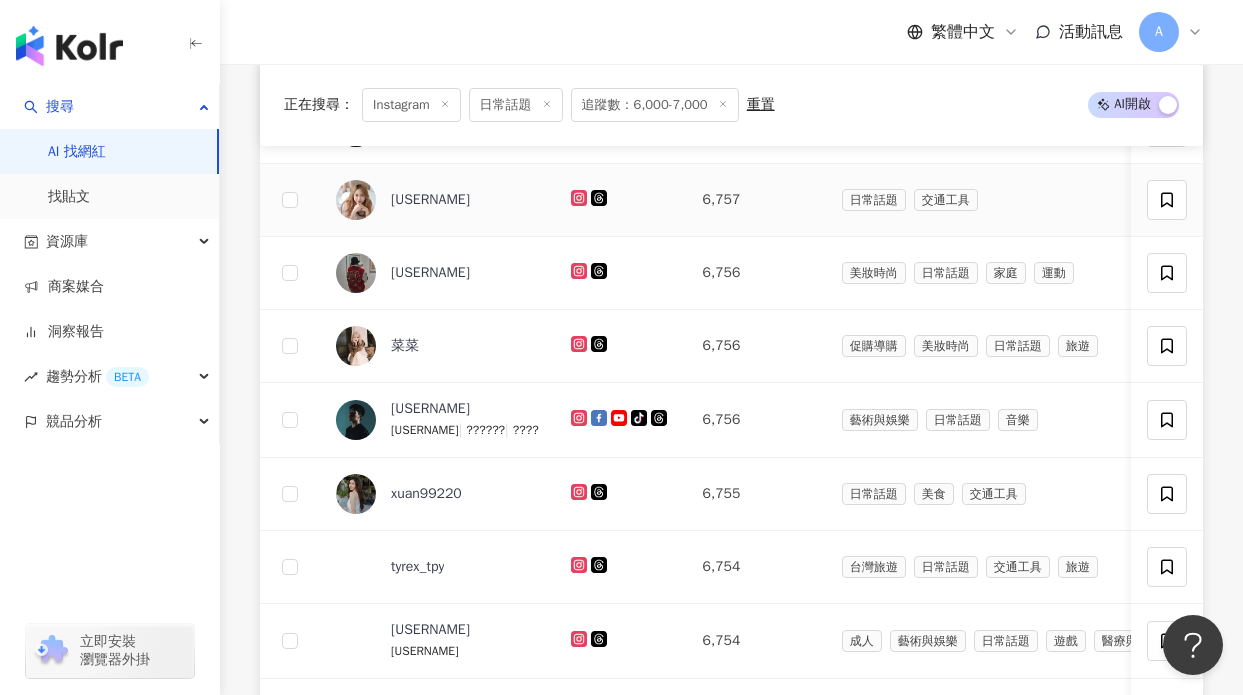 scroll, scrollTop: 968, scrollLeft: 0, axis: vertical 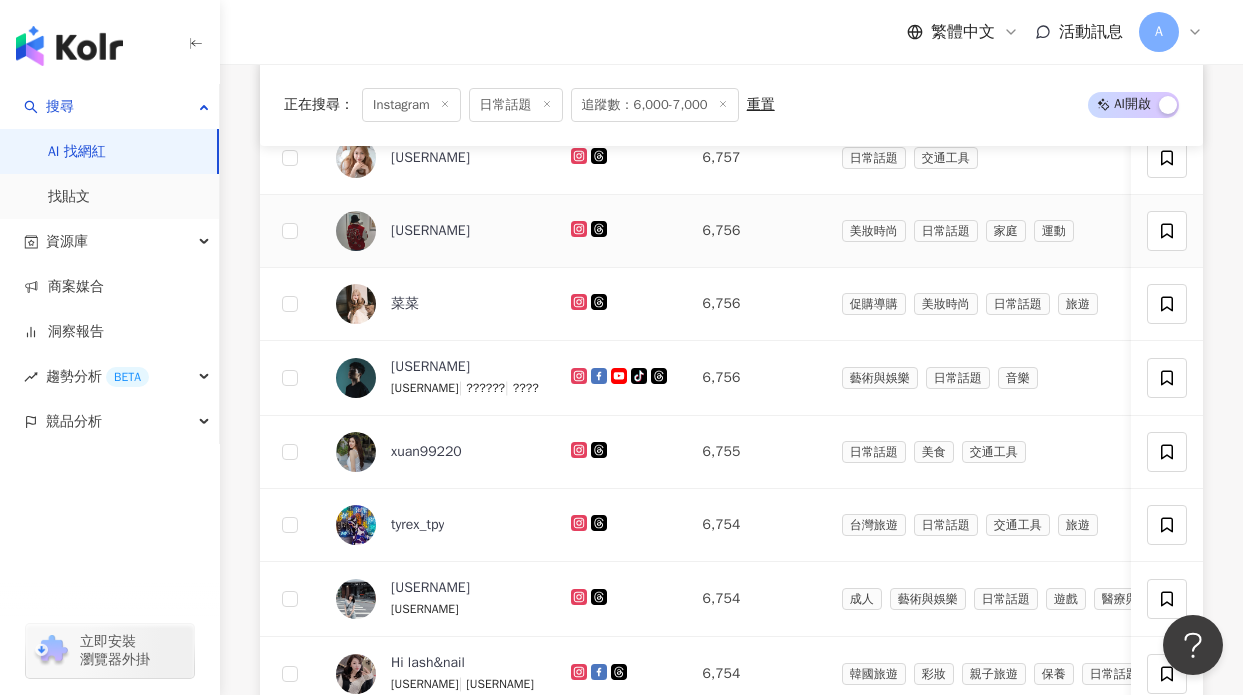 click 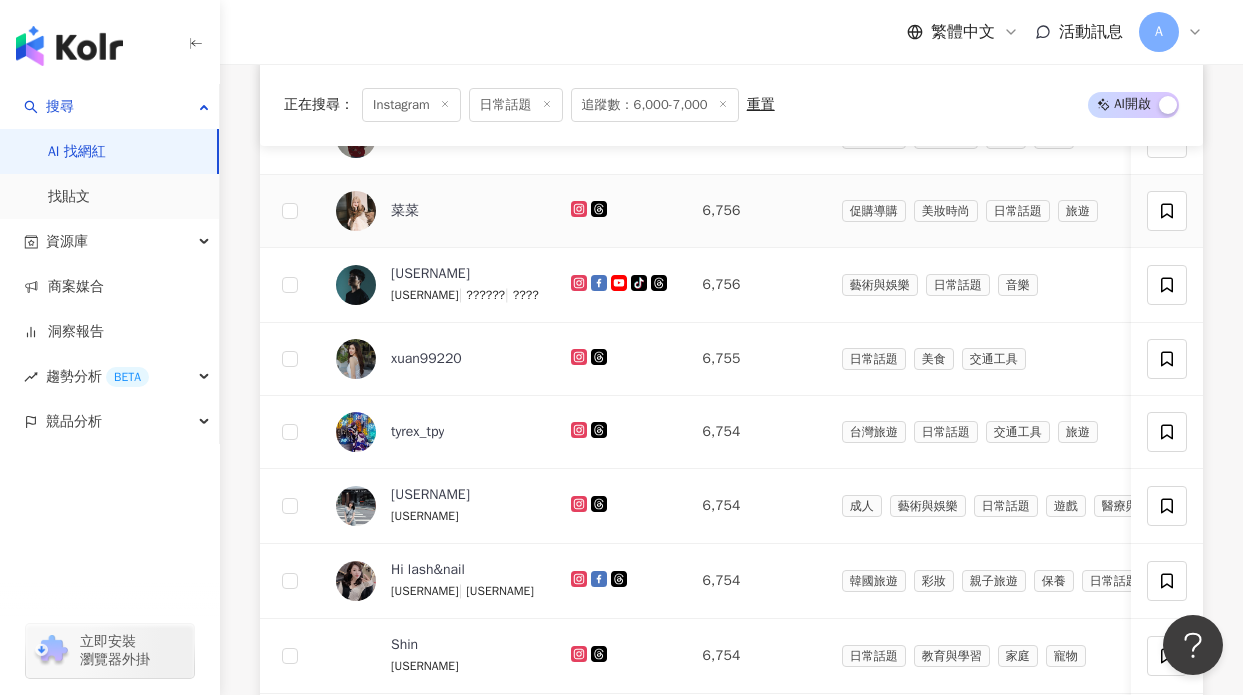 scroll, scrollTop: 1068, scrollLeft: 0, axis: vertical 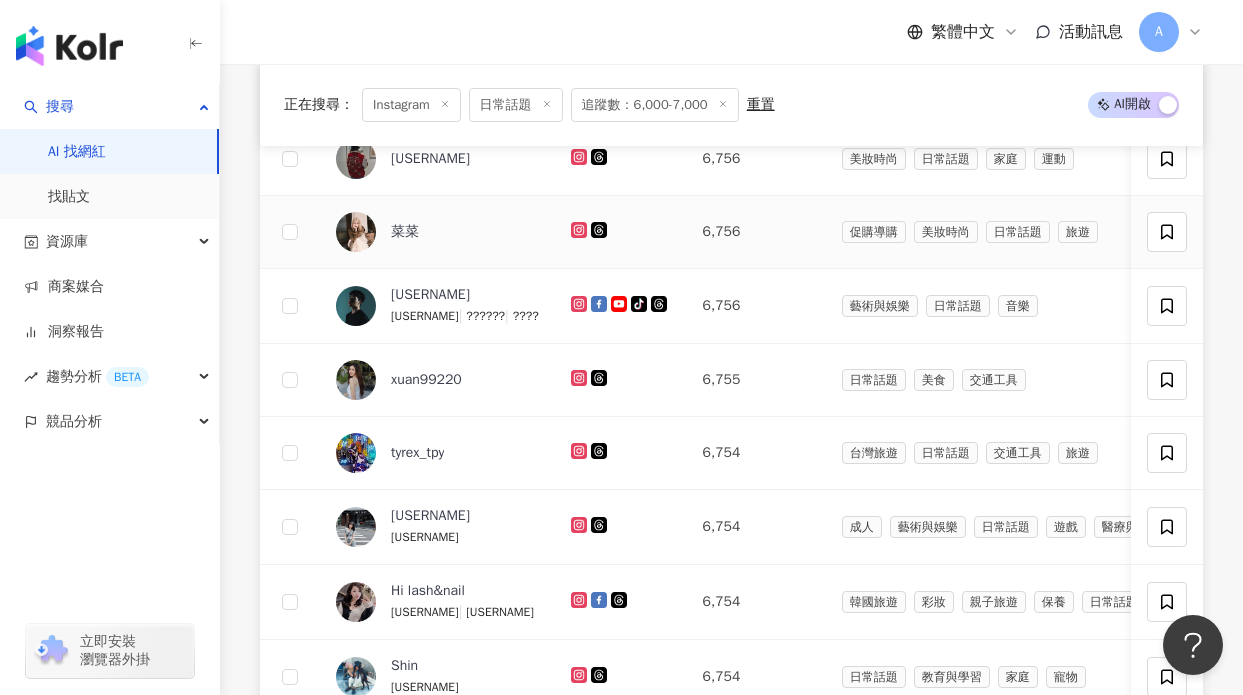 click 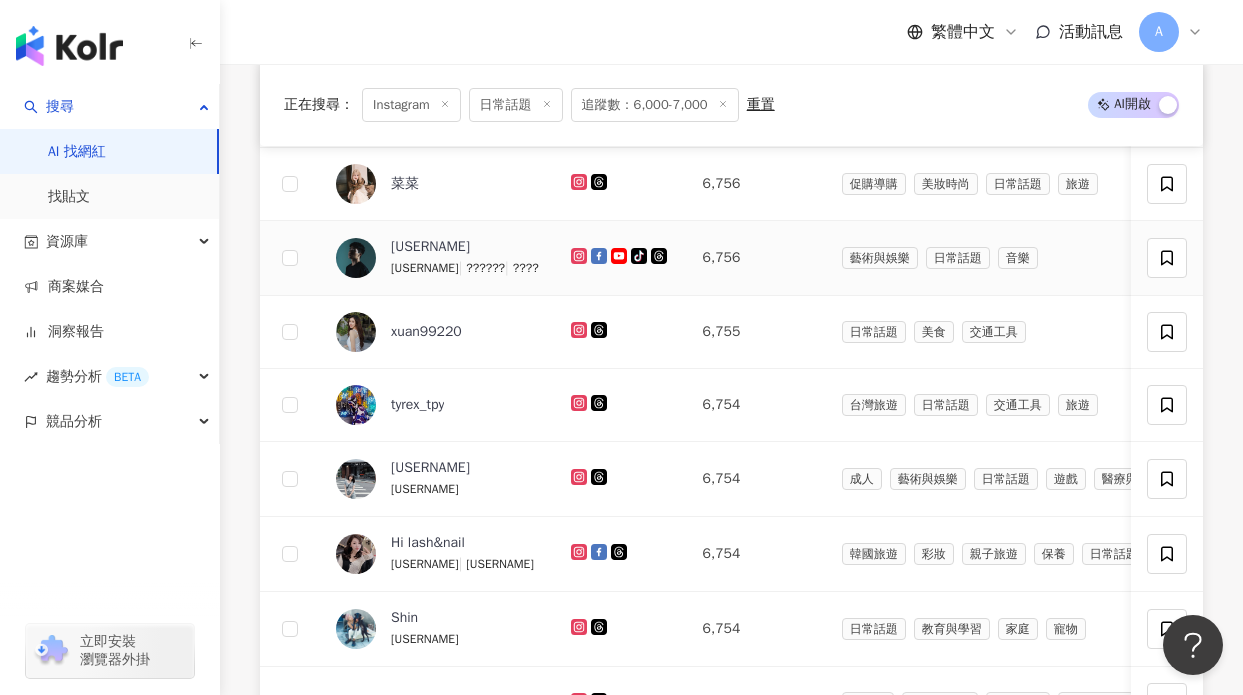 scroll, scrollTop: 1095, scrollLeft: 0, axis: vertical 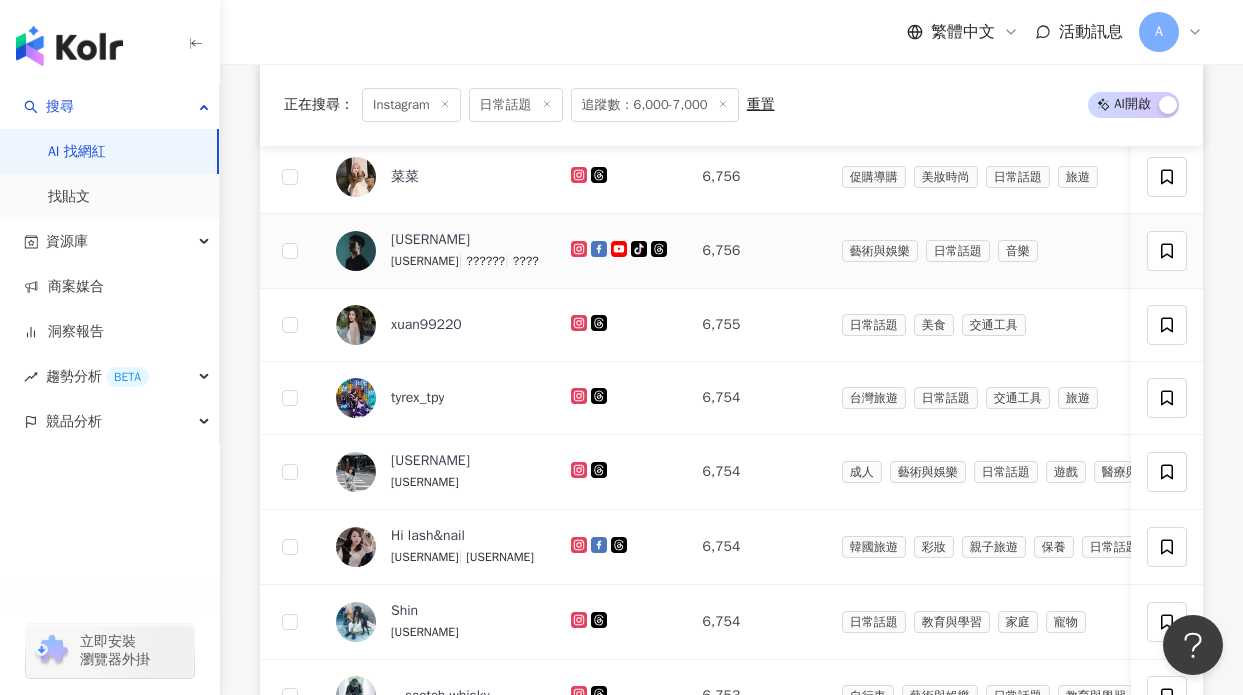 click 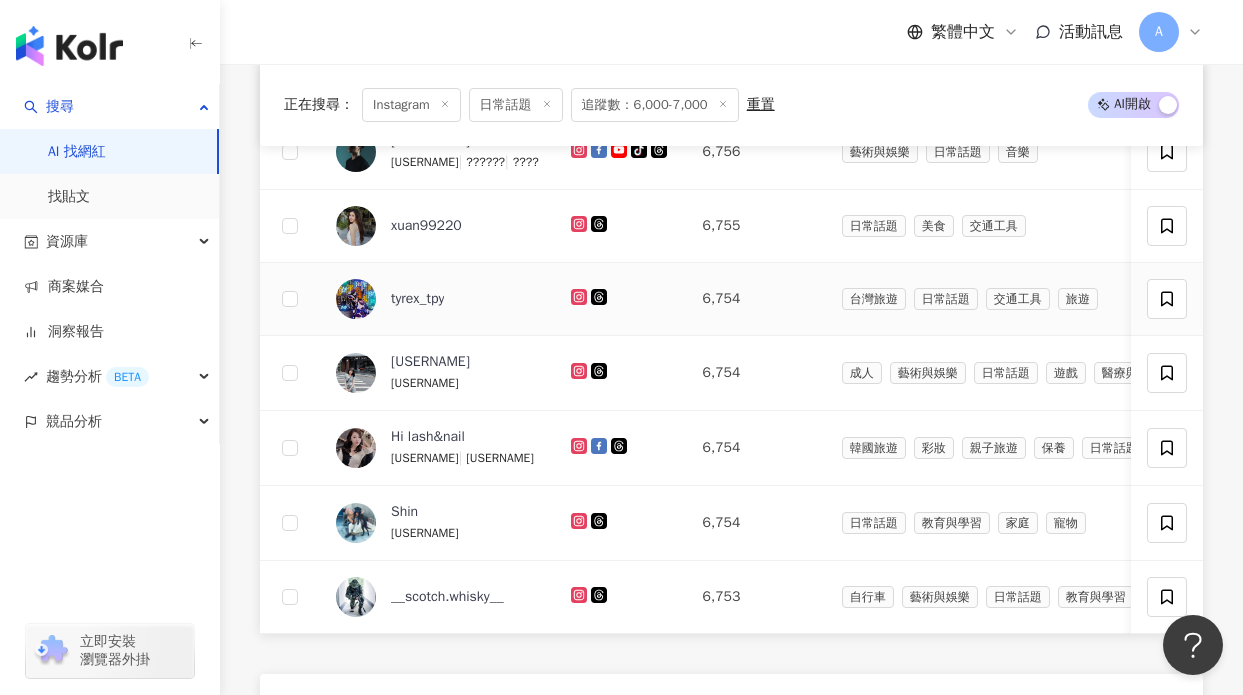 scroll, scrollTop: 1193, scrollLeft: 0, axis: vertical 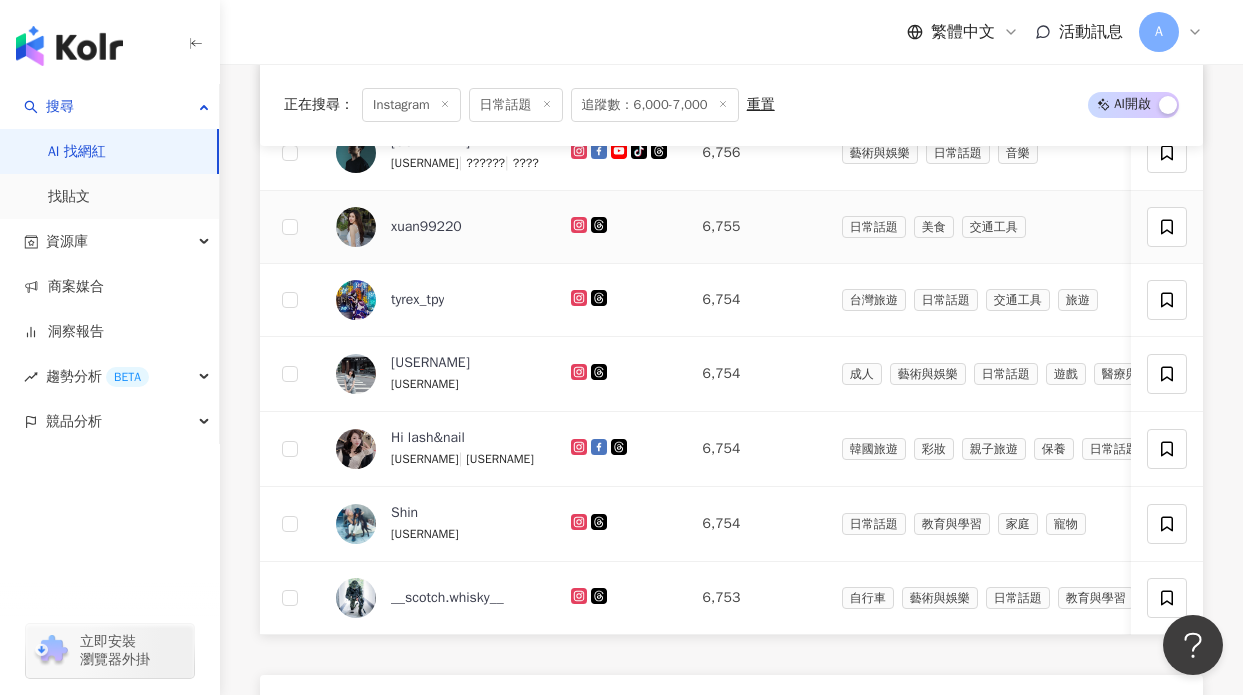 click 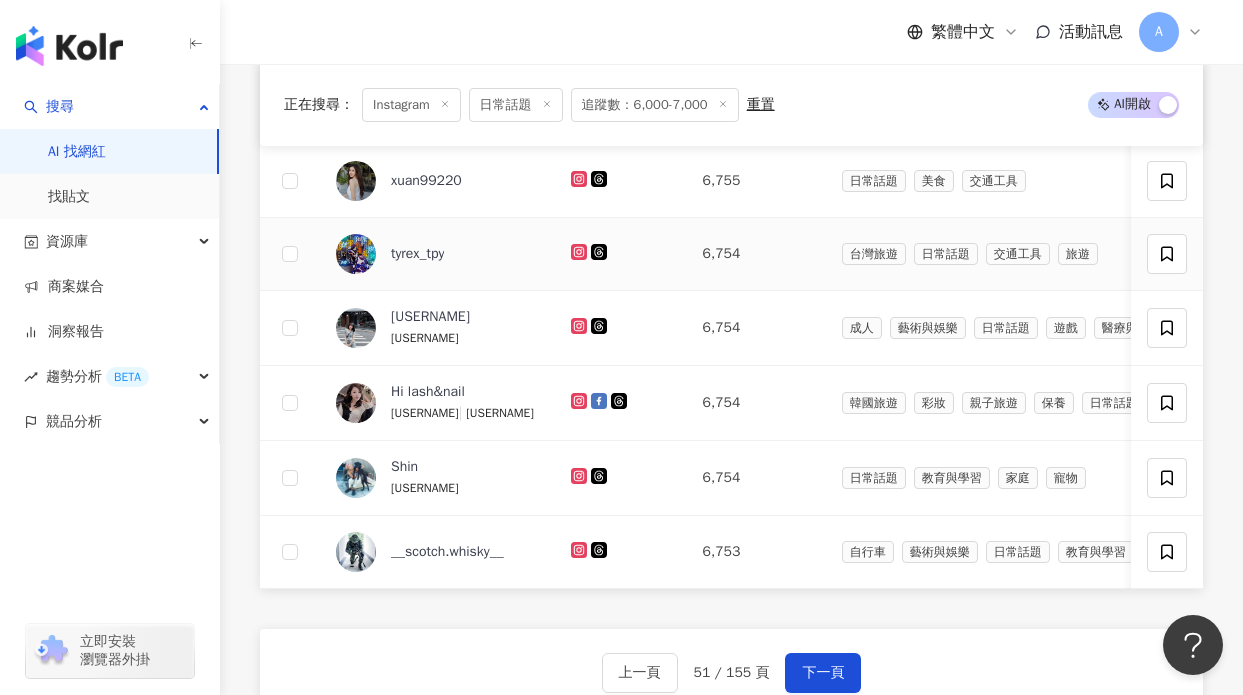 scroll, scrollTop: 1257, scrollLeft: 0, axis: vertical 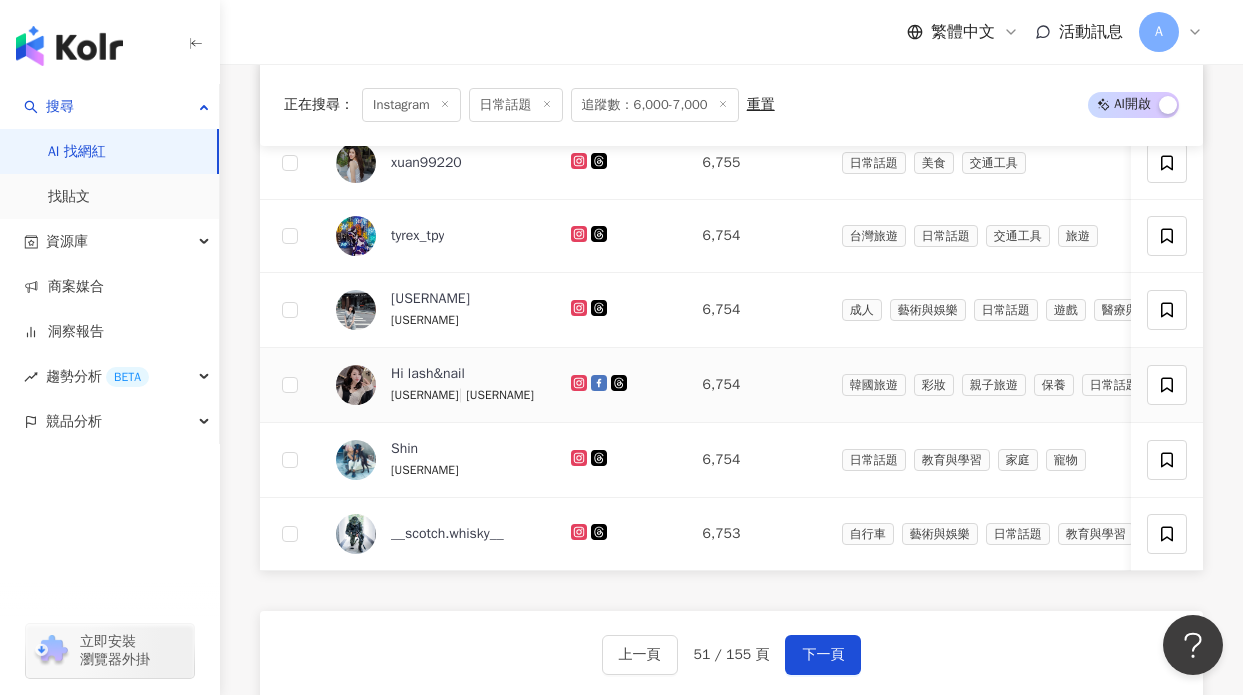 click at bounding box center (621, 385) 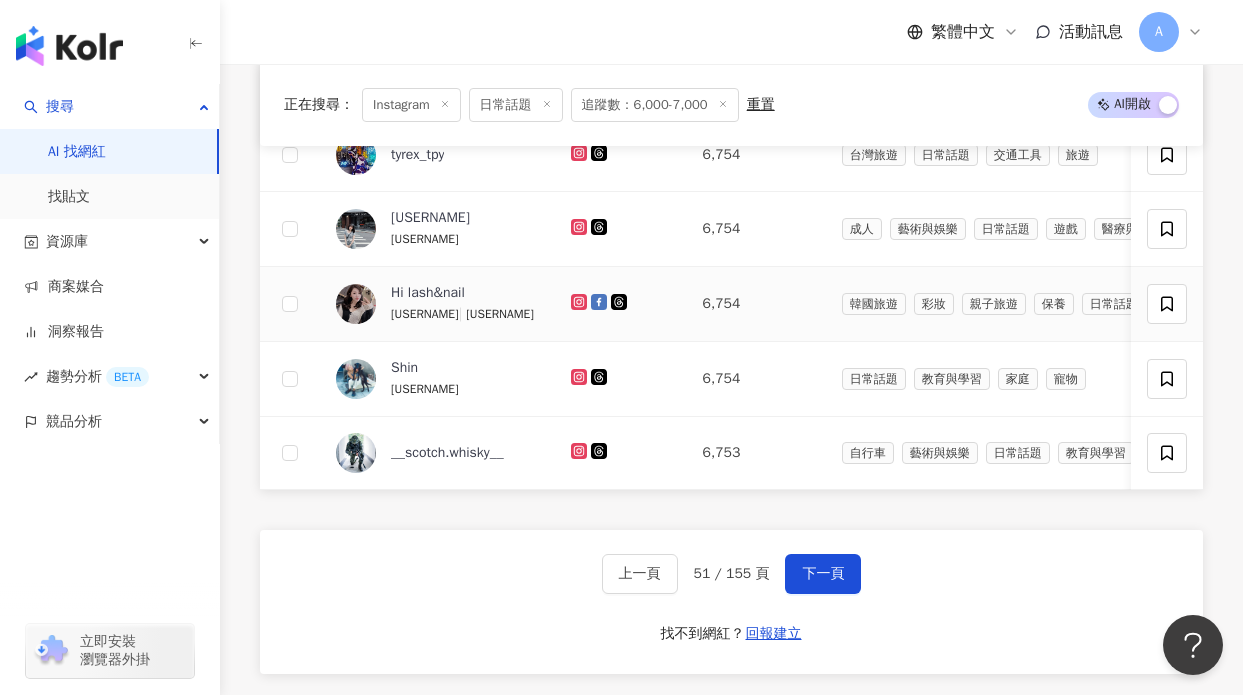 scroll, scrollTop: 1344, scrollLeft: 0, axis: vertical 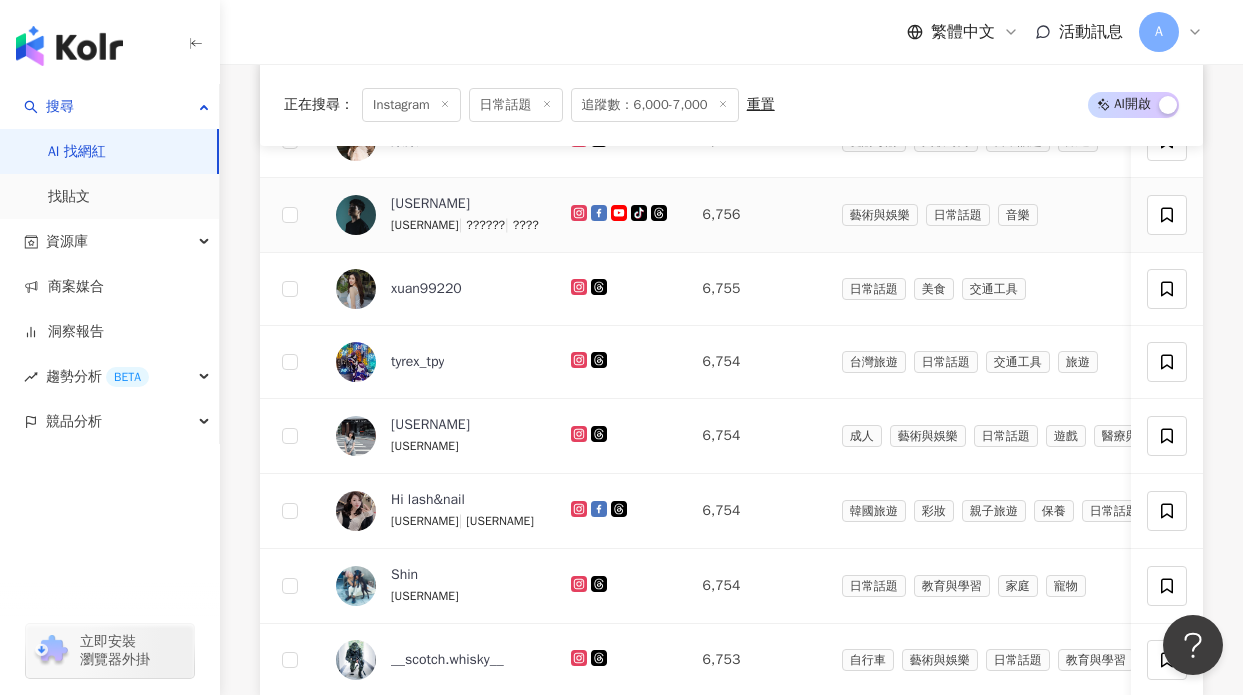 click 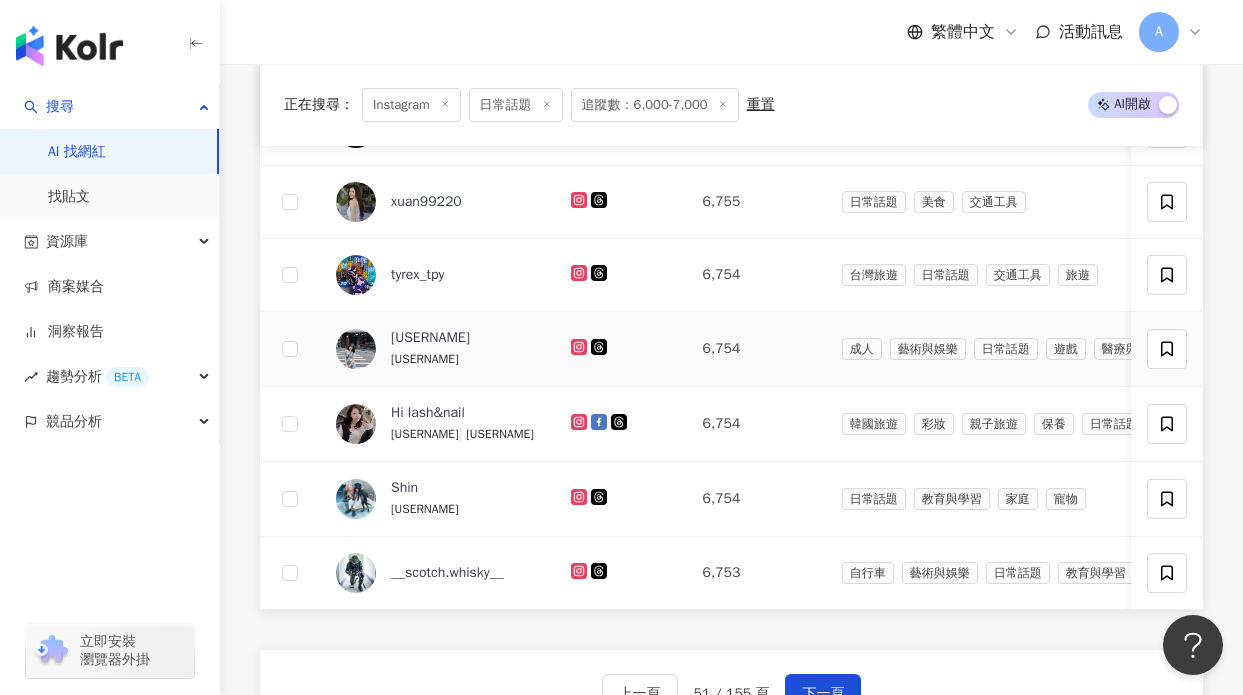 scroll, scrollTop: 1231, scrollLeft: 0, axis: vertical 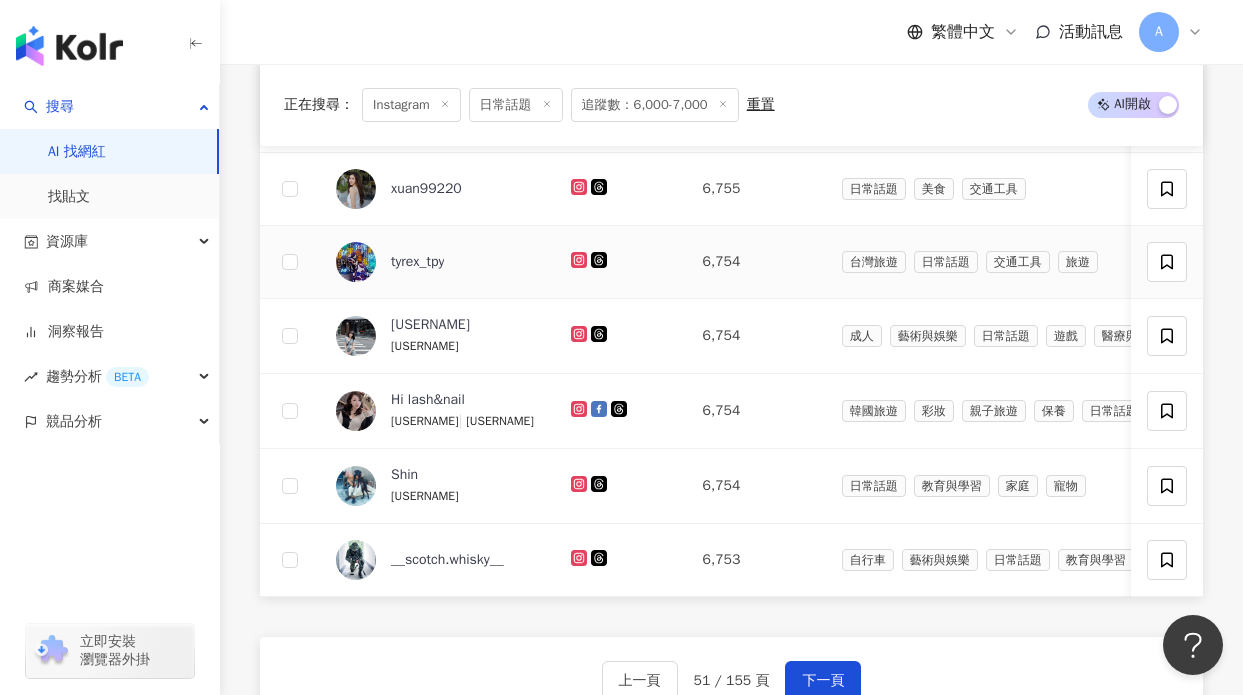 click 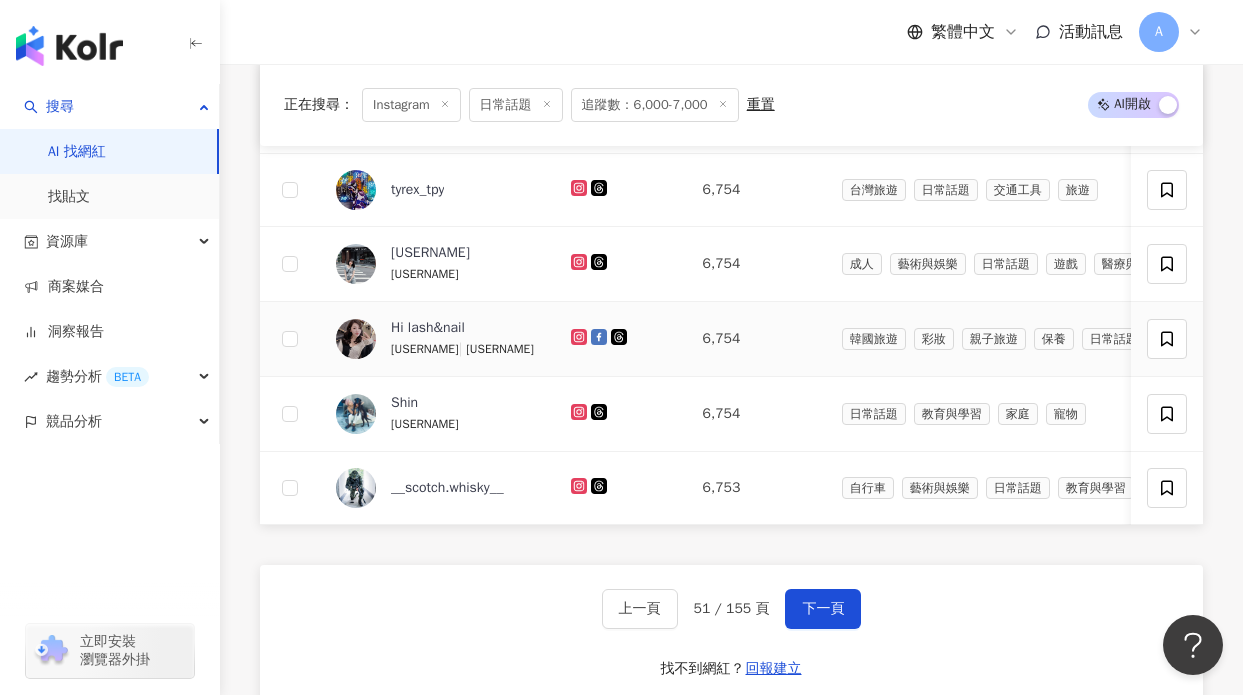scroll, scrollTop: 1304, scrollLeft: 0, axis: vertical 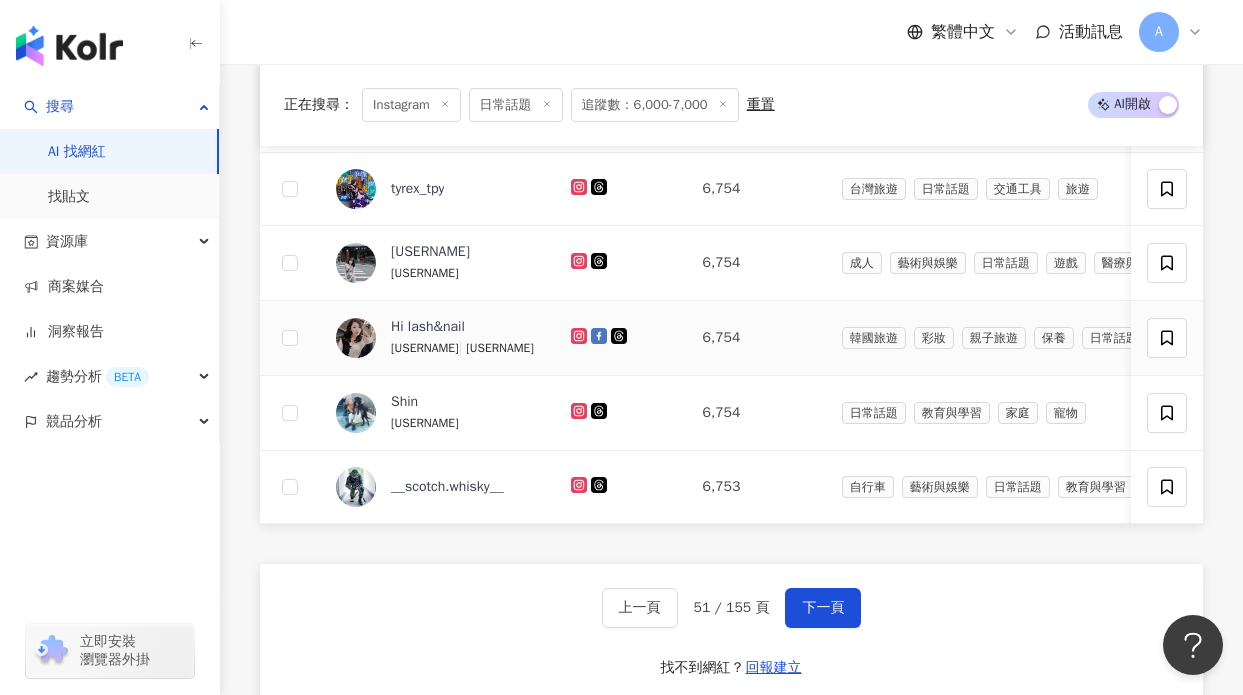 click 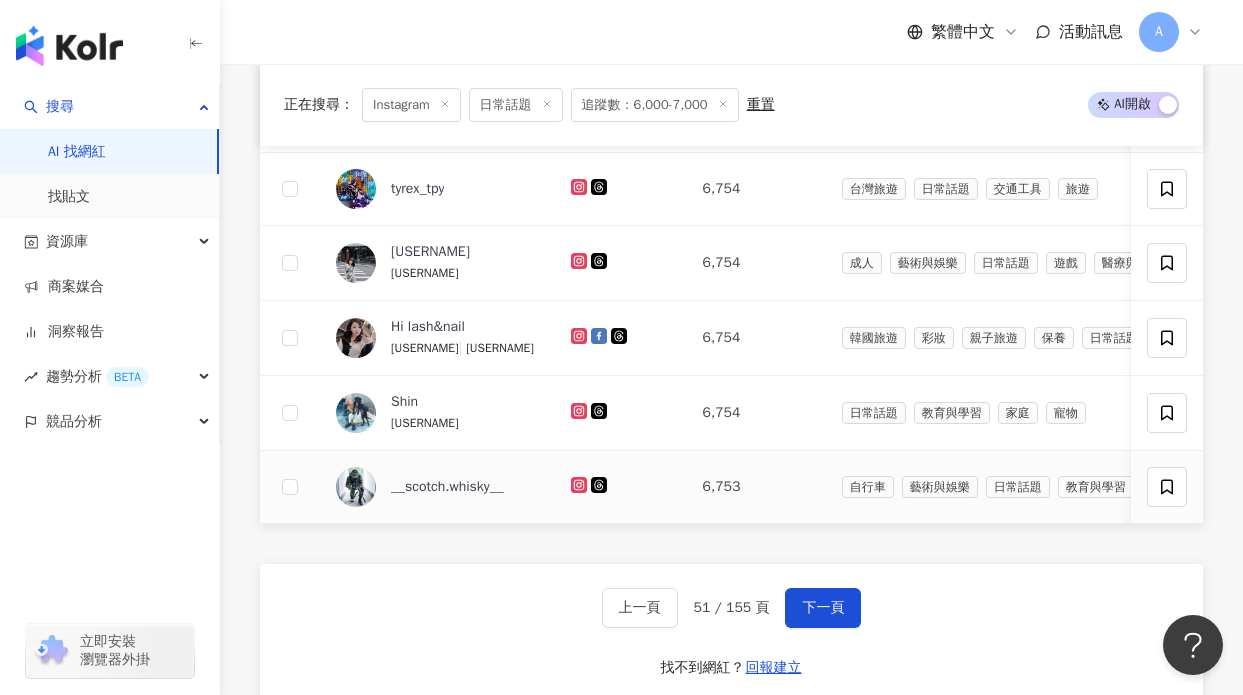 click 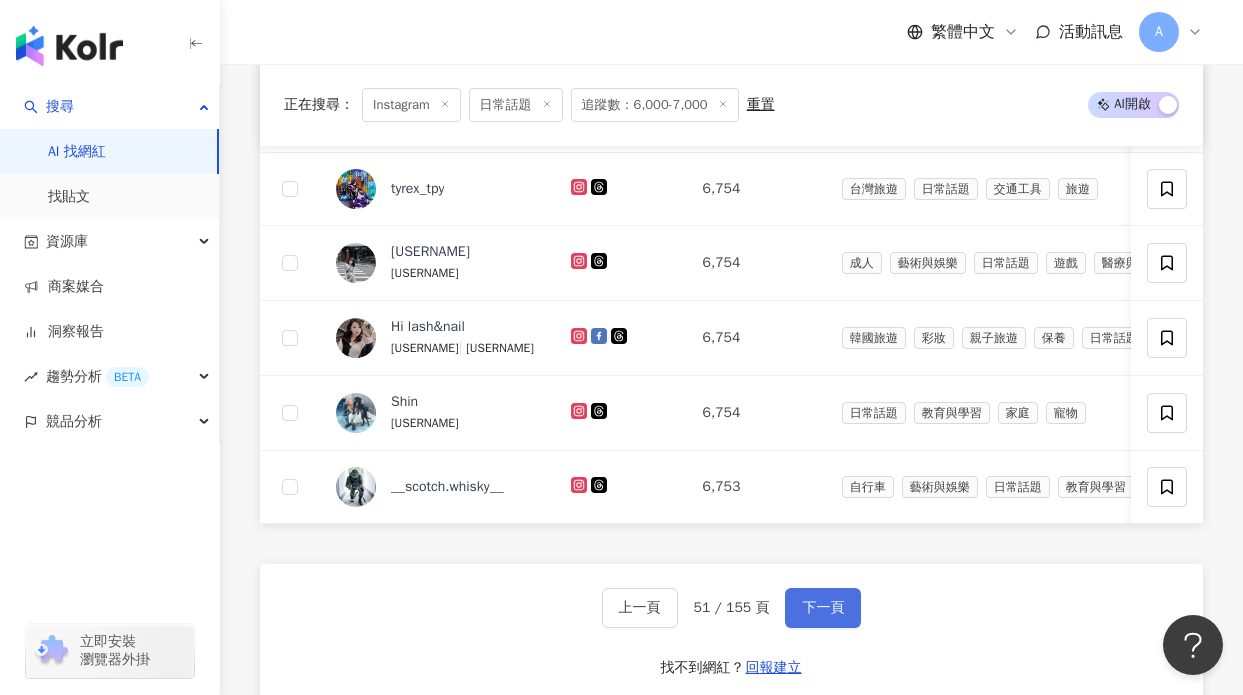 click on "下一頁" at bounding box center (823, 608) 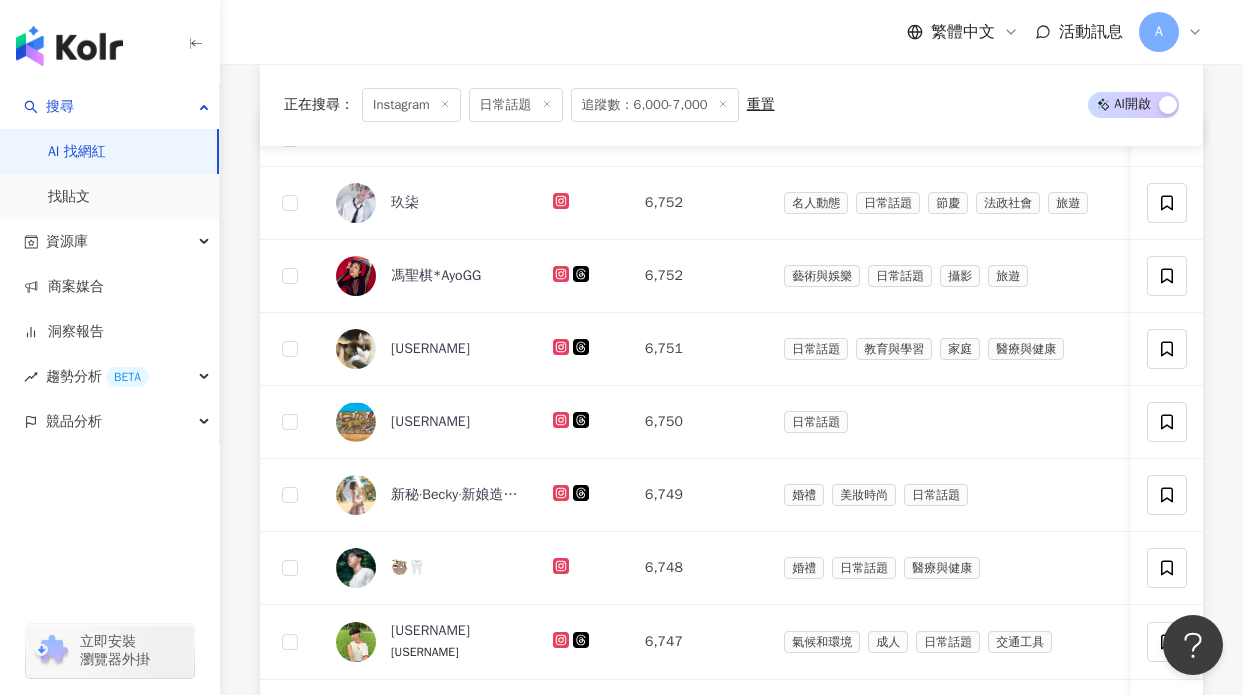 scroll, scrollTop: 750, scrollLeft: 0, axis: vertical 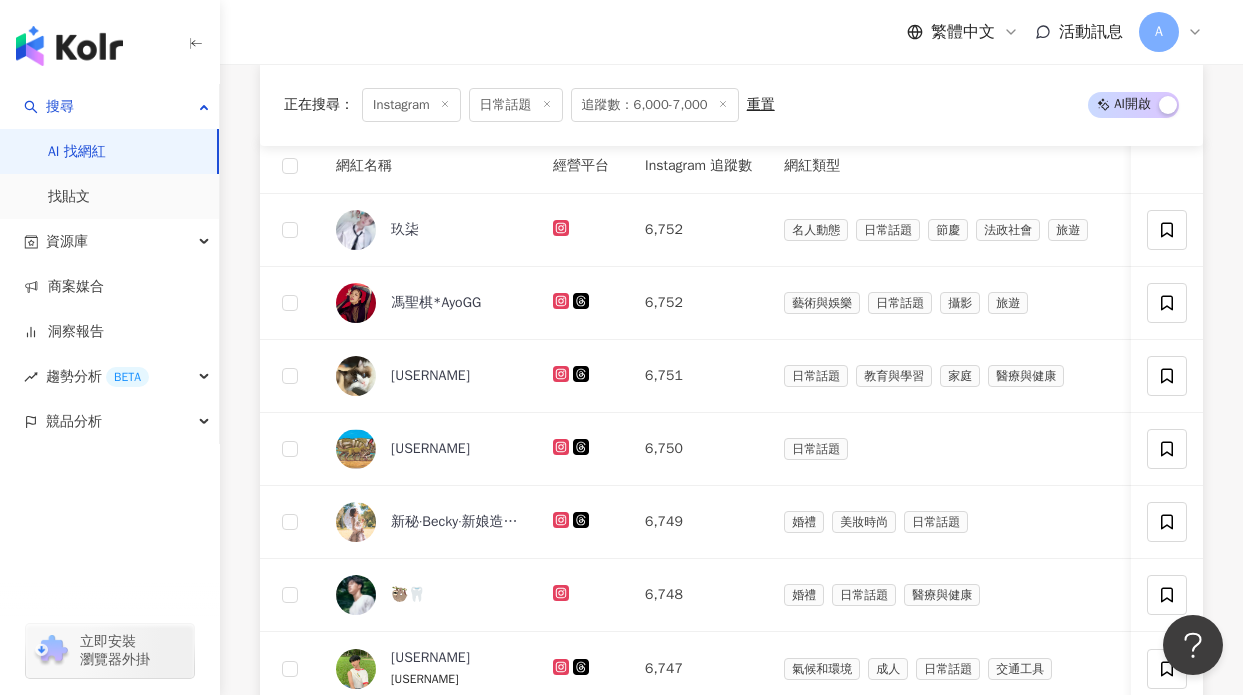 click 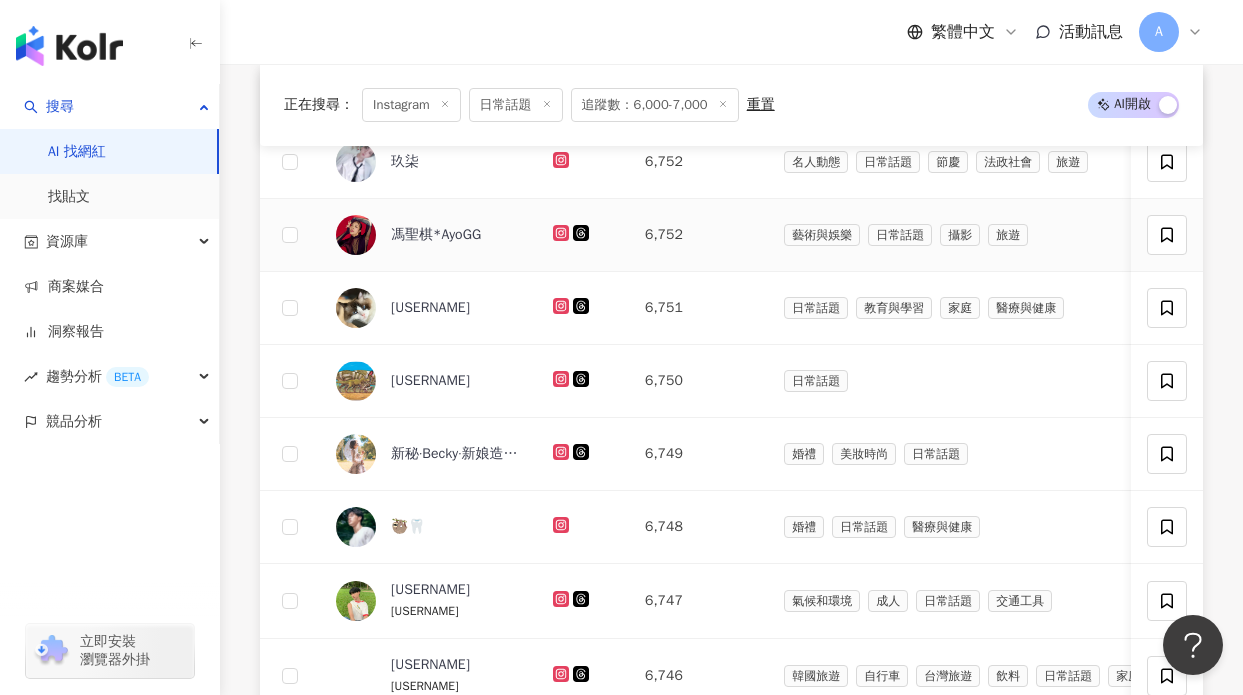 scroll, scrollTop: 846, scrollLeft: 0, axis: vertical 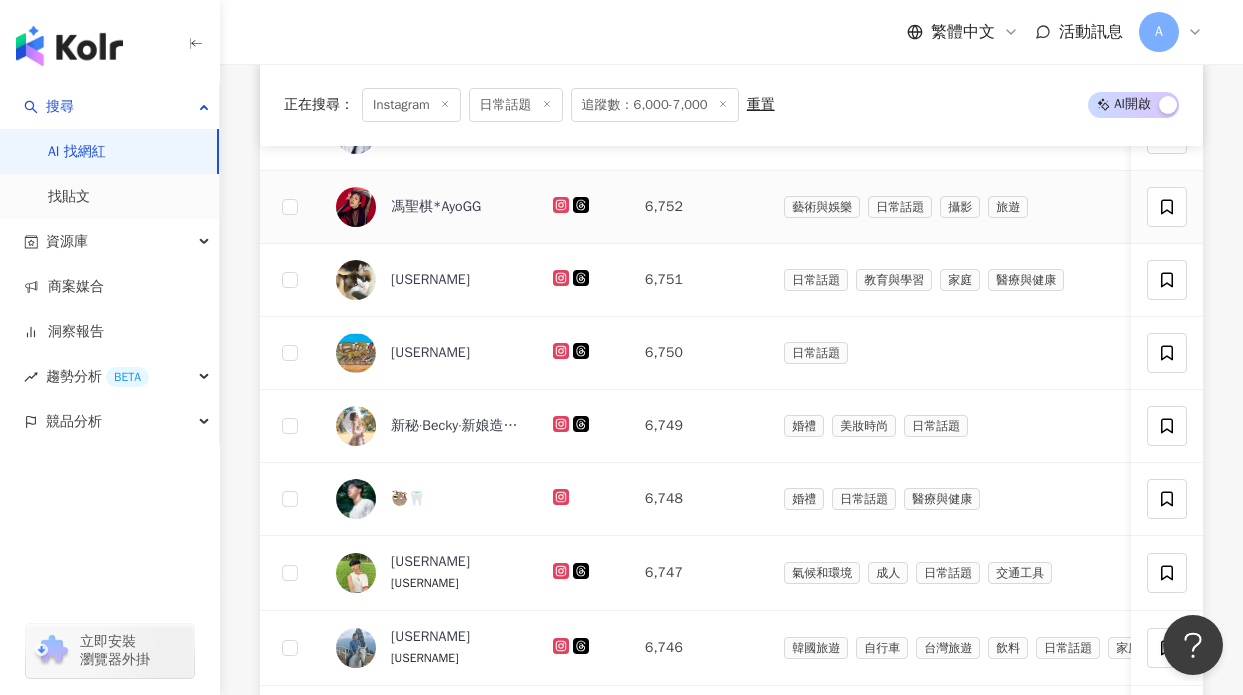 click 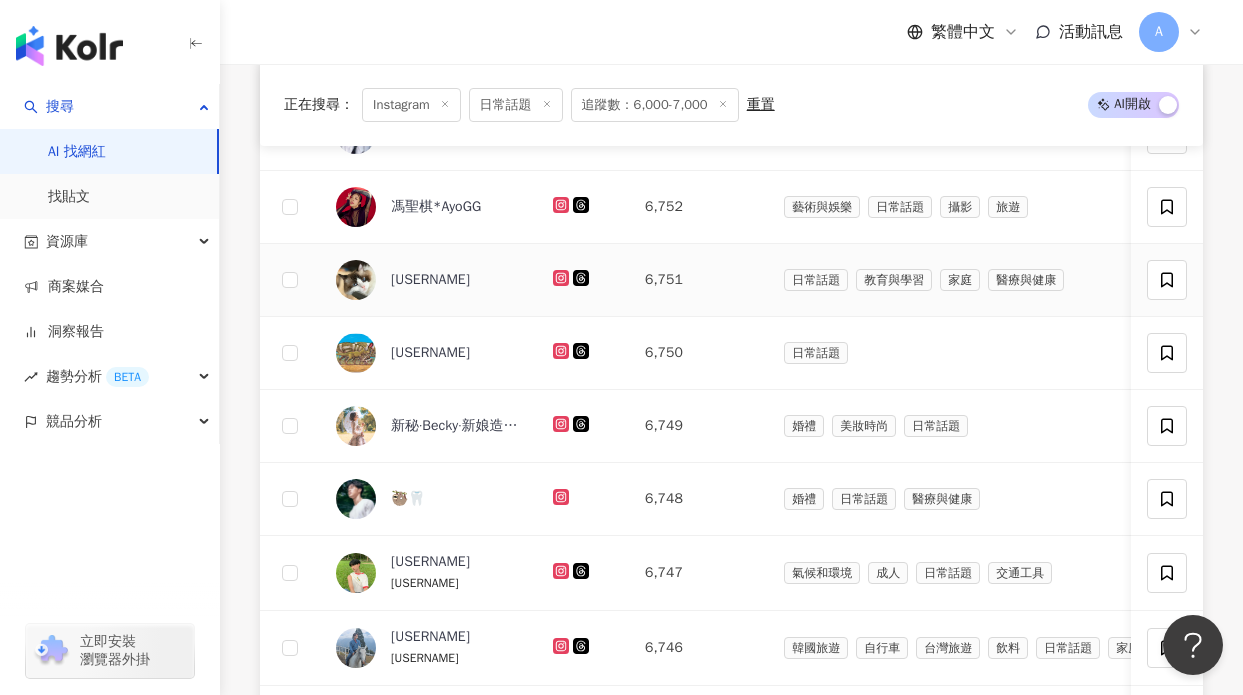 click 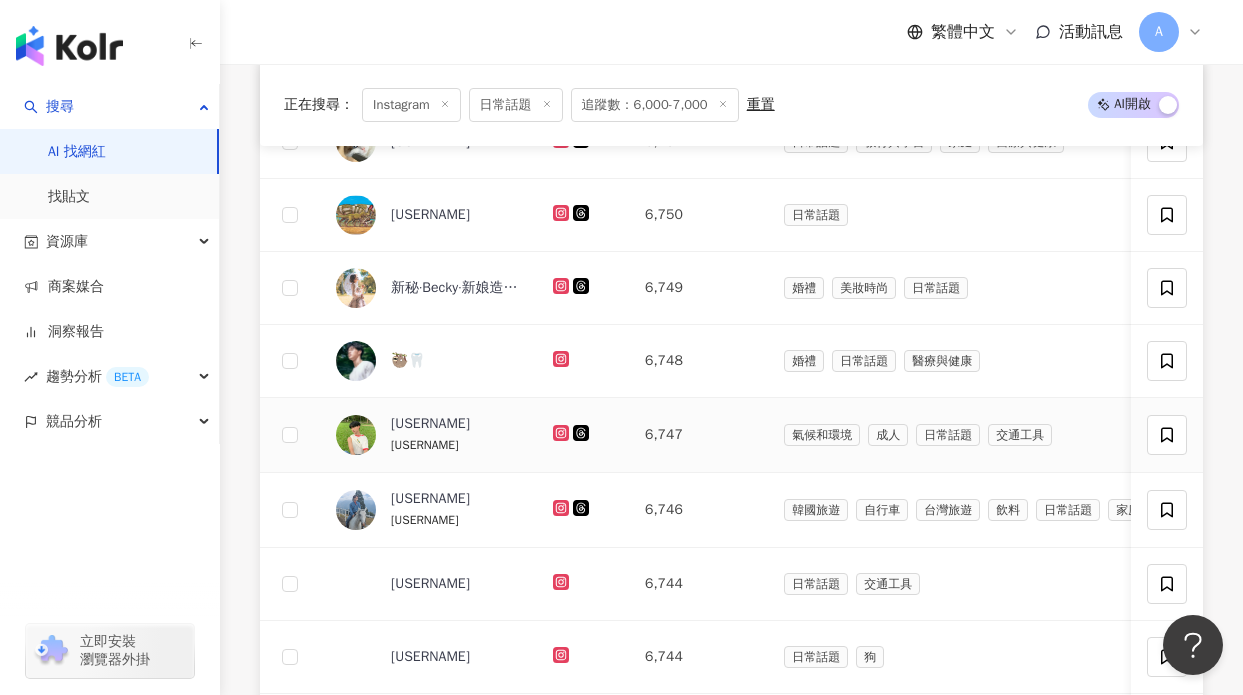 scroll, scrollTop: 1001, scrollLeft: 0, axis: vertical 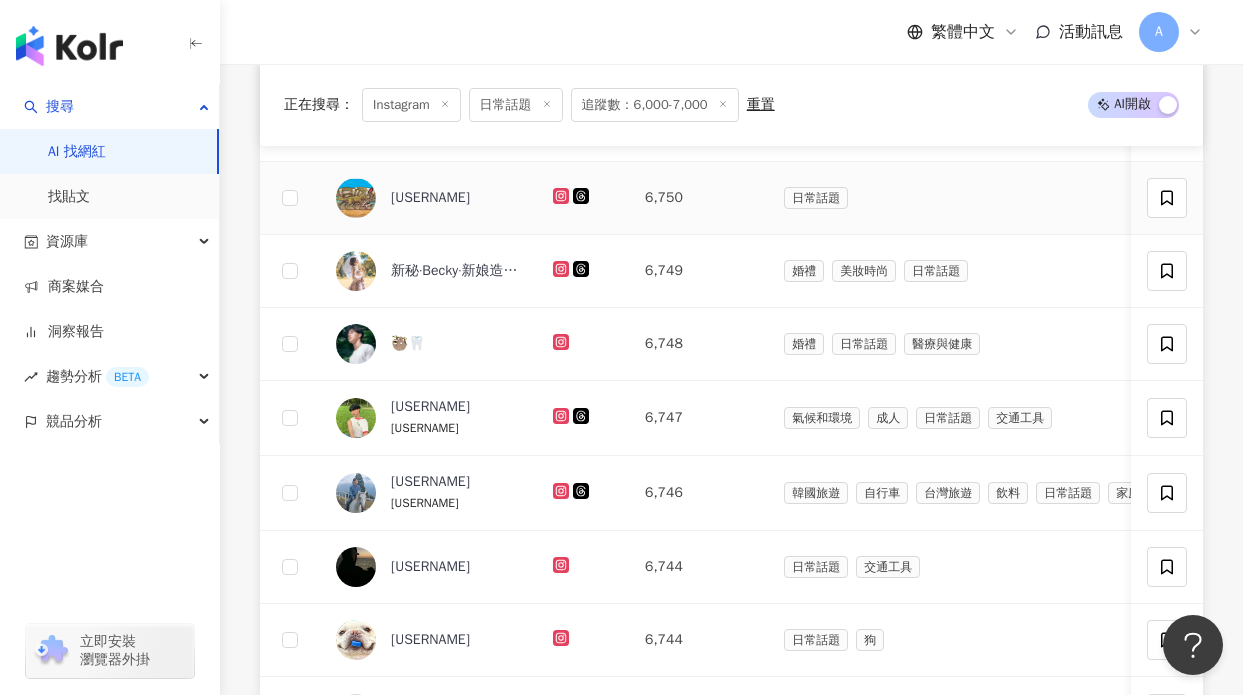 click 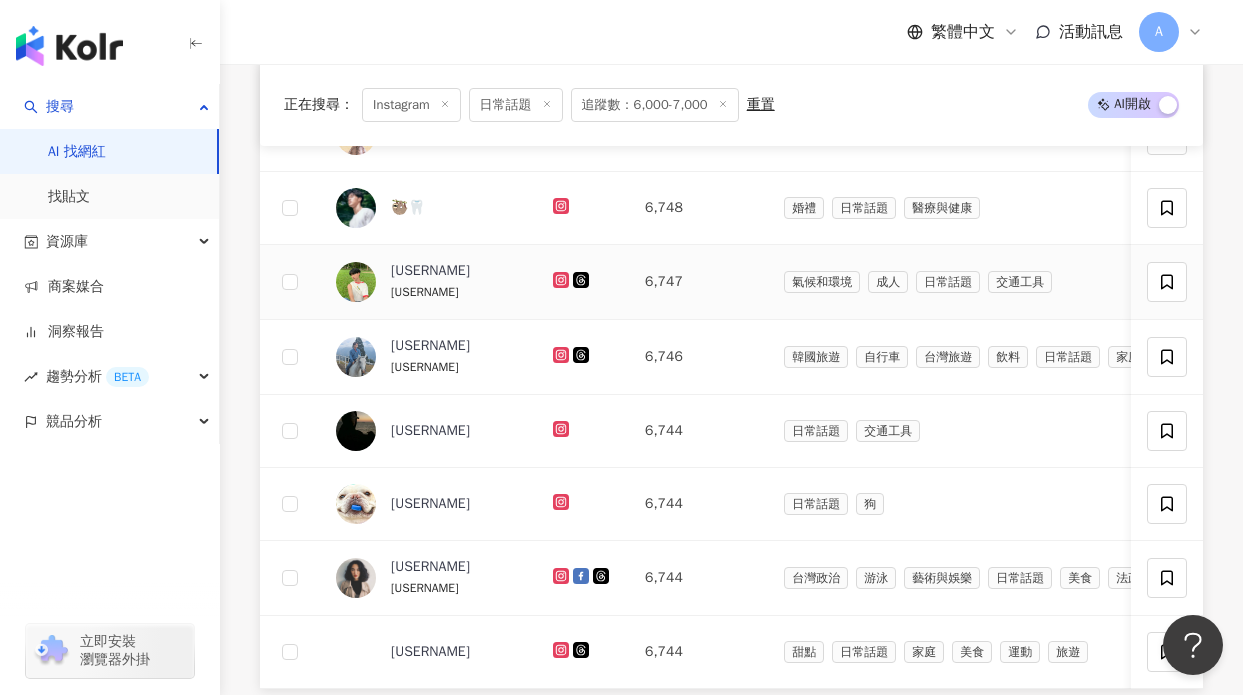 scroll, scrollTop: 1115, scrollLeft: 0, axis: vertical 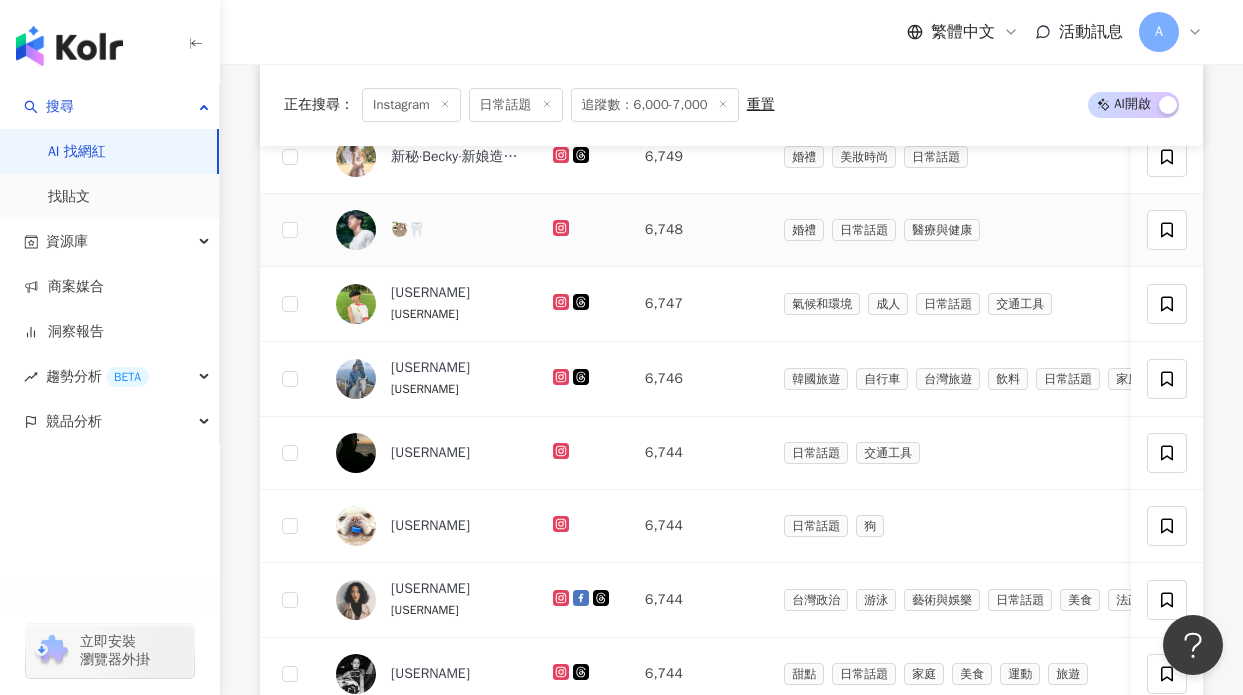 click at bounding box center (583, 230) 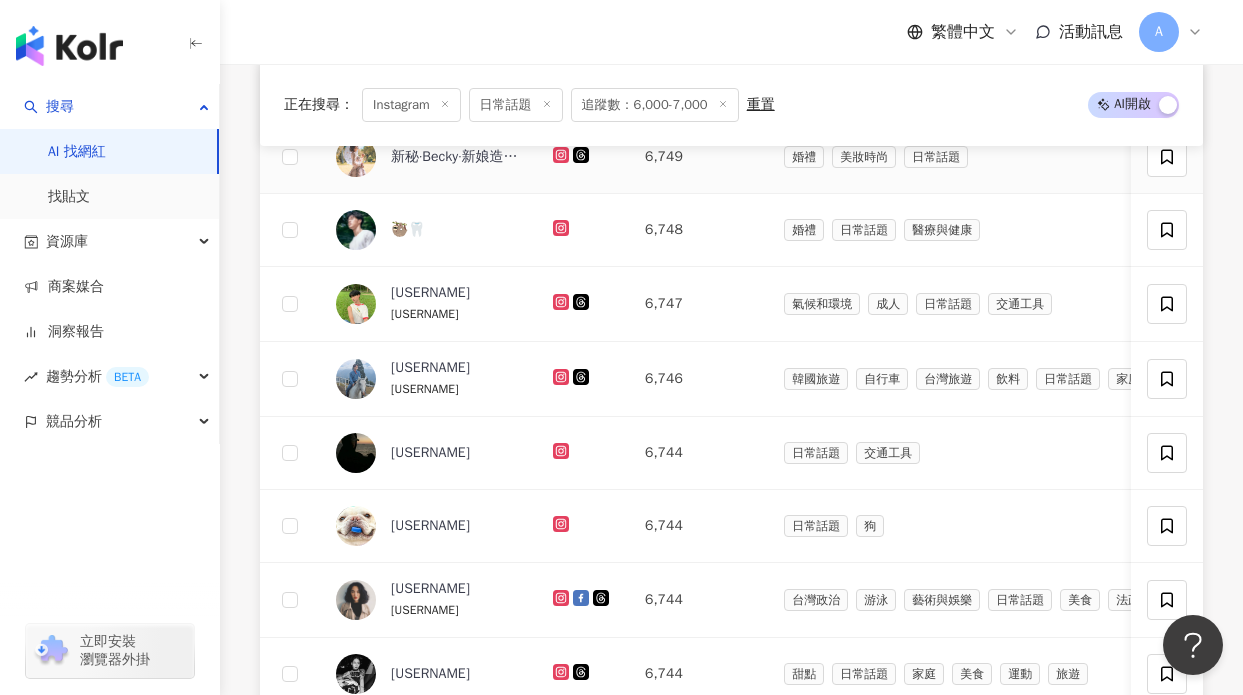 click 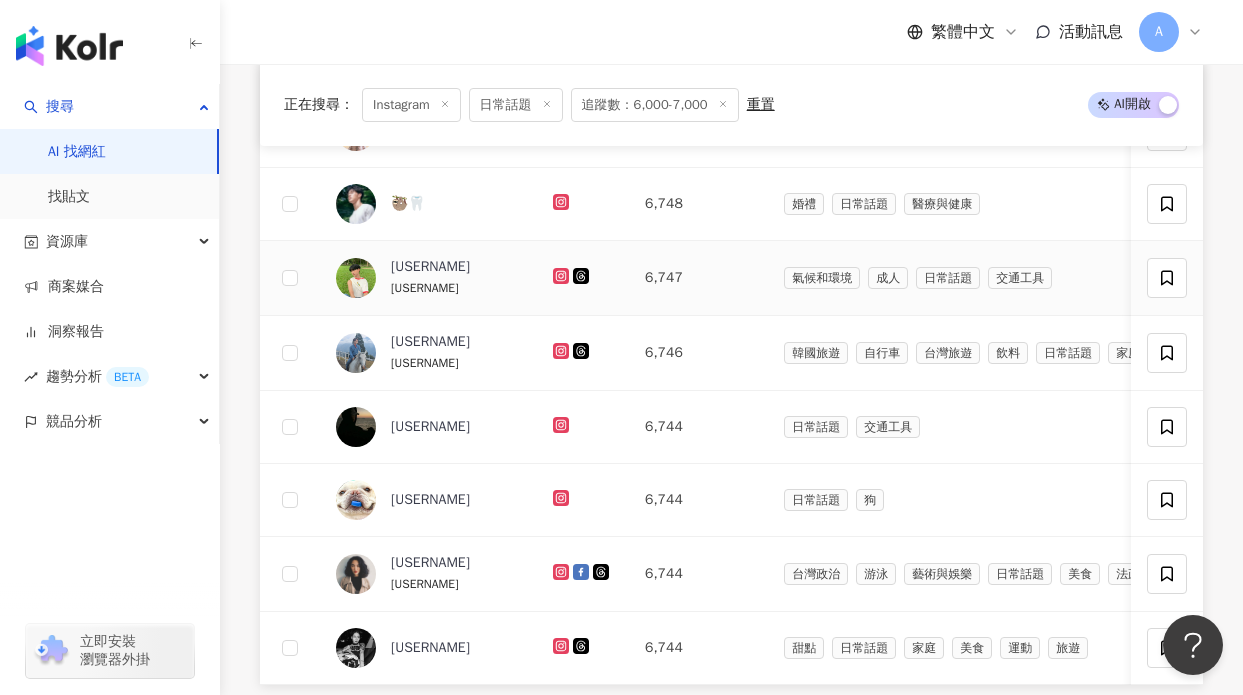 scroll, scrollTop: 1145, scrollLeft: 0, axis: vertical 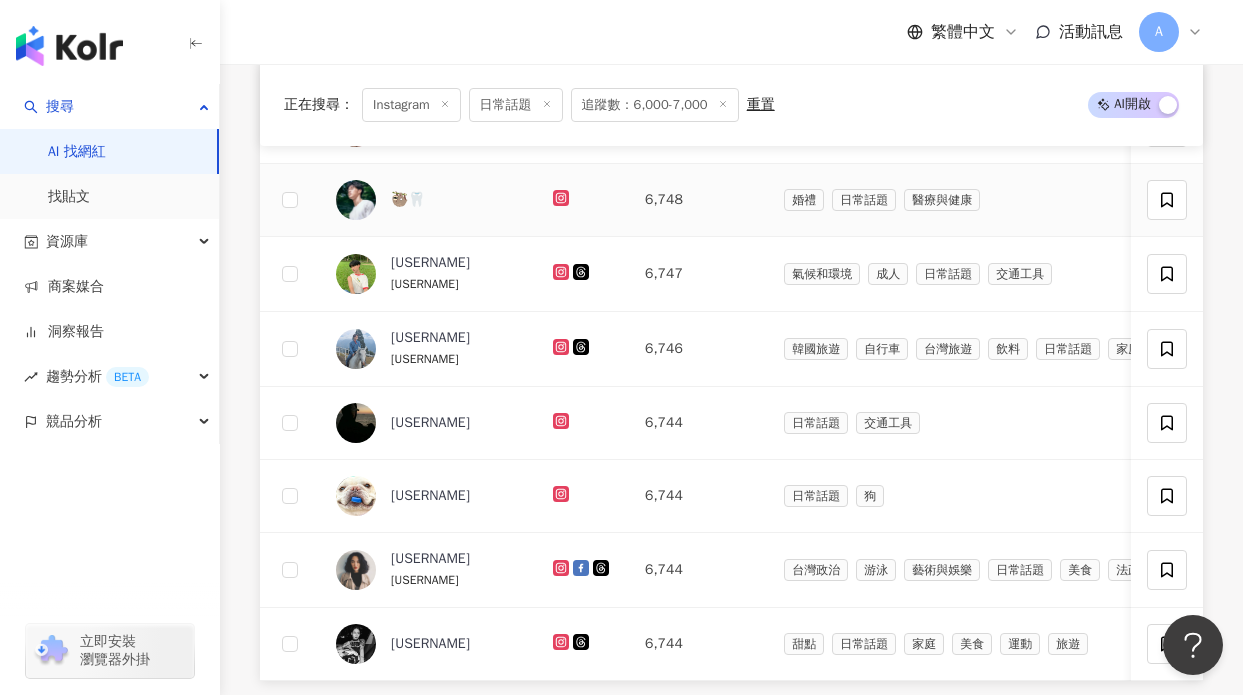 click 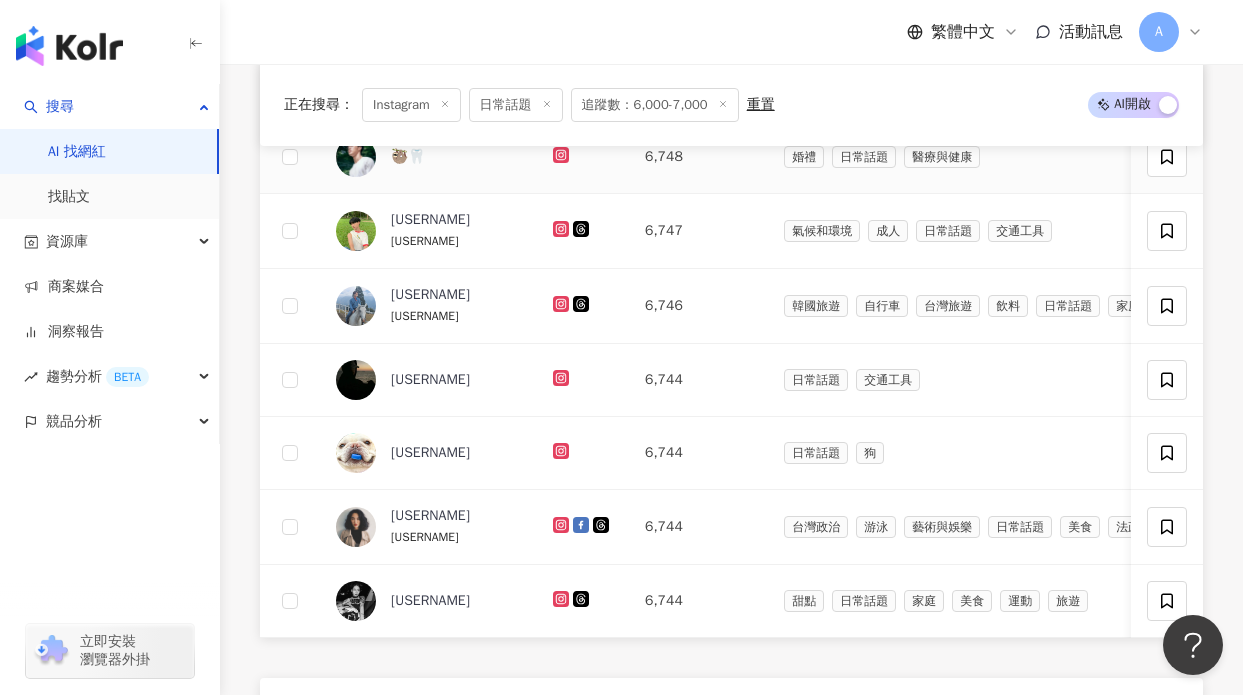 scroll, scrollTop: 1205, scrollLeft: 0, axis: vertical 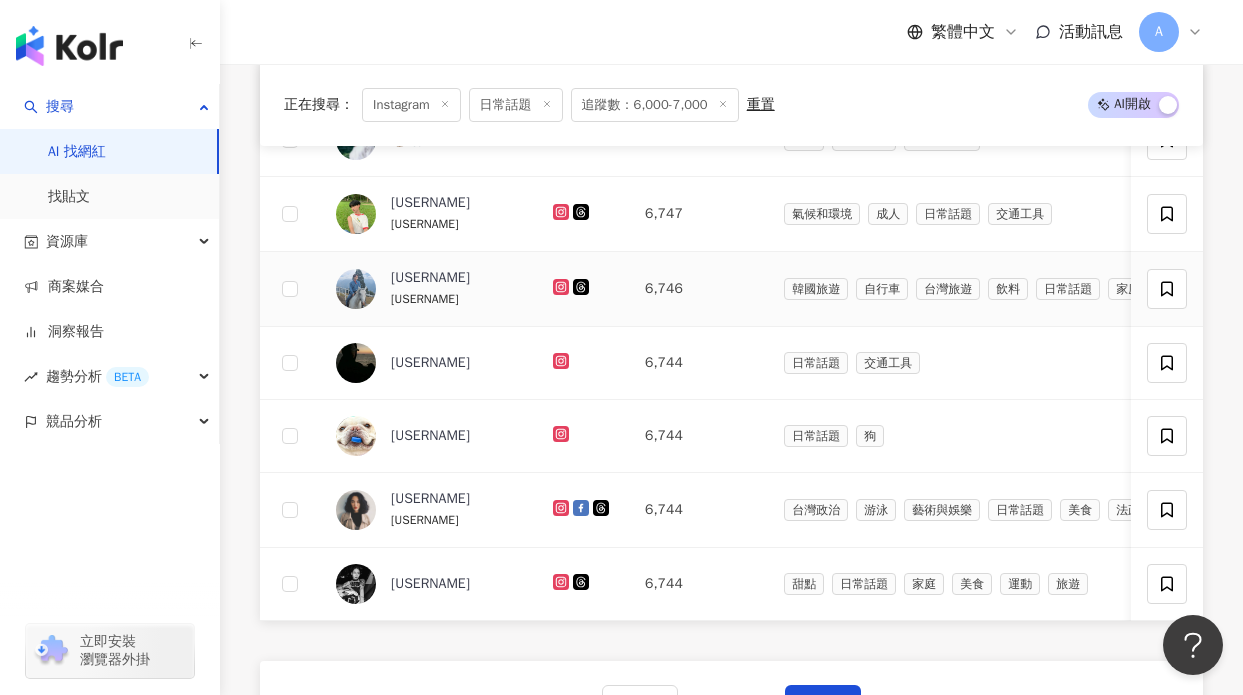 click 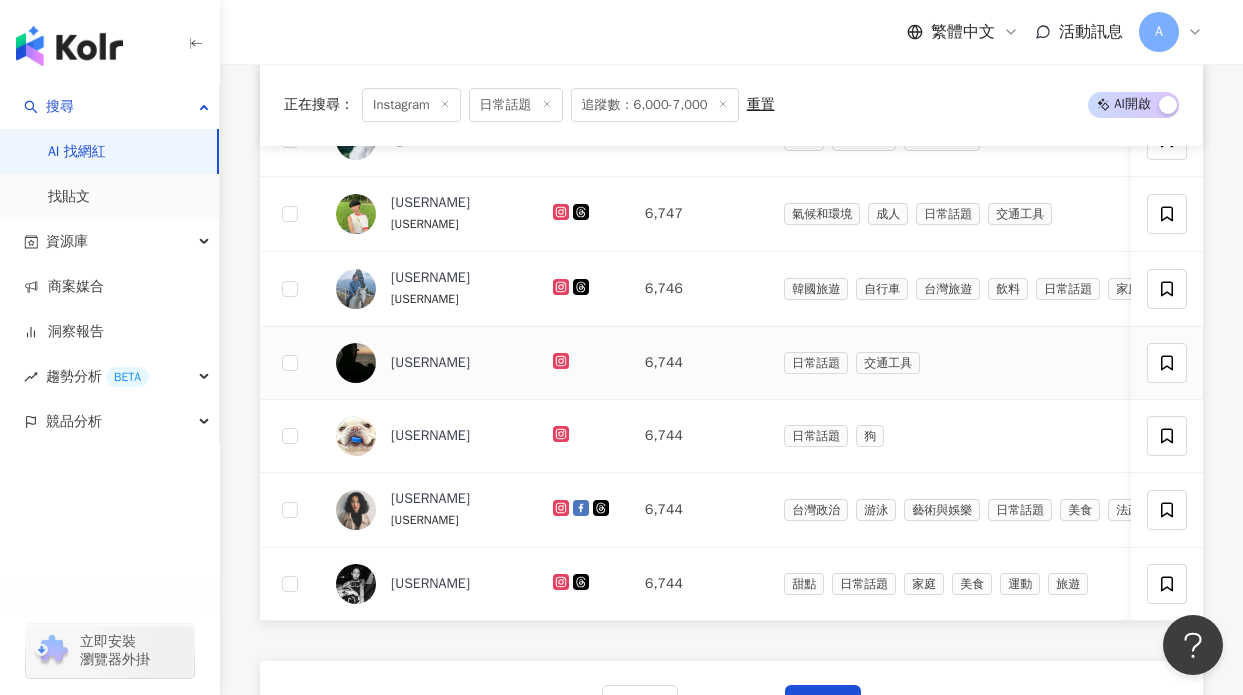 click 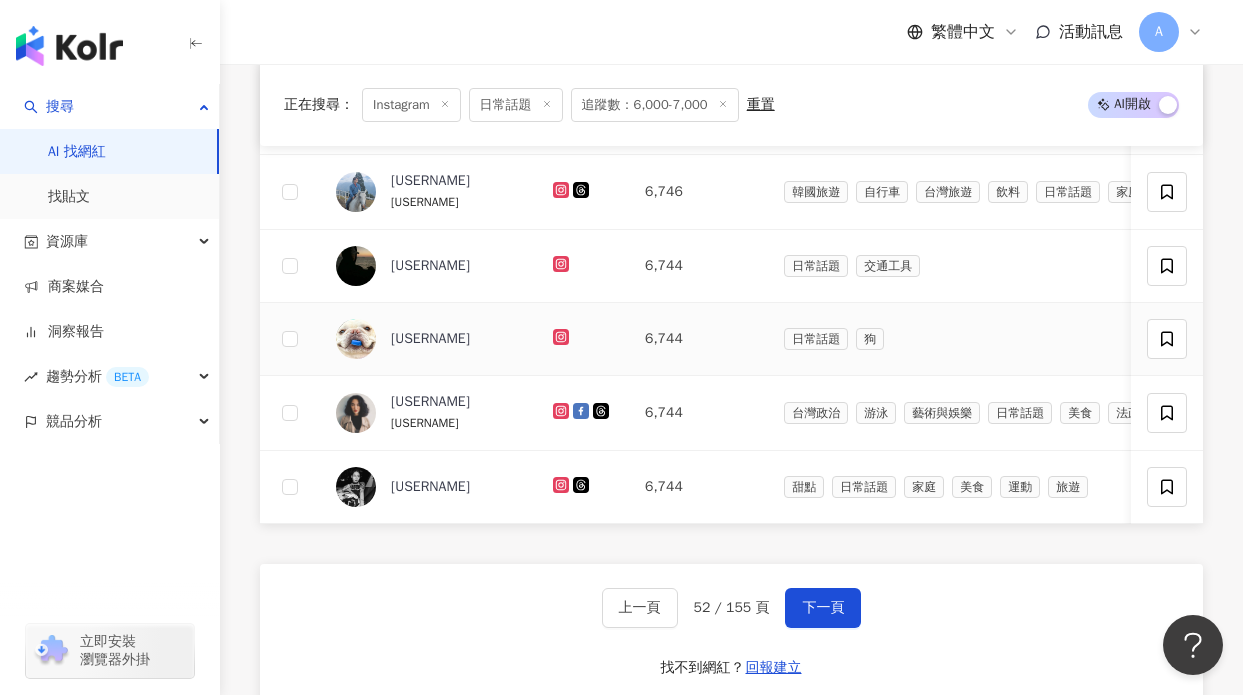 scroll, scrollTop: 1303, scrollLeft: 0, axis: vertical 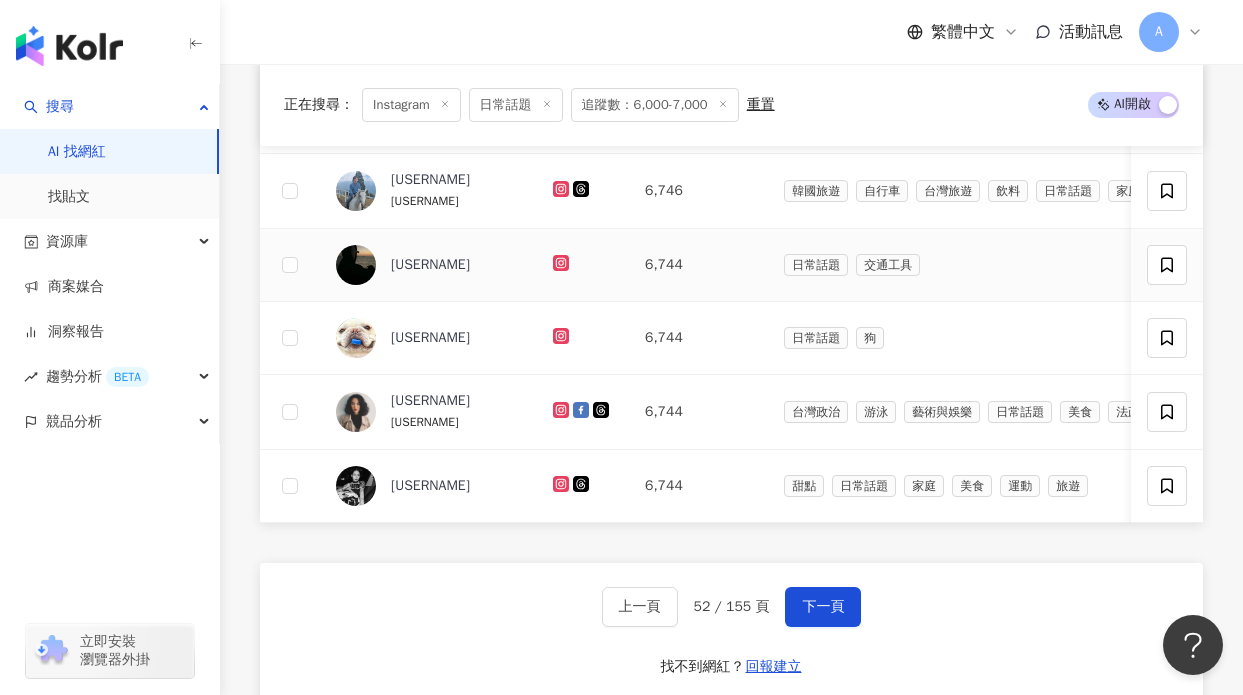 click 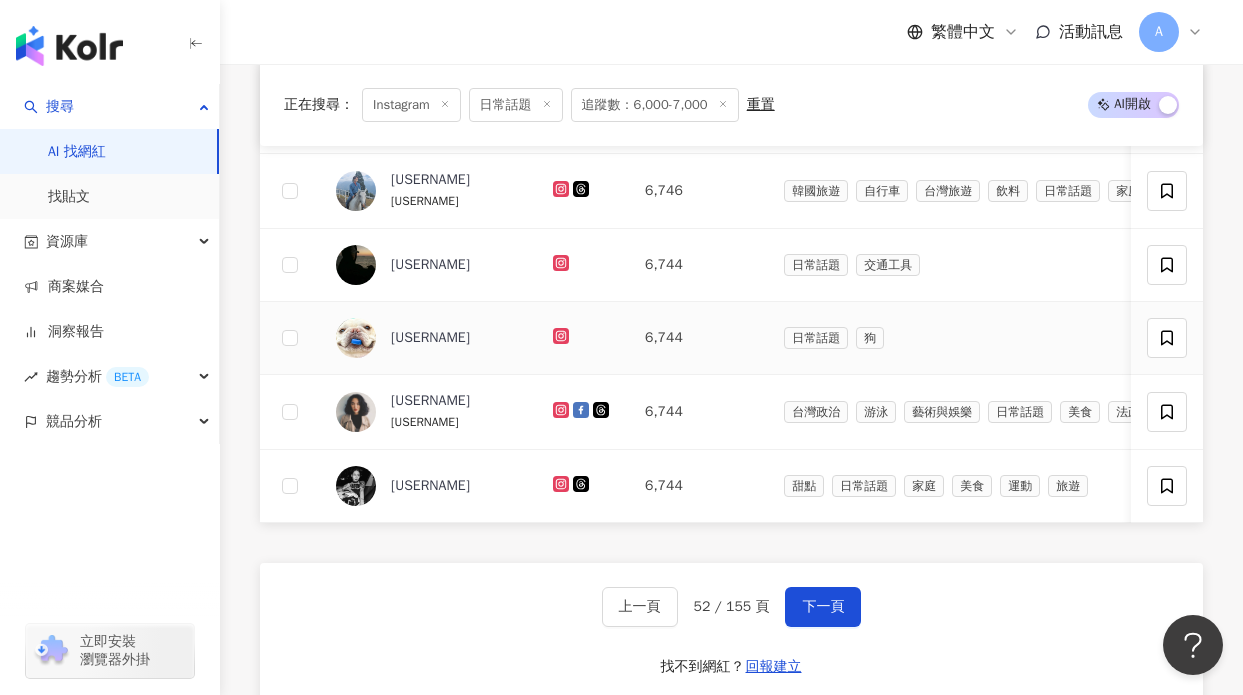 click 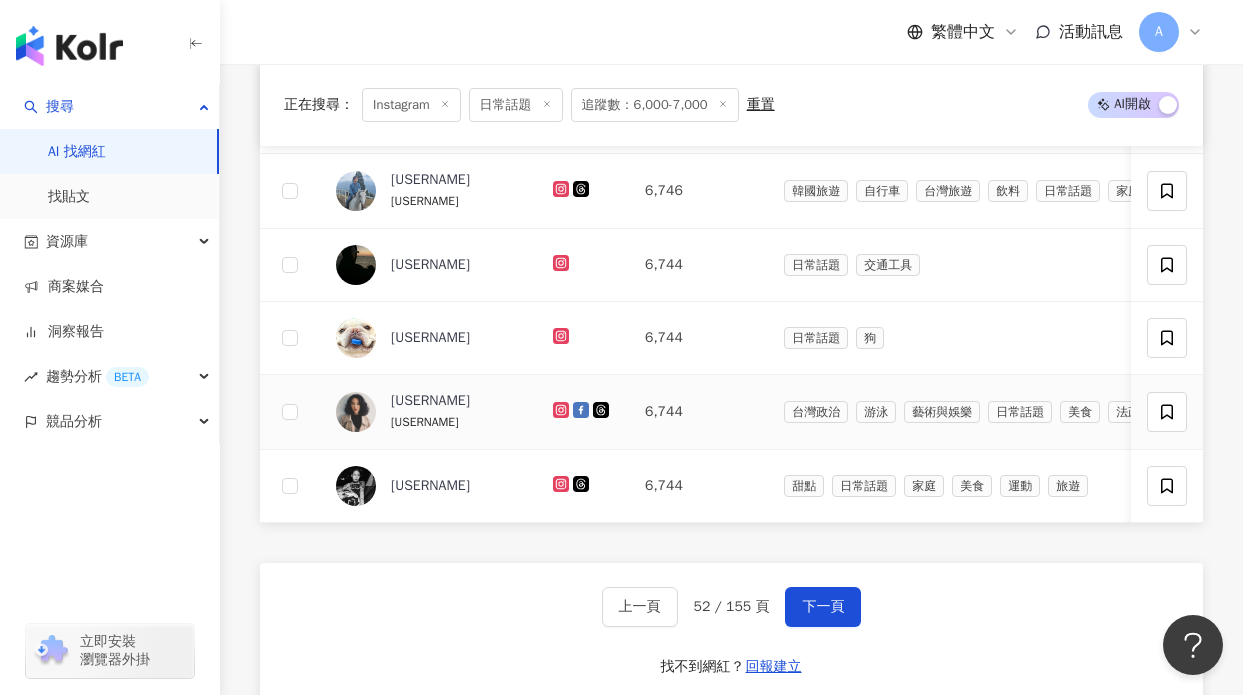 click 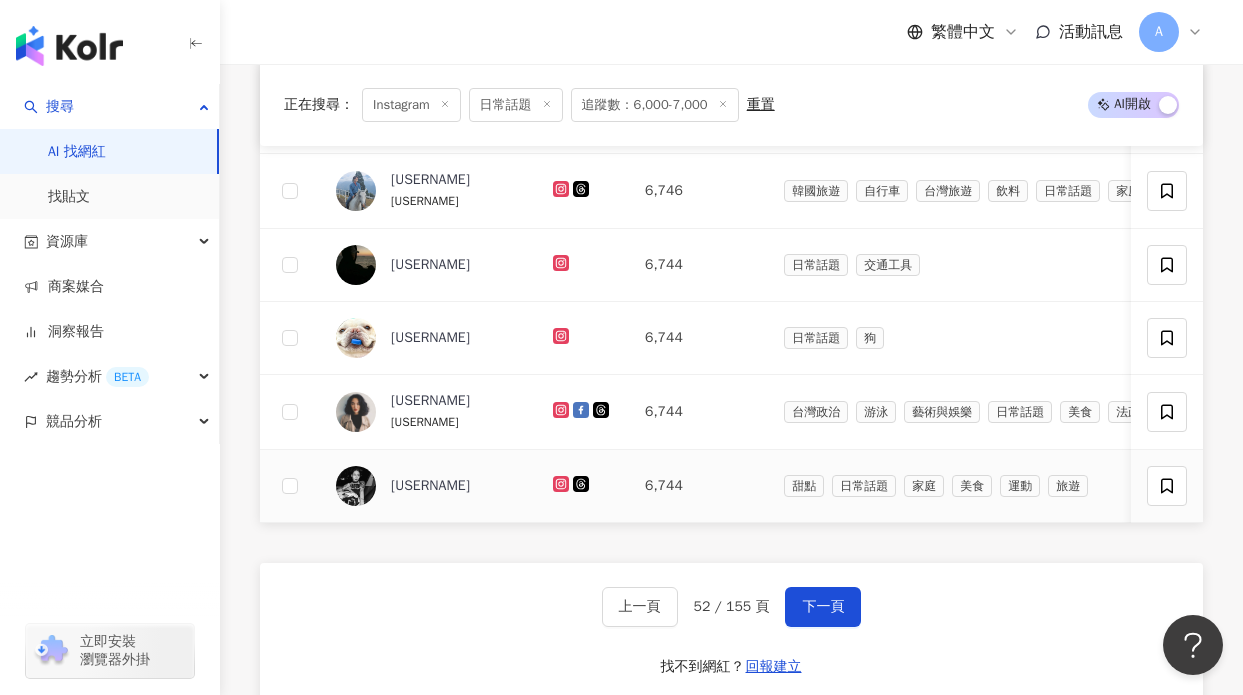 click 